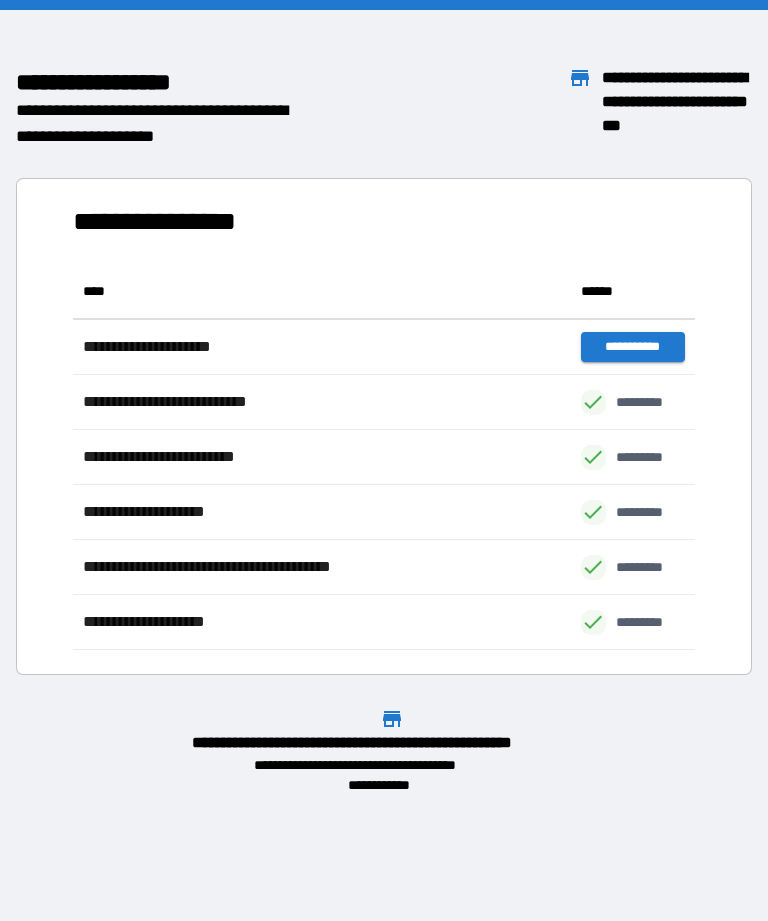 scroll, scrollTop: 0, scrollLeft: 0, axis: both 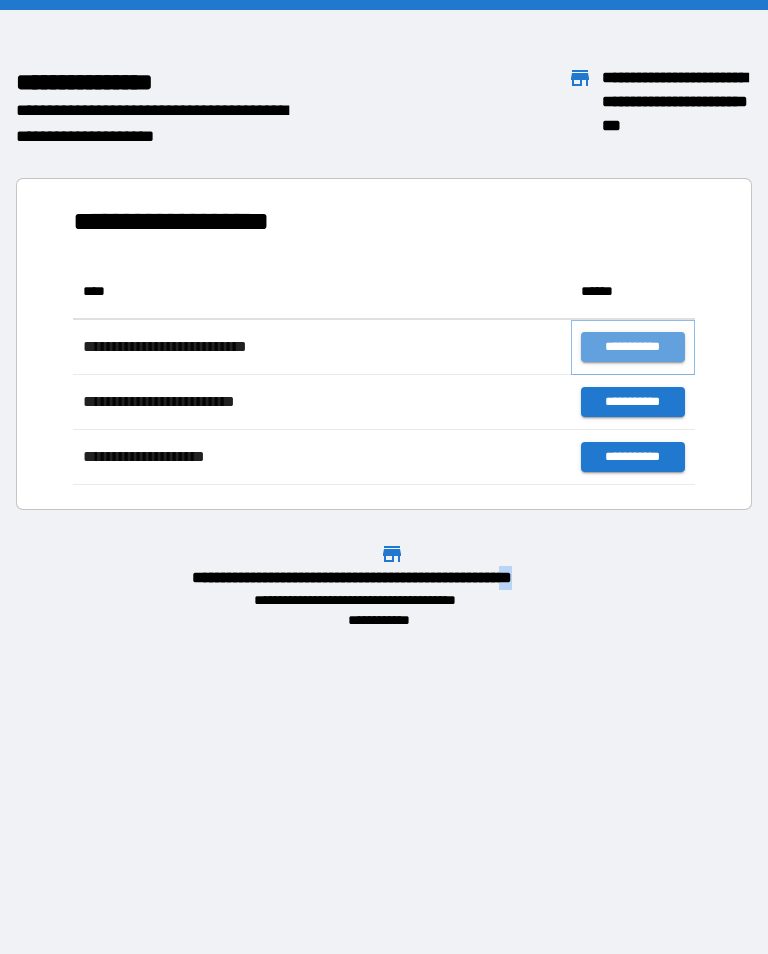 click on "**********" at bounding box center (633, 347) 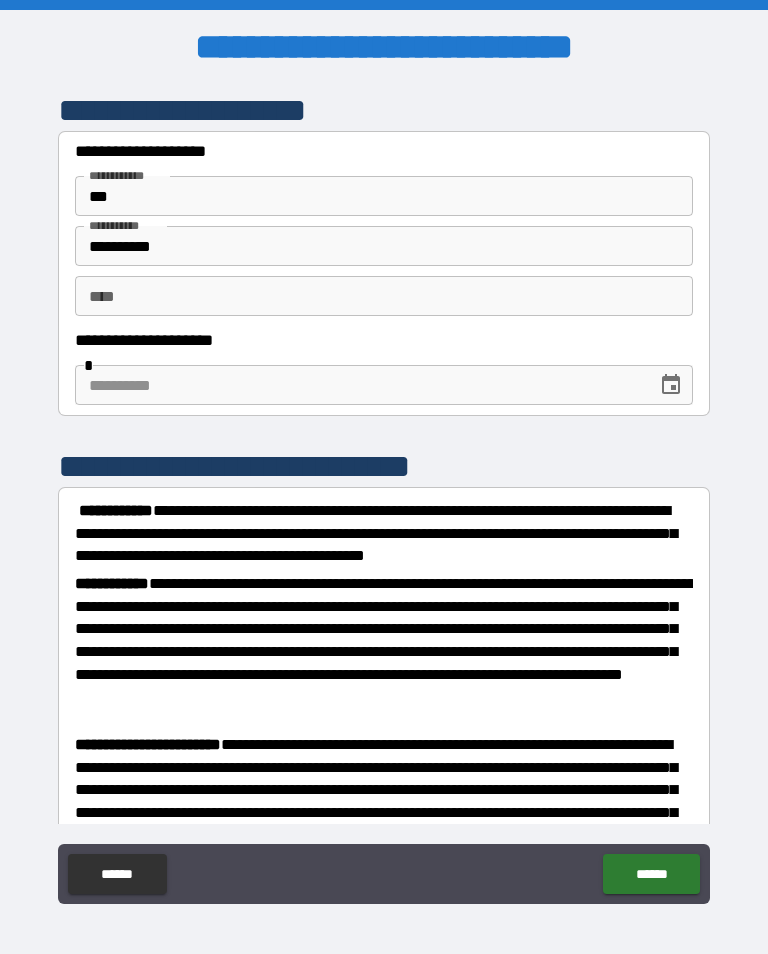 click on "**********" at bounding box center [384, 495] 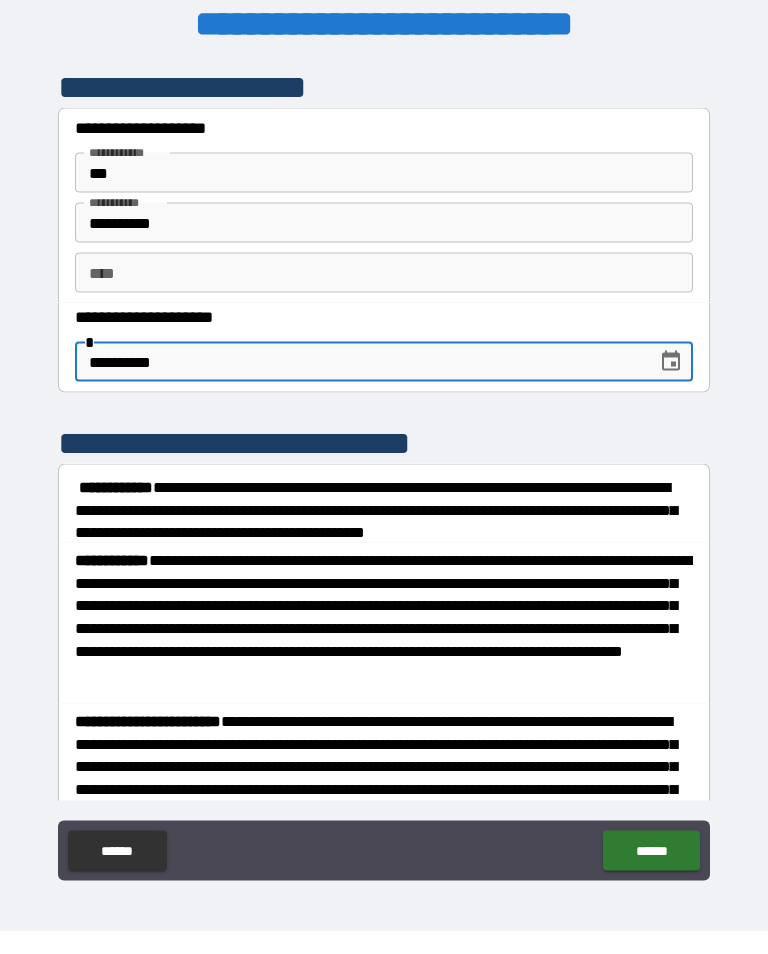 type on "**********" 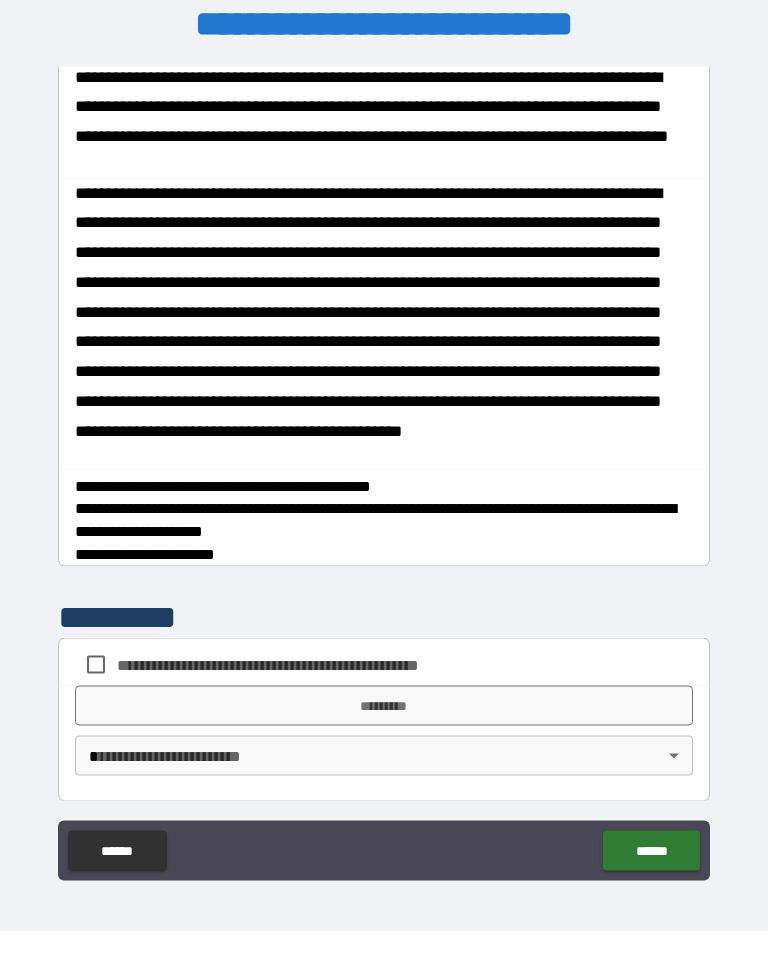 scroll, scrollTop: 1999, scrollLeft: 0, axis: vertical 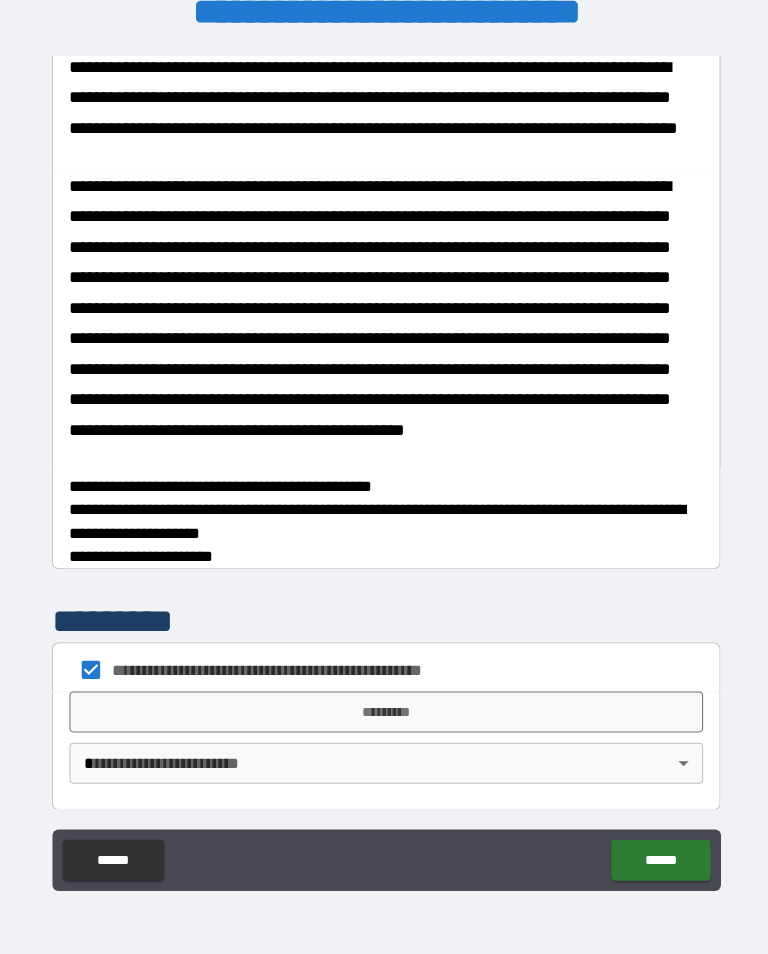 click on "*********" at bounding box center (384, 706) 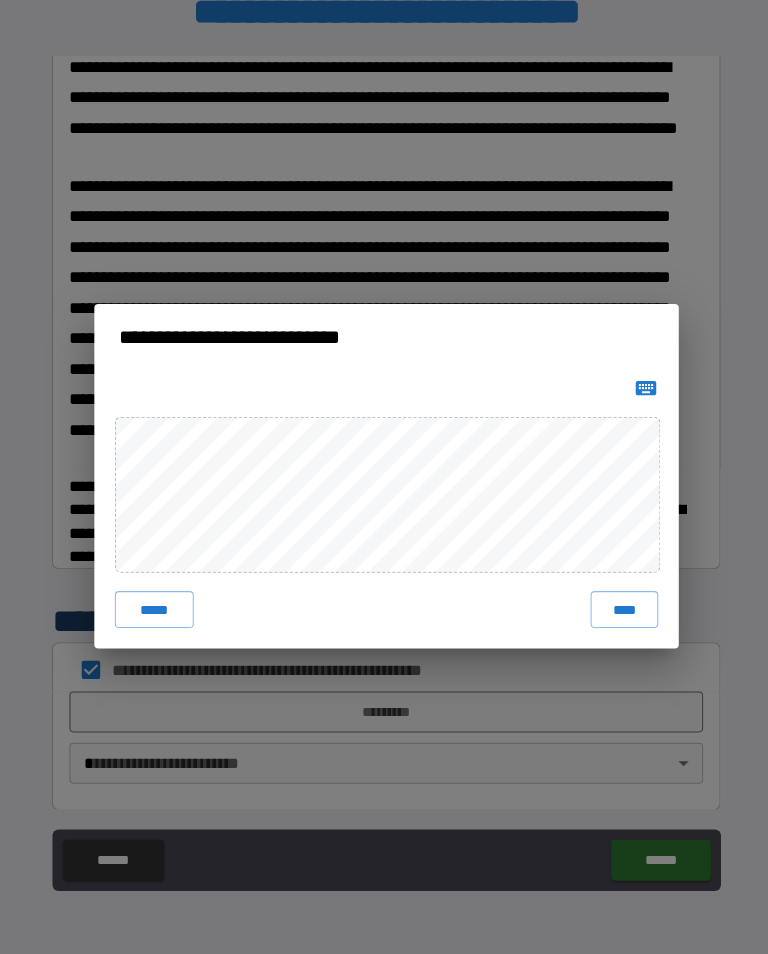 click on "****" at bounding box center (616, 607) 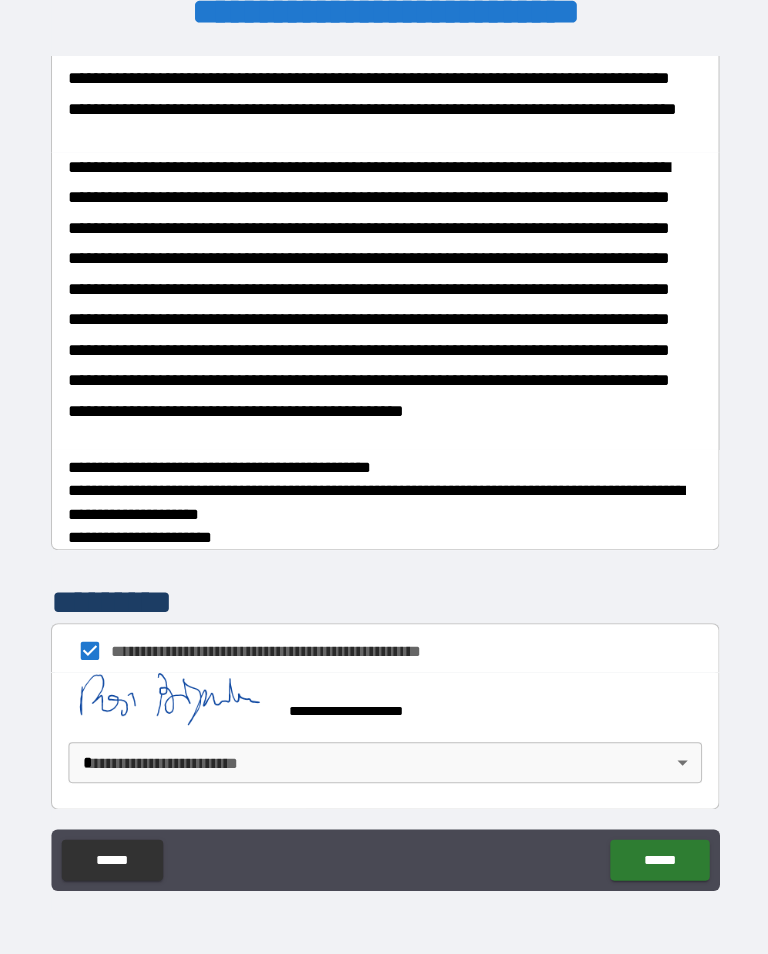 scroll, scrollTop: 2016, scrollLeft: 0, axis: vertical 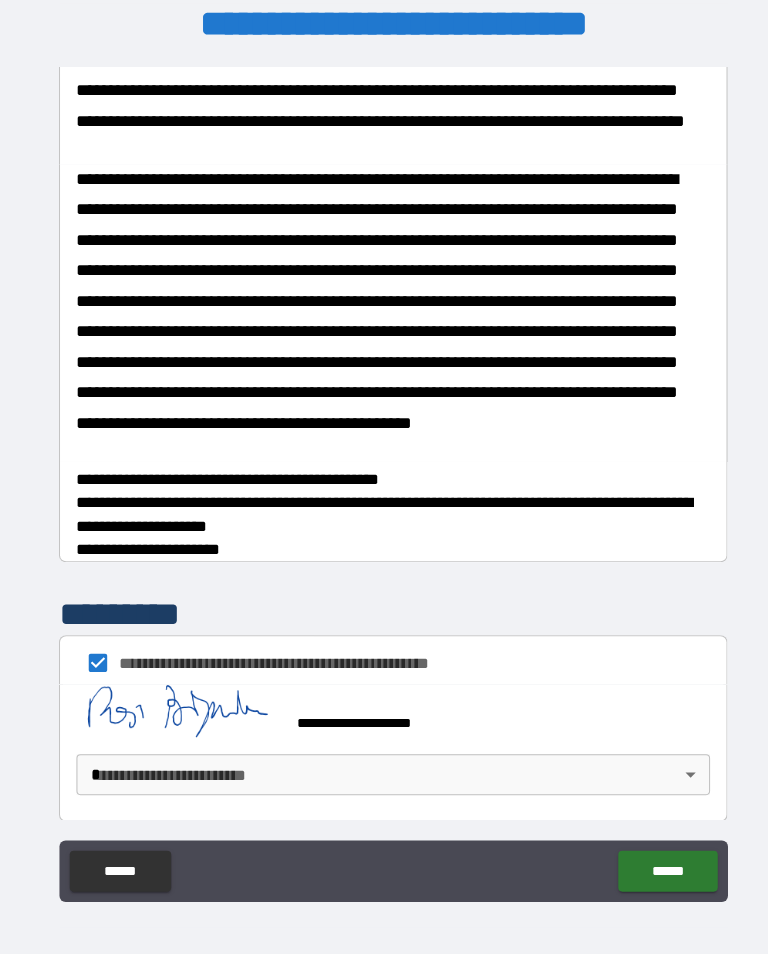 click on "******" at bounding box center (651, 850) 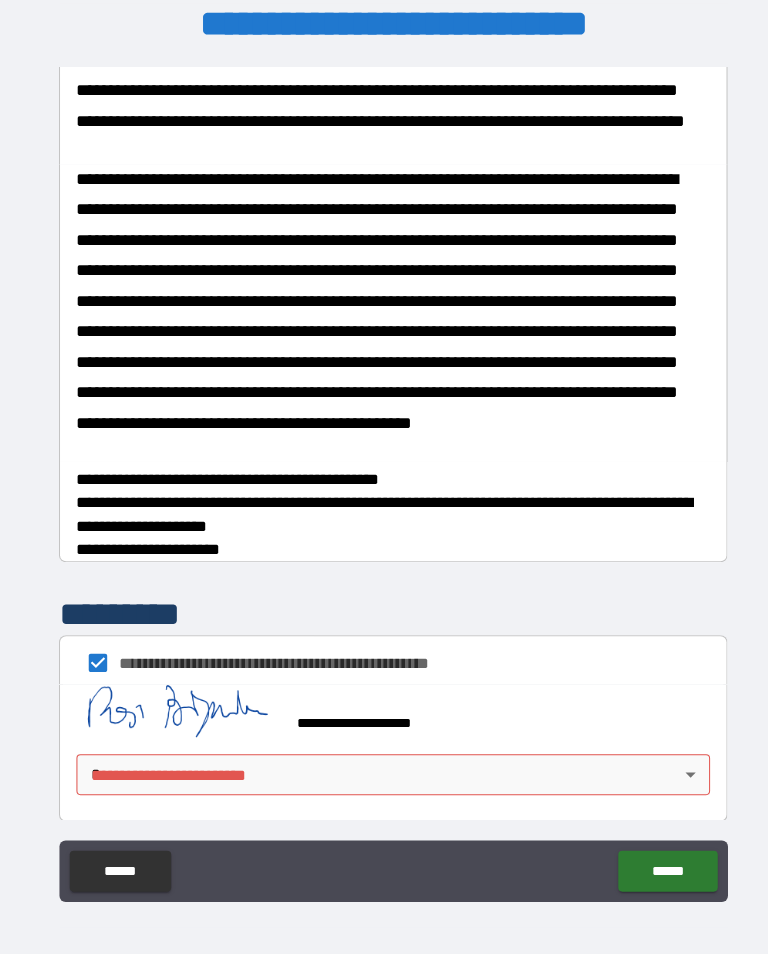 click on "**********" at bounding box center (384, 468) 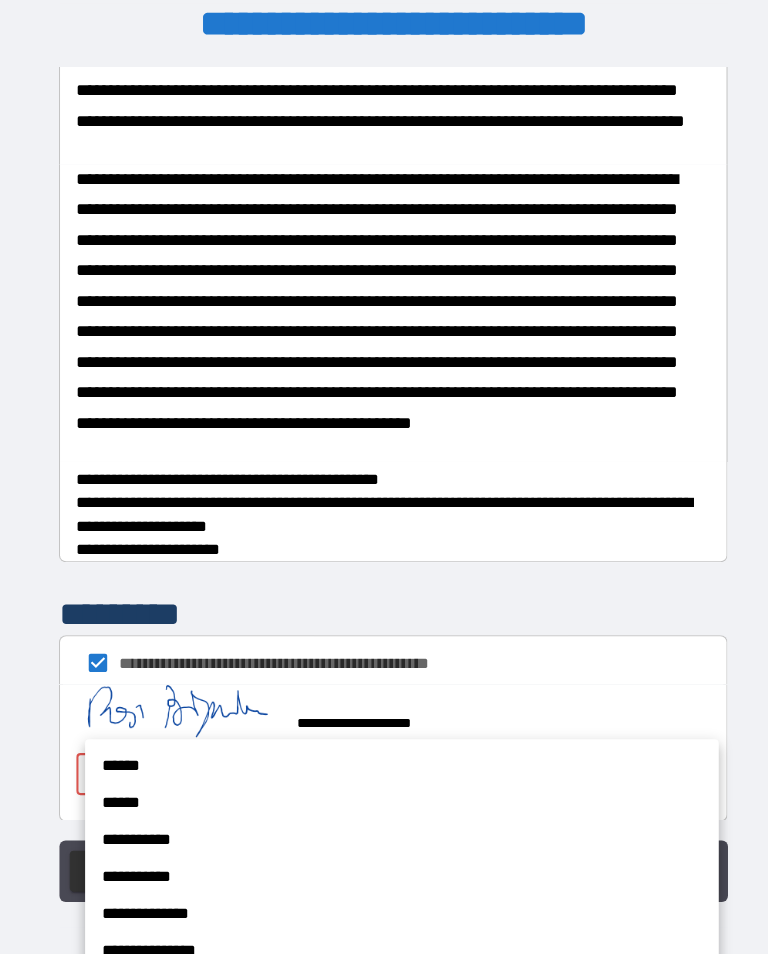 click on "**********" at bounding box center [392, 927] 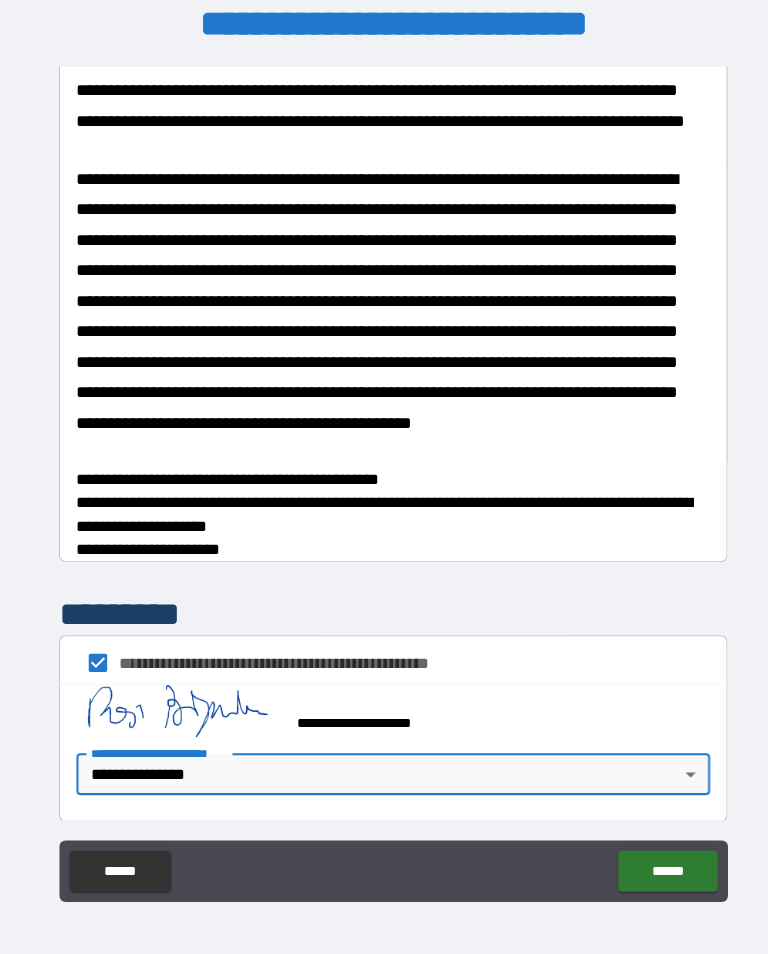 click on "******" at bounding box center [651, 850] 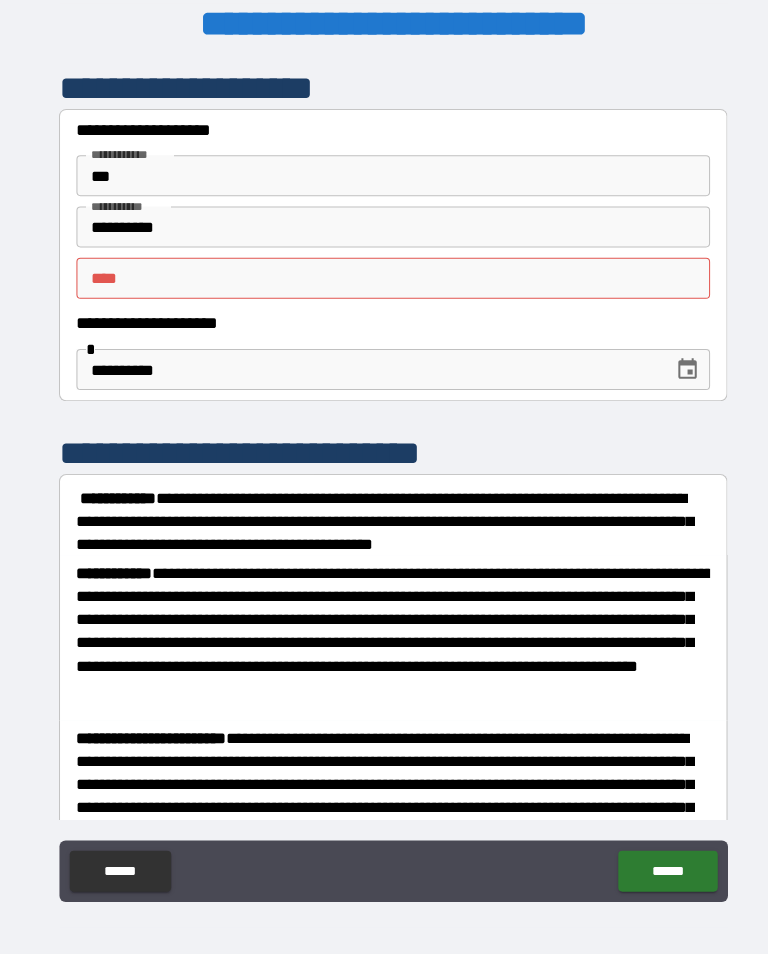 scroll, scrollTop: 0, scrollLeft: 0, axis: both 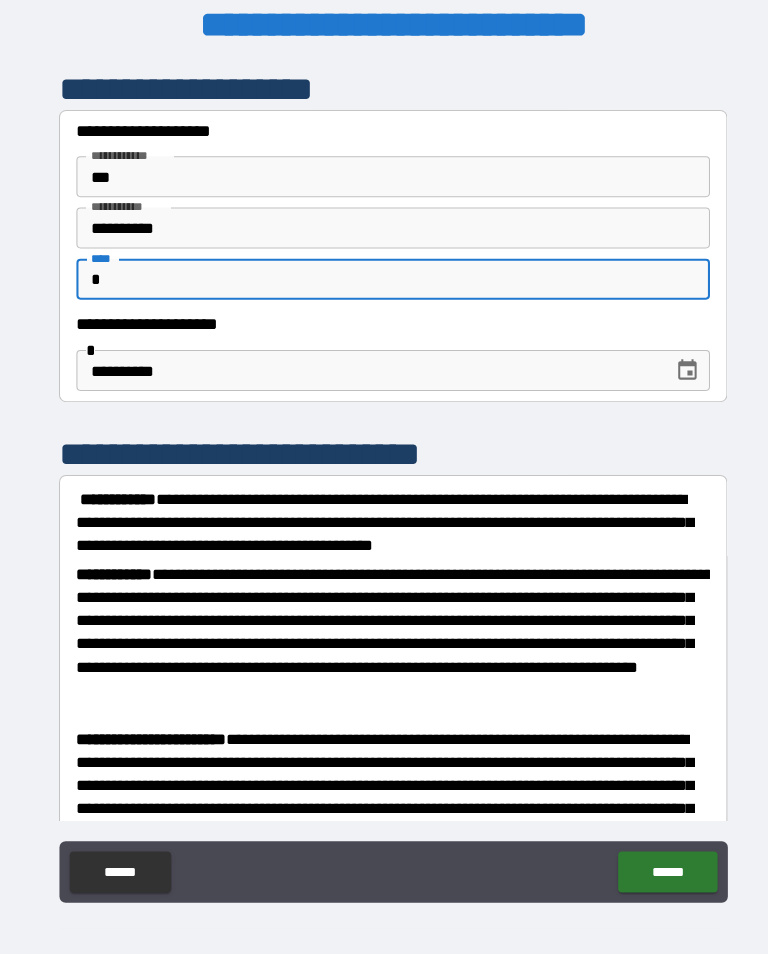 type 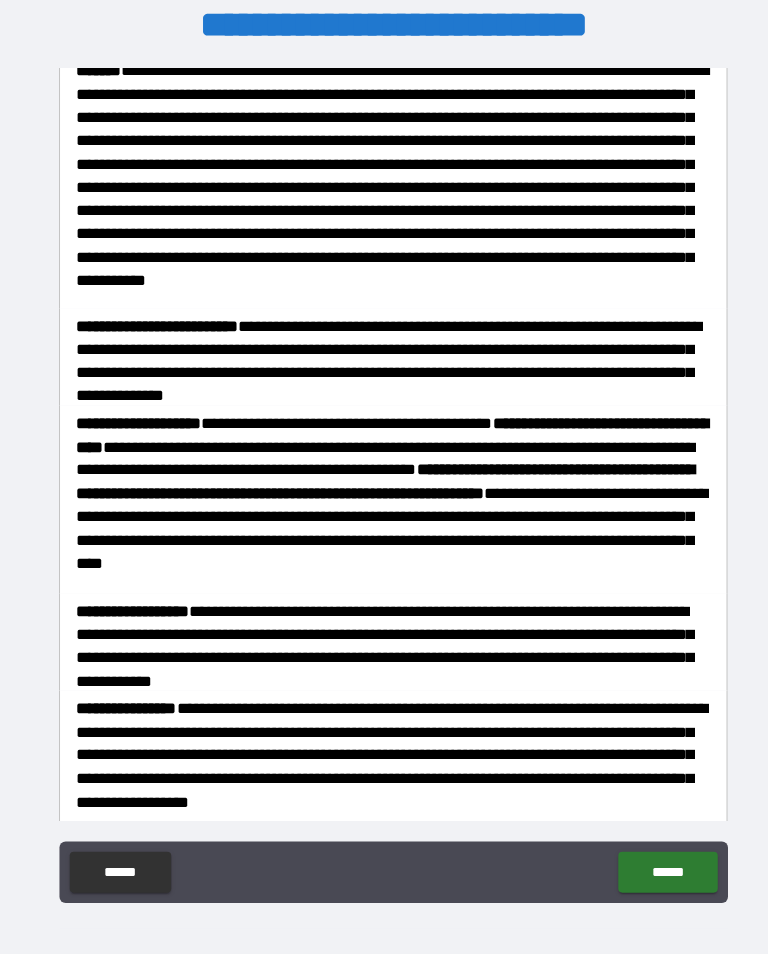 scroll, scrollTop: 1386, scrollLeft: 0, axis: vertical 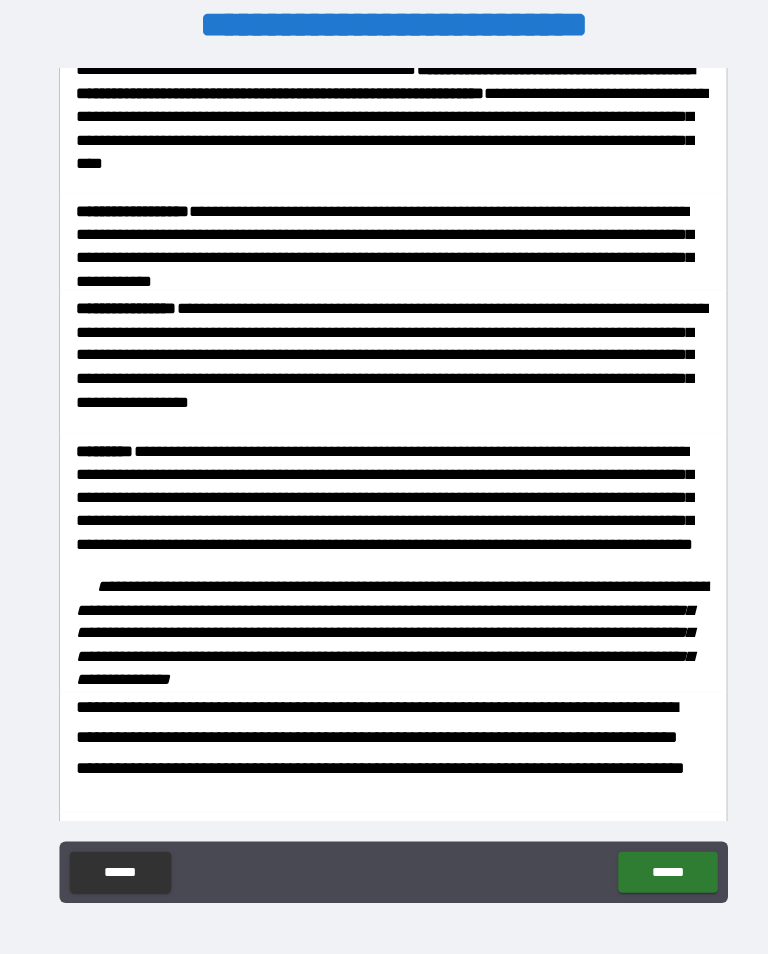 click on "******" at bounding box center [651, 851] 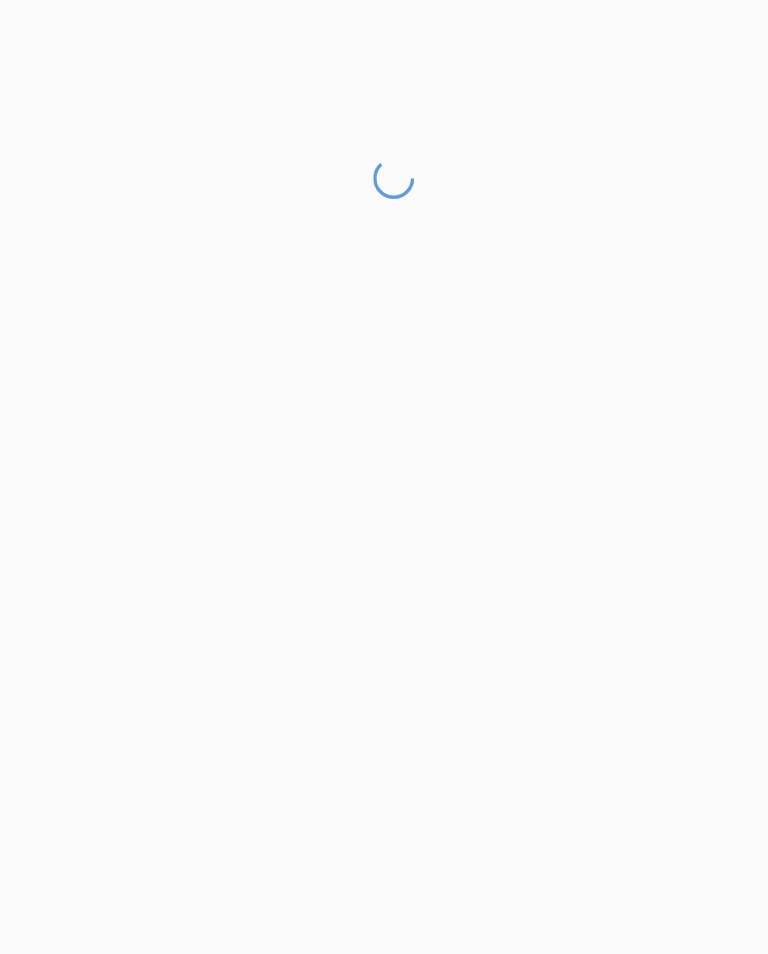 scroll, scrollTop: 24, scrollLeft: 0, axis: vertical 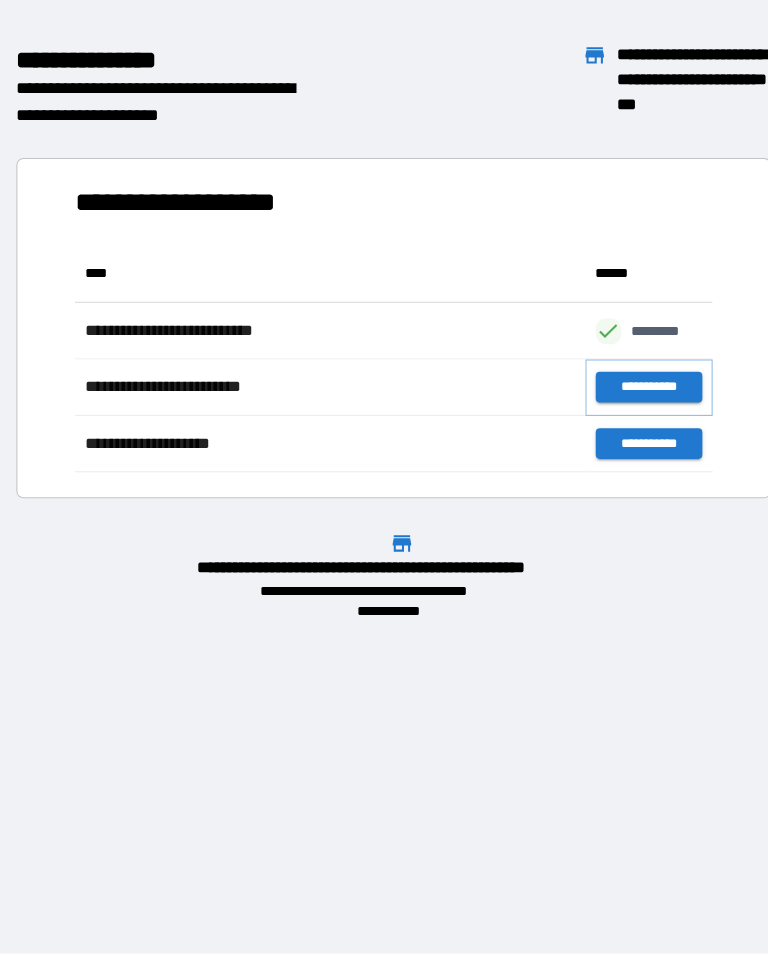 click on "**********" at bounding box center [633, 378] 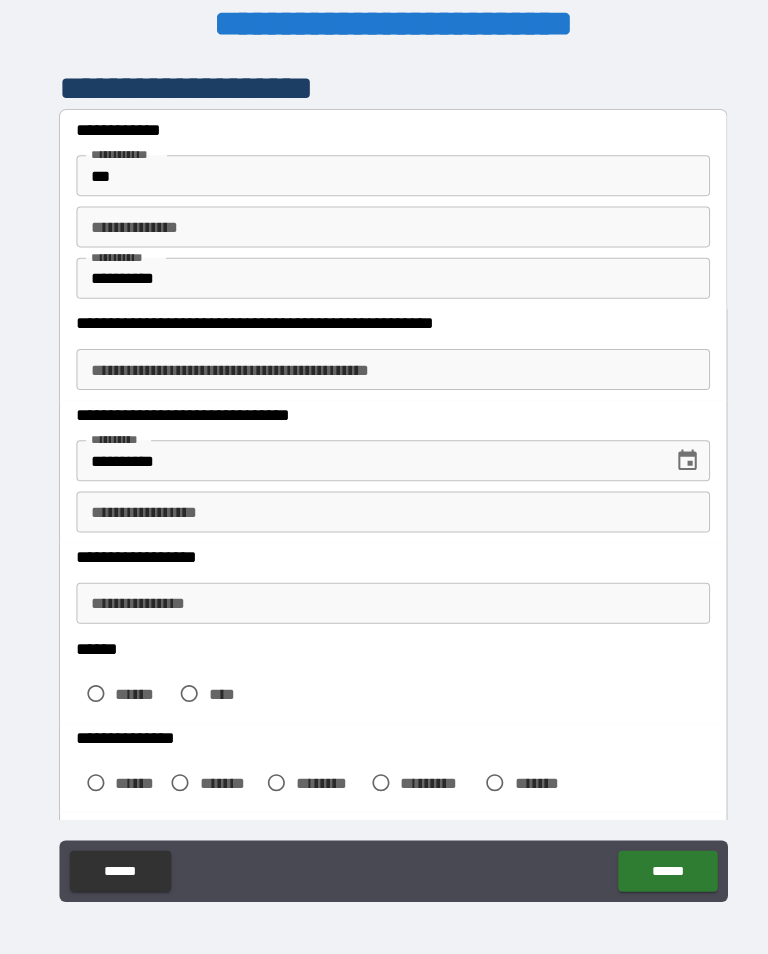 scroll, scrollTop: 5, scrollLeft: 0, axis: vertical 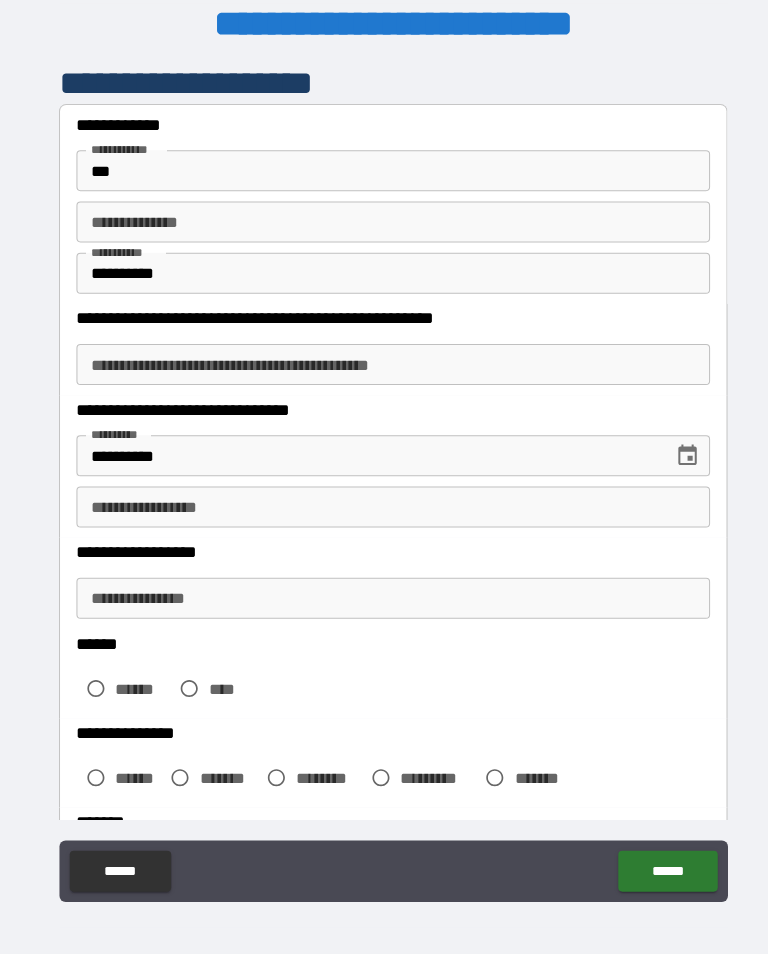 click on "**********" at bounding box center (359, 445) 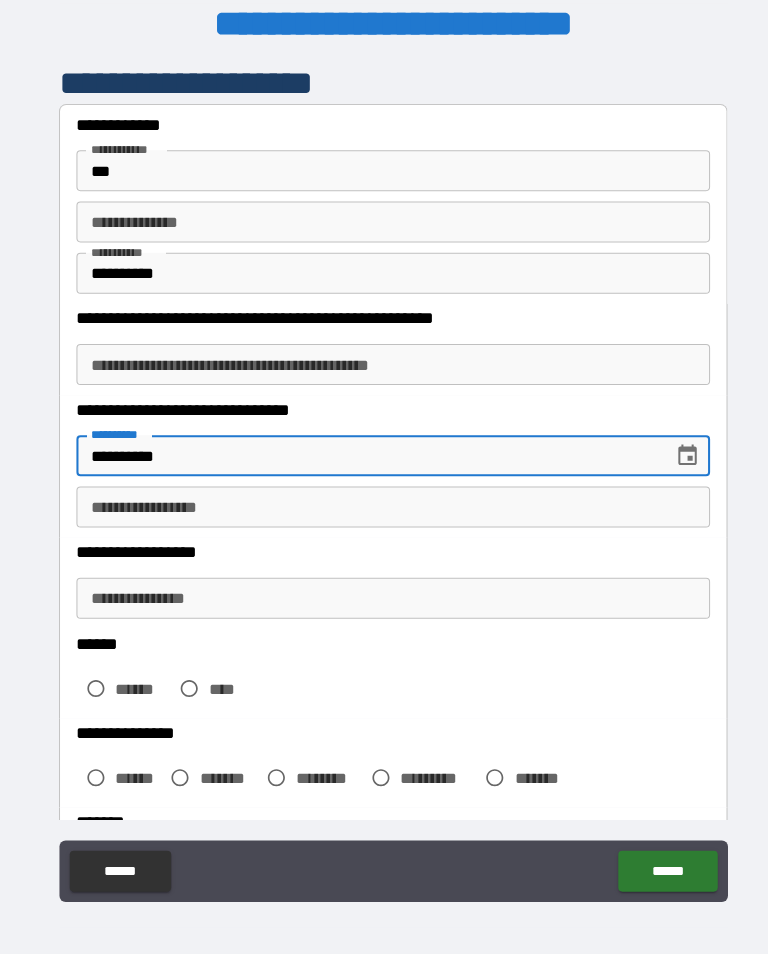 scroll, scrollTop: 23, scrollLeft: 0, axis: vertical 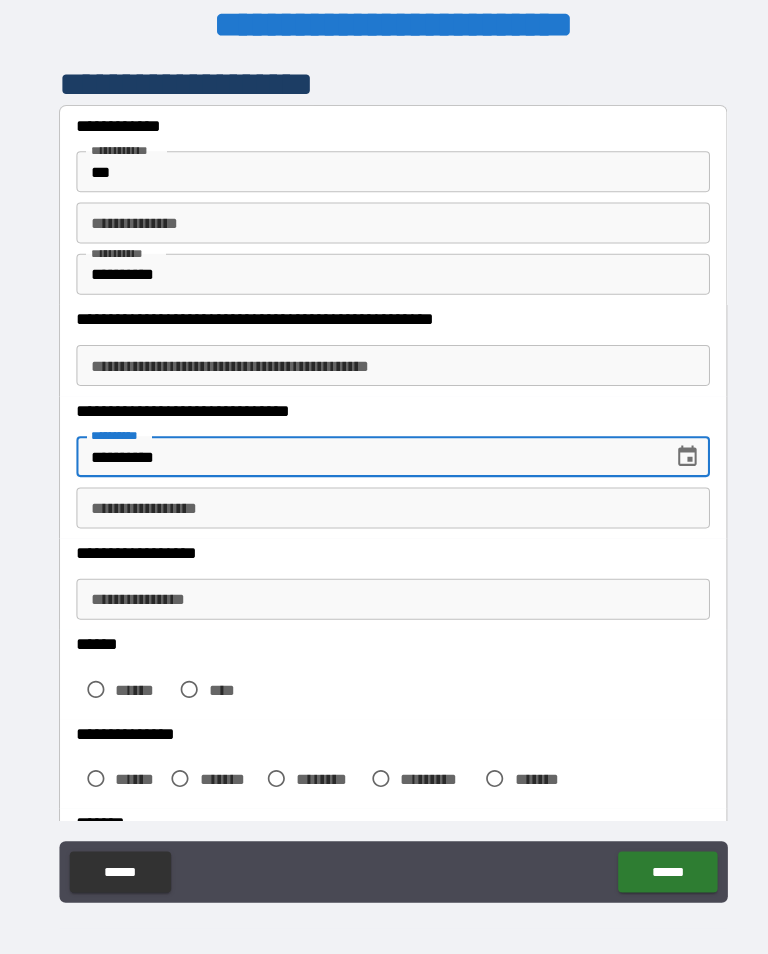 click on "**********" at bounding box center (384, 496) 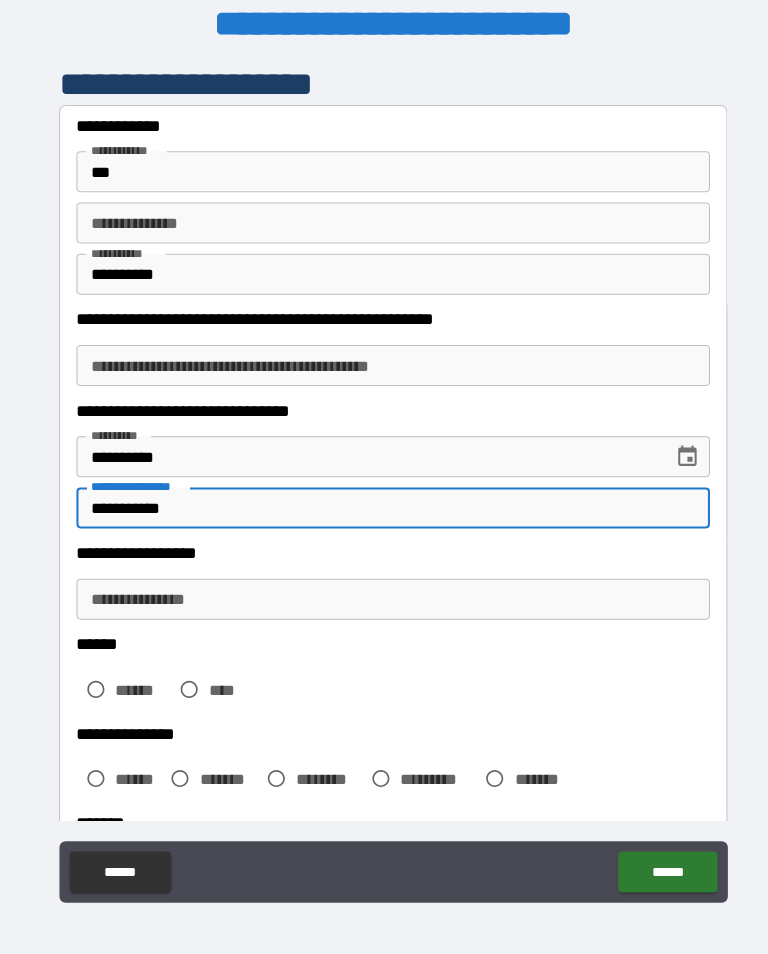 scroll, scrollTop: 14, scrollLeft: 0, axis: vertical 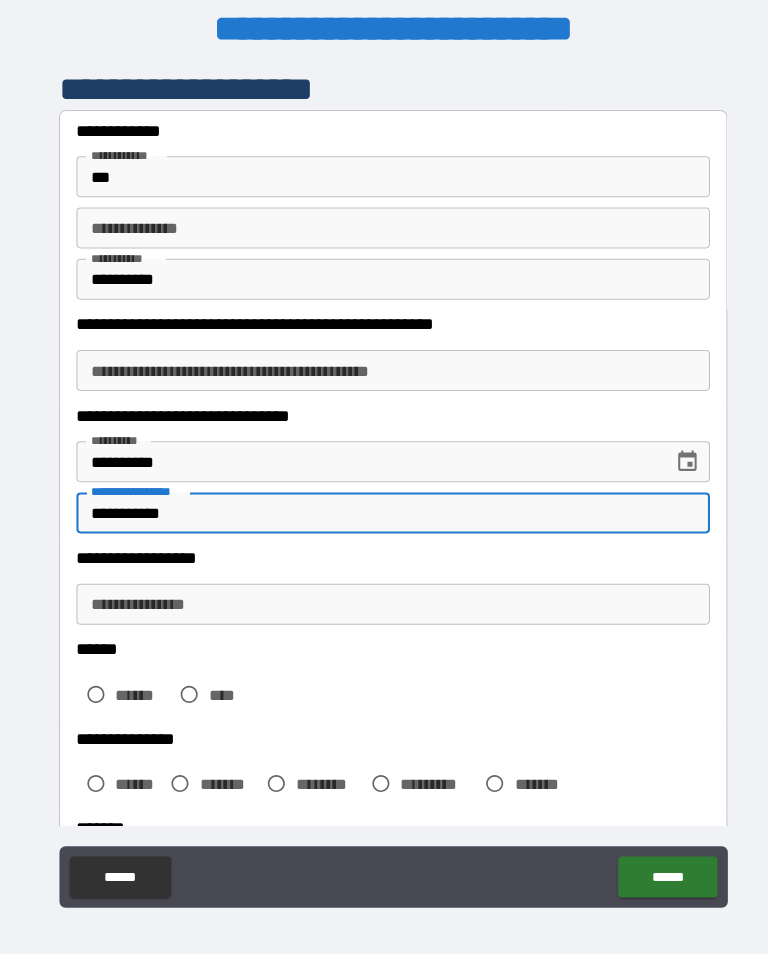 type on "**********" 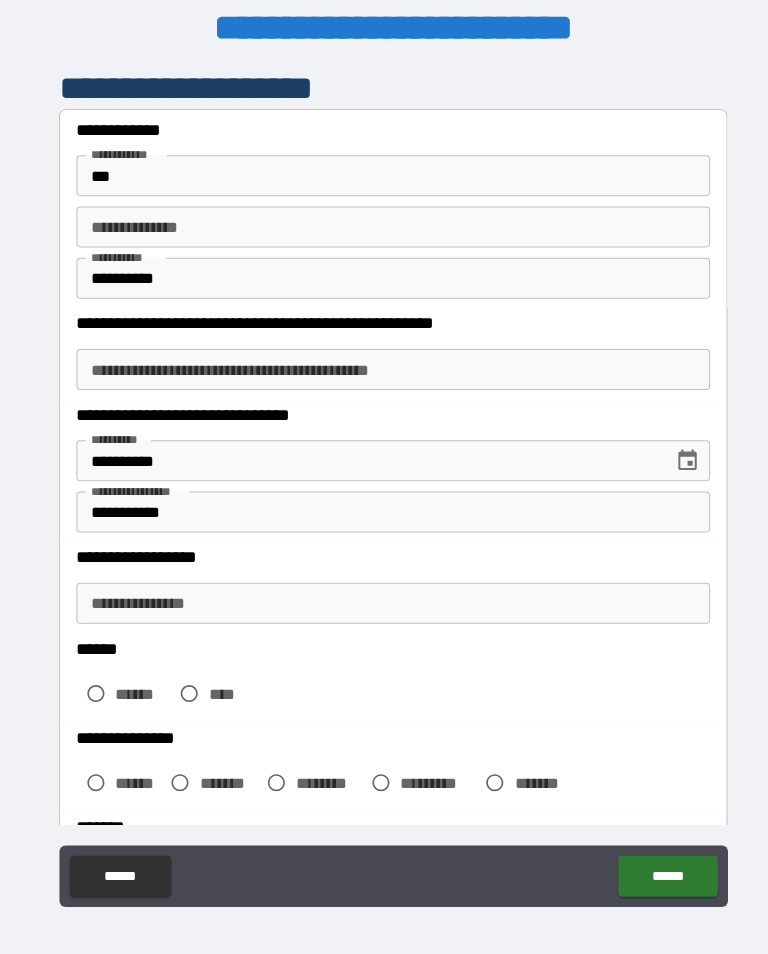 click on "**********" at bounding box center [384, 589] 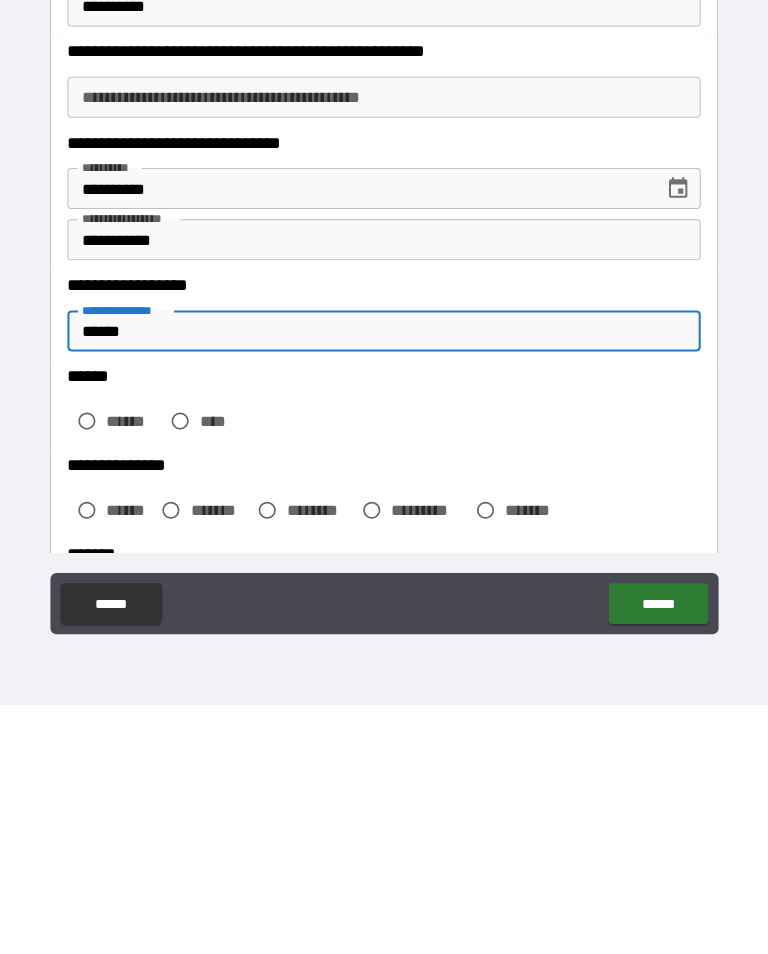 scroll, scrollTop: 31, scrollLeft: 0, axis: vertical 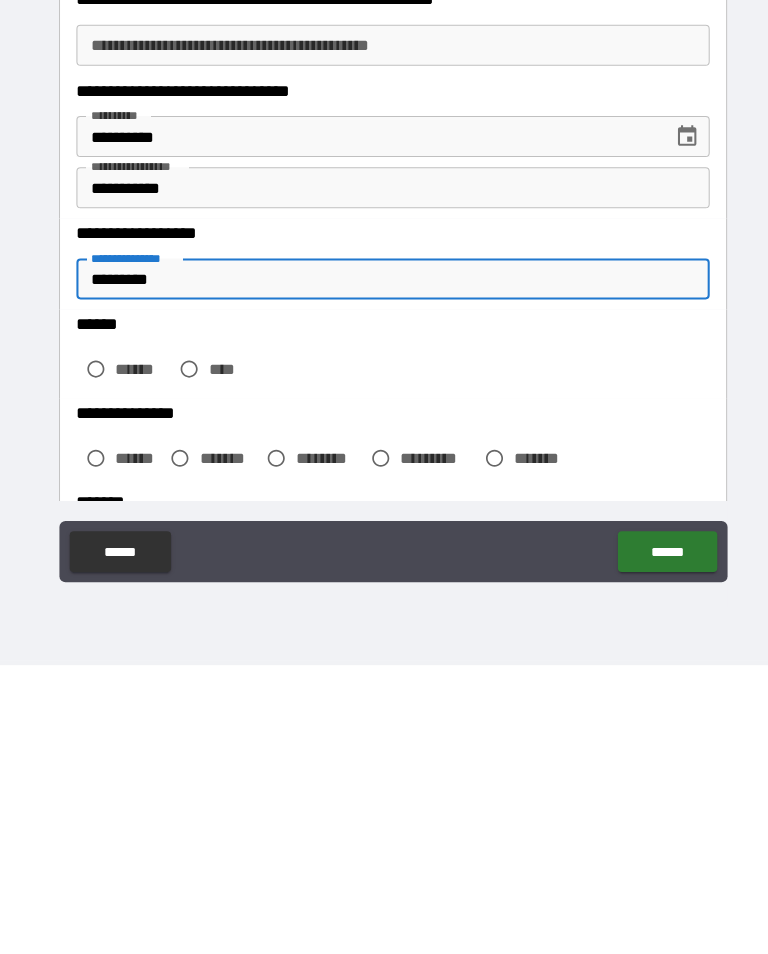 type on "*********" 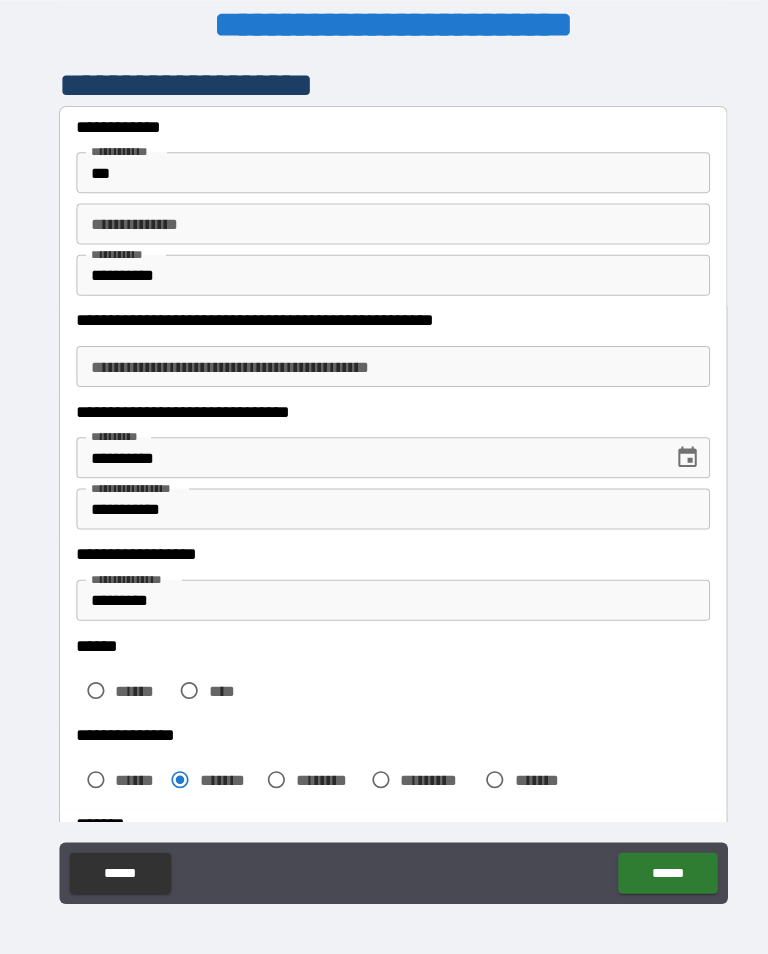 scroll, scrollTop: 23, scrollLeft: 0, axis: vertical 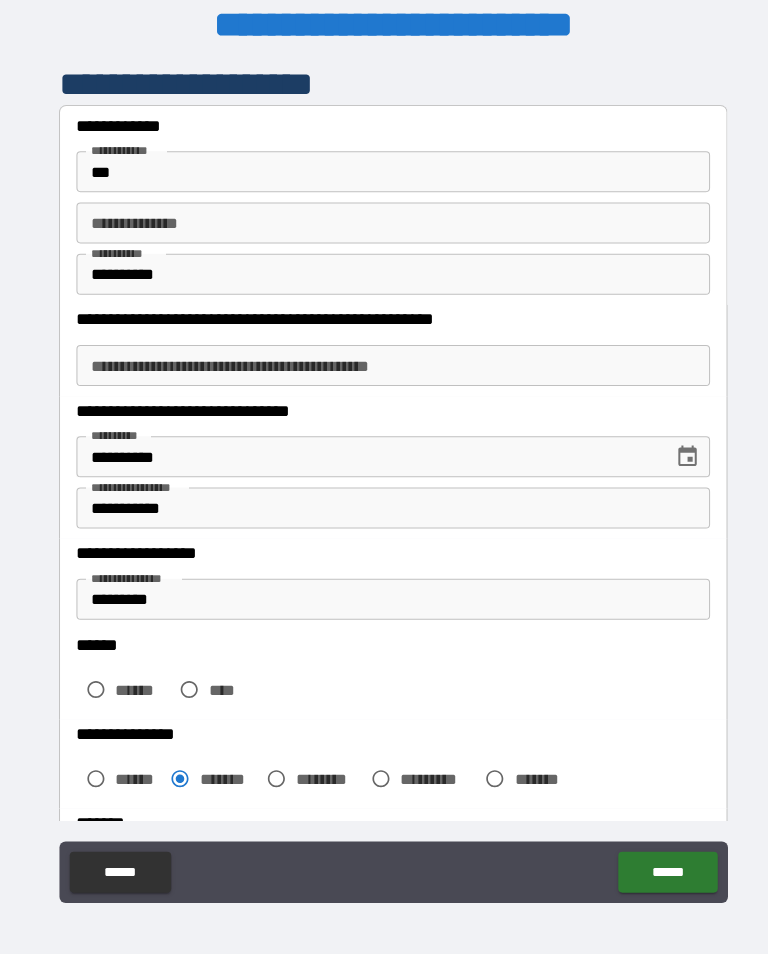 click on "**********" at bounding box center [384, 540] 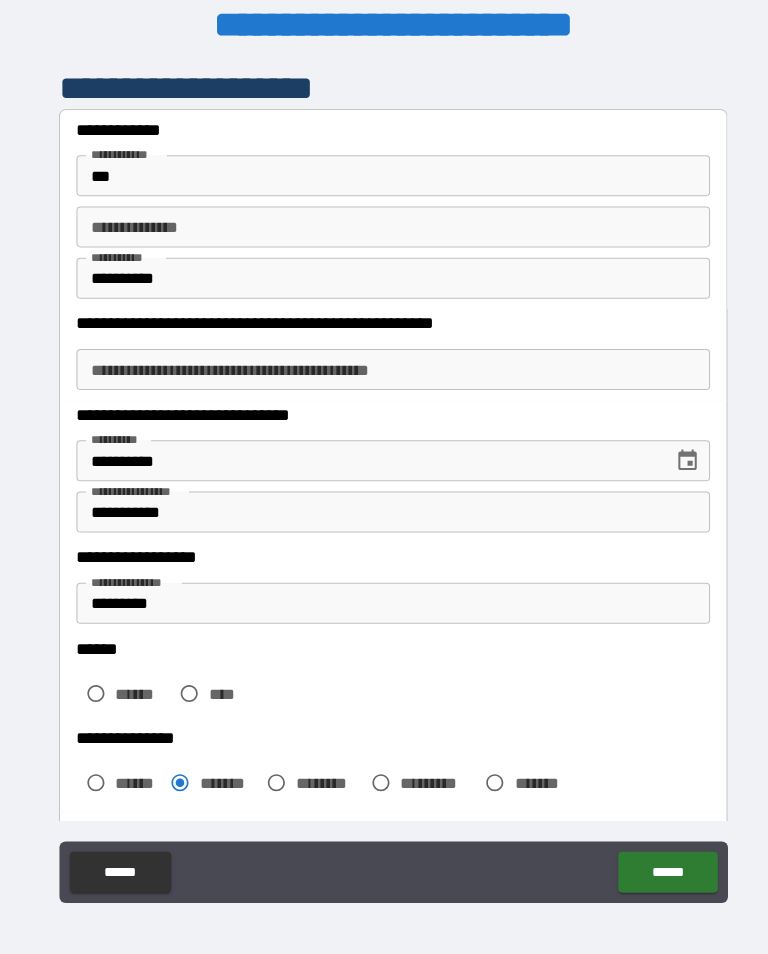 scroll, scrollTop: 23, scrollLeft: 0, axis: vertical 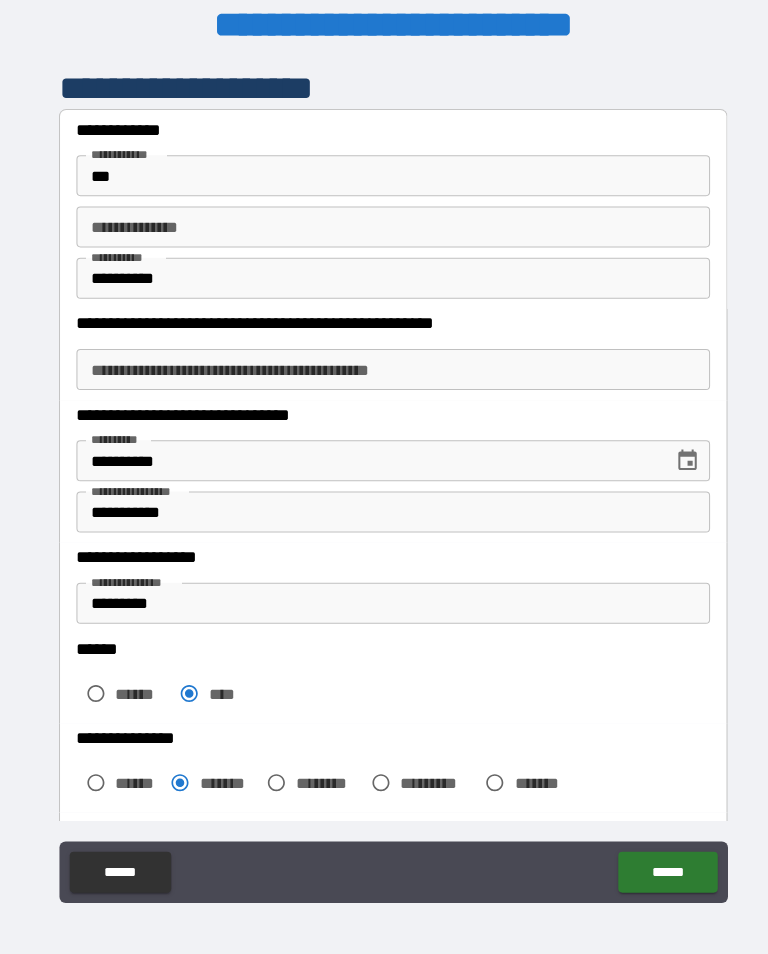 click on "**********" at bounding box center (384, 749) 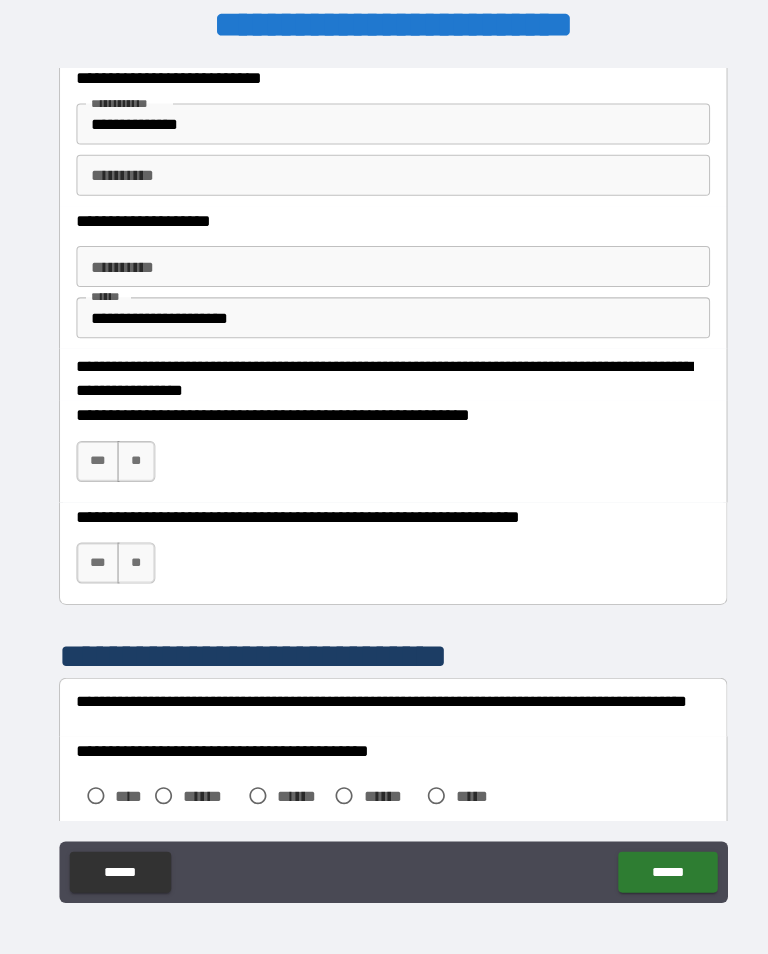scroll, scrollTop: 1015, scrollLeft: 0, axis: vertical 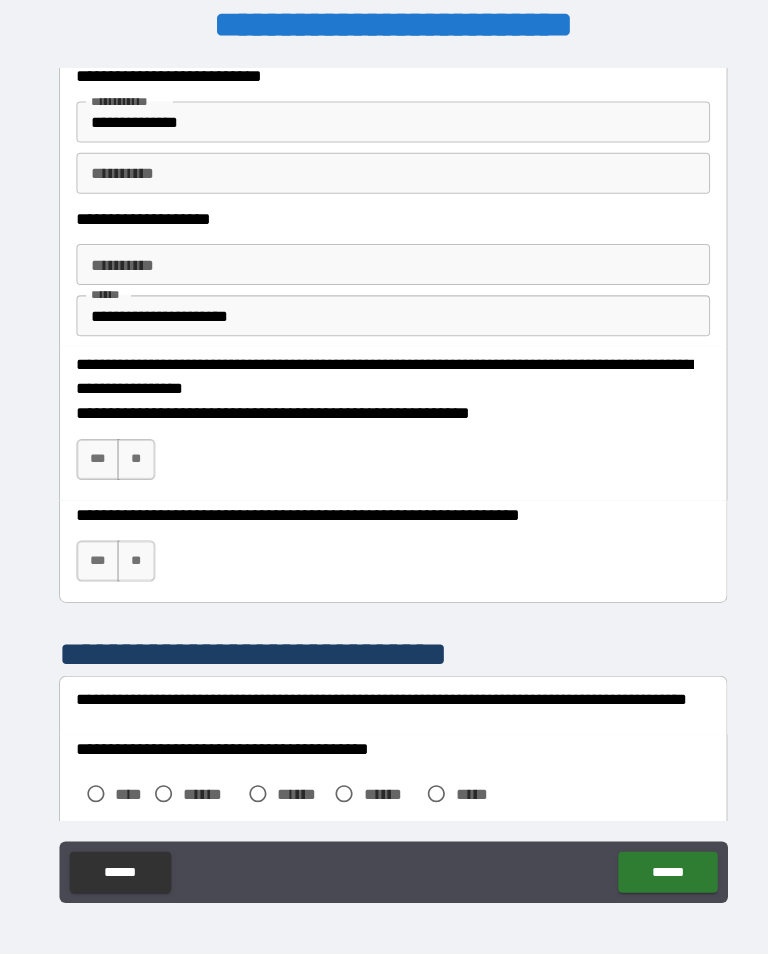 click on "***" at bounding box center (96, 448) 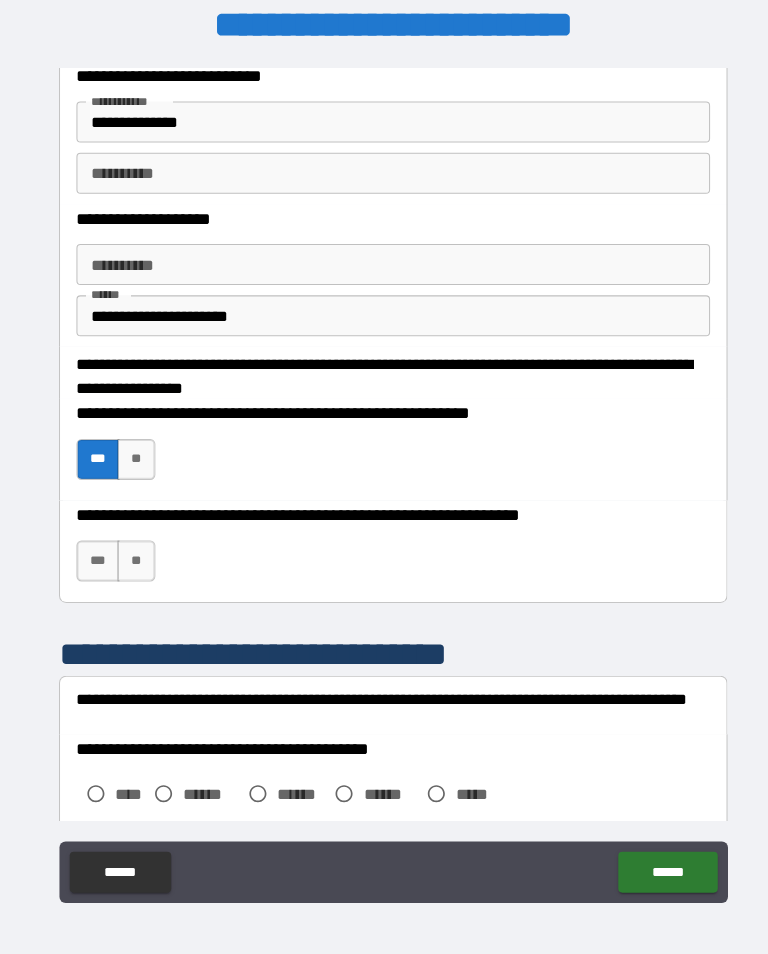 scroll, scrollTop: 23, scrollLeft: 0, axis: vertical 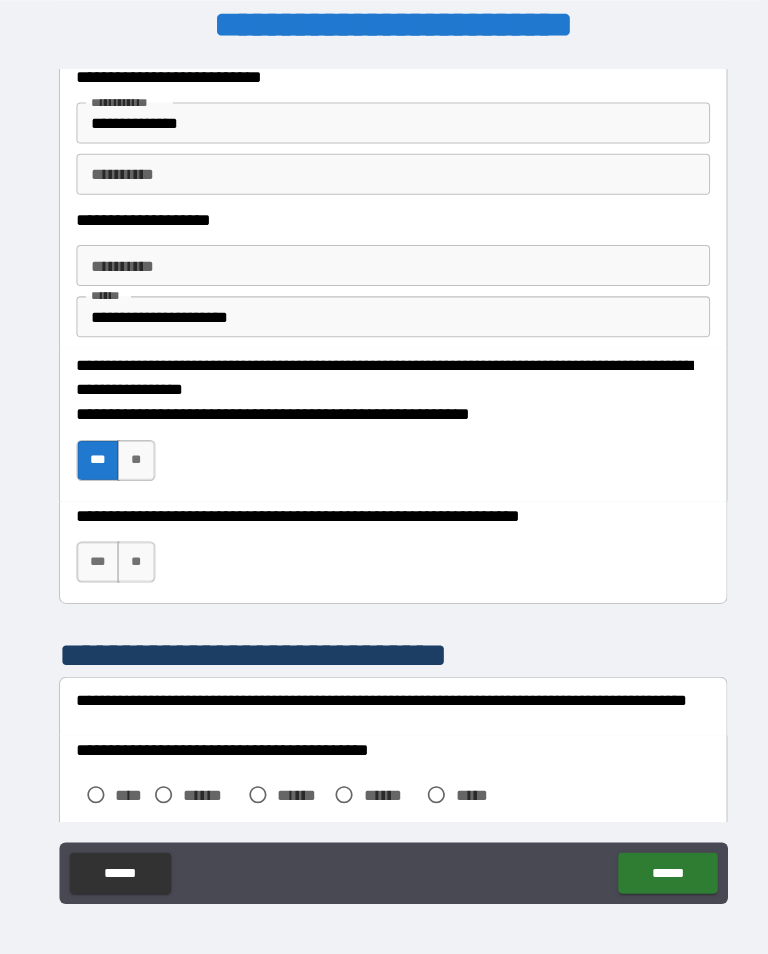 click on "***" at bounding box center [96, 547] 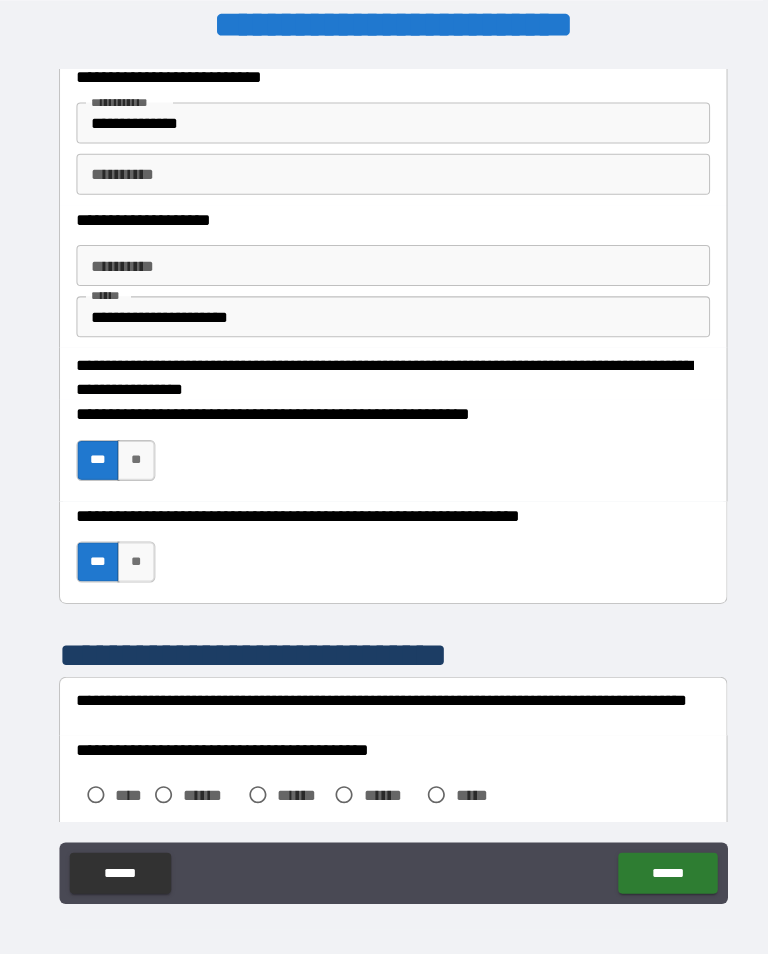 scroll, scrollTop: 23, scrollLeft: 0, axis: vertical 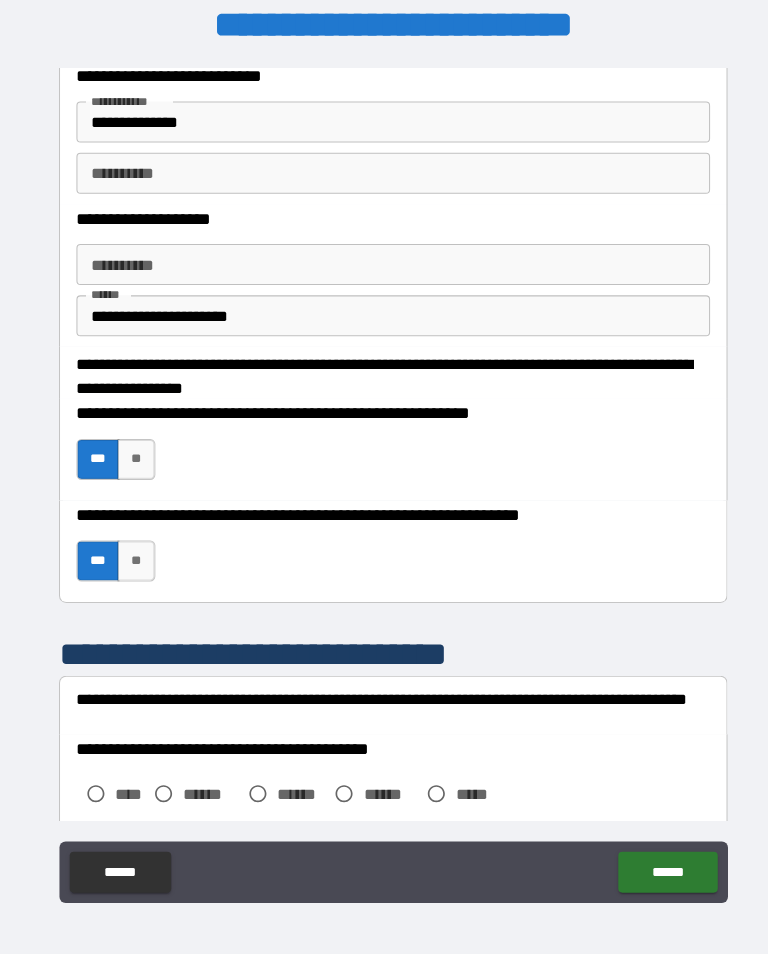 click on "******   ******" at bounding box center [384, 853] 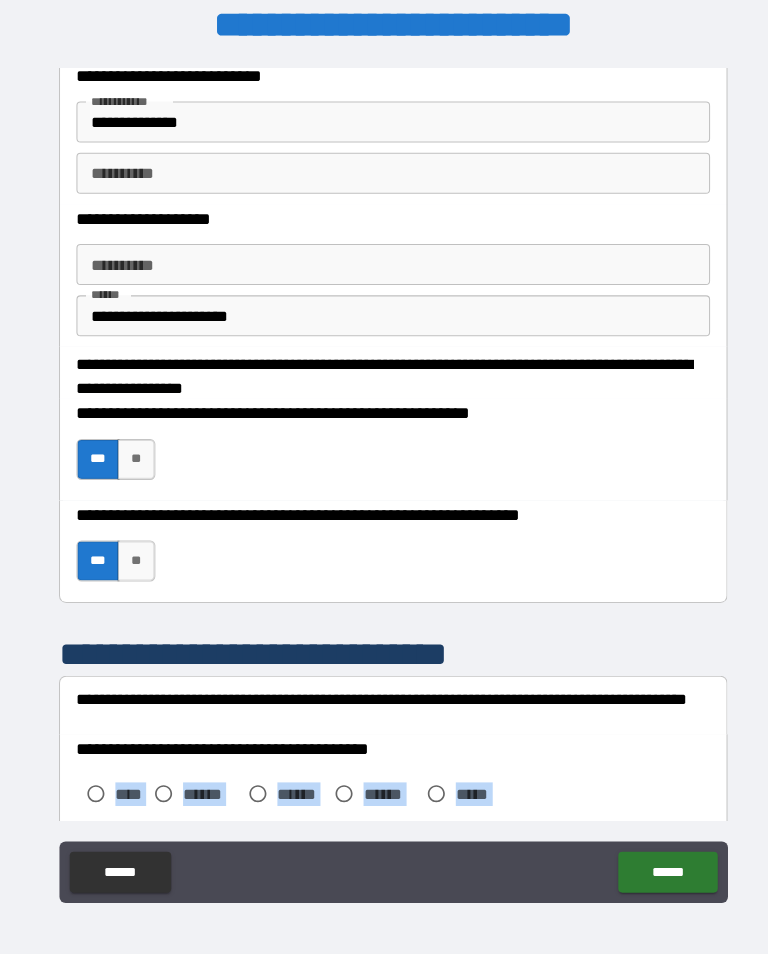 click on "**********" at bounding box center [384, 472] 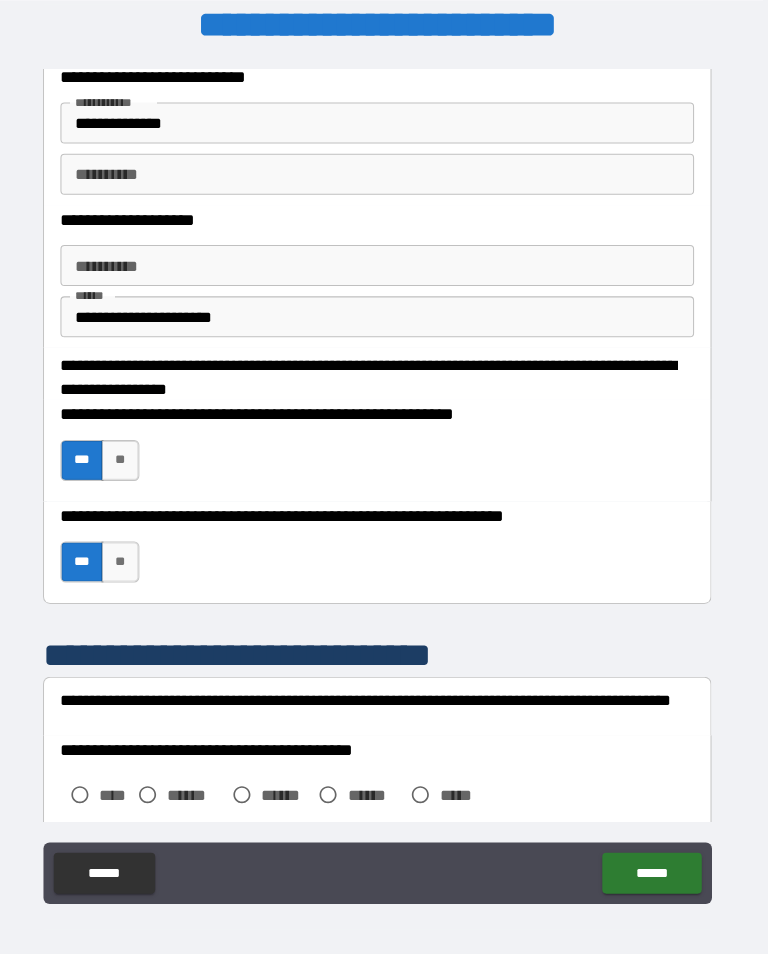 scroll, scrollTop: 23, scrollLeft: 0, axis: vertical 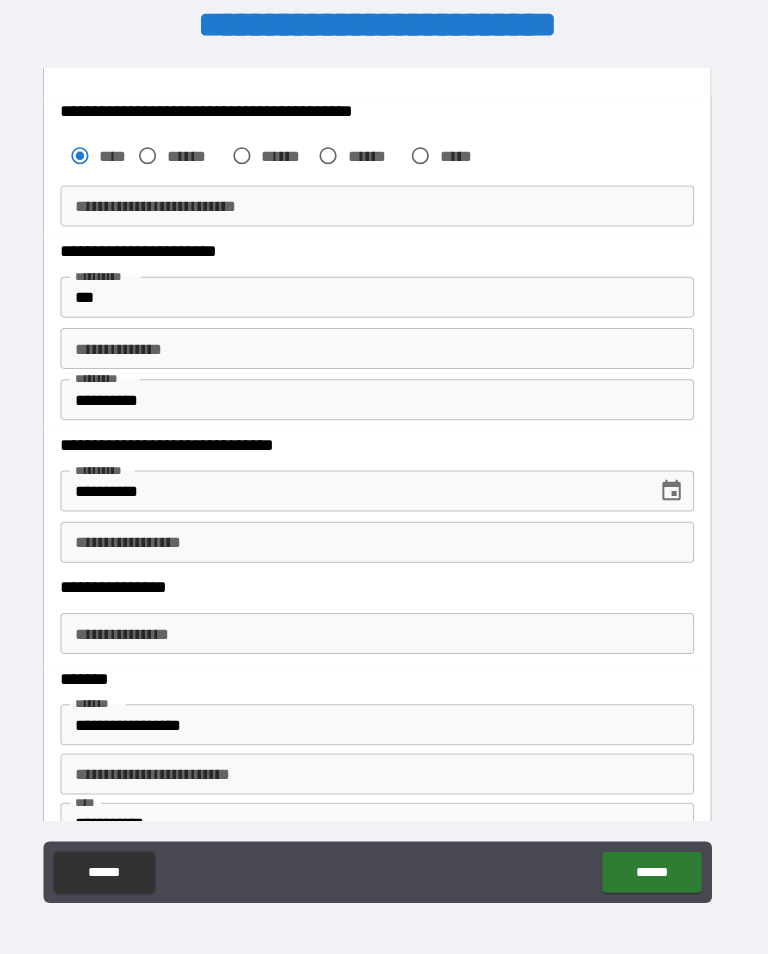click on "******" at bounding box center [651, 851] 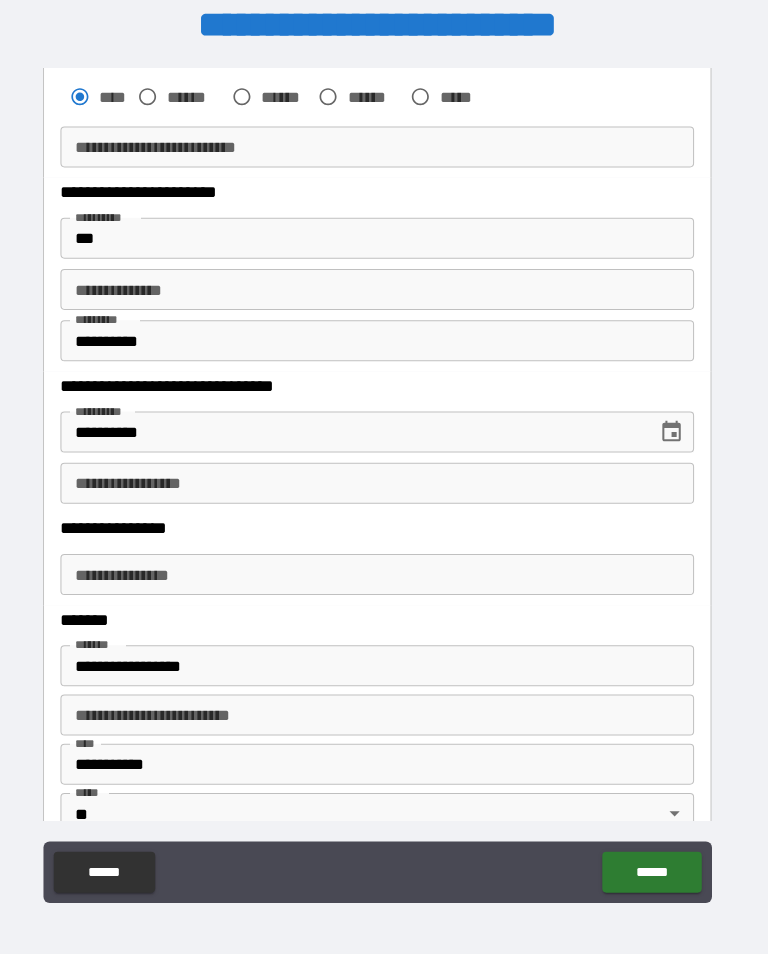 scroll, scrollTop: 1705, scrollLeft: 0, axis: vertical 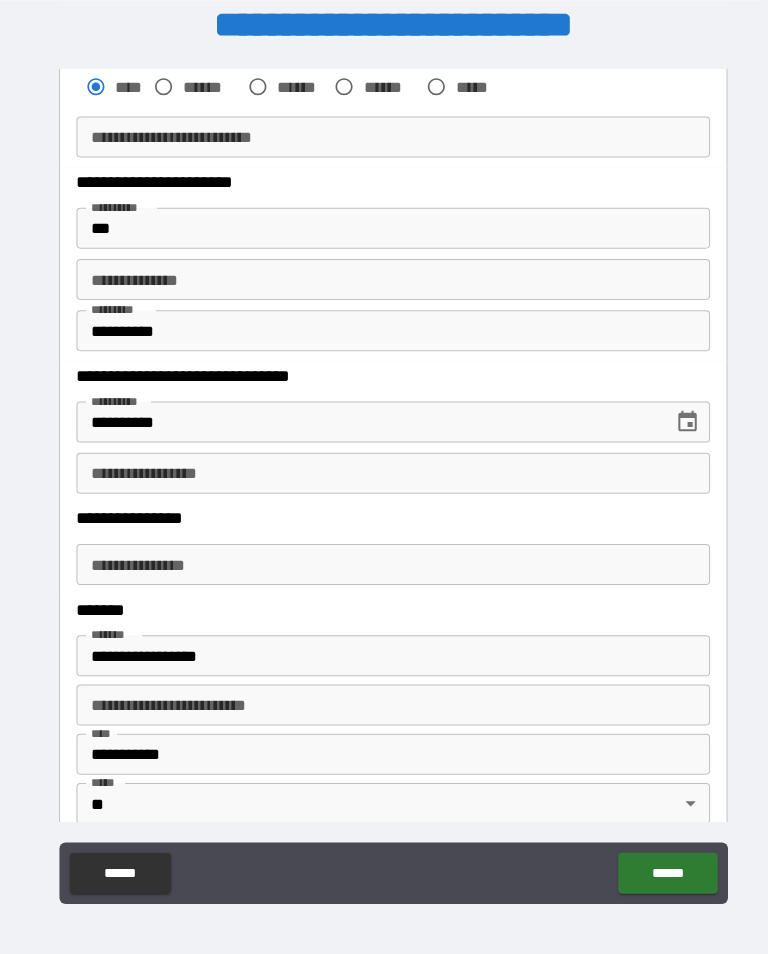 click on "**********" at bounding box center [384, 461] 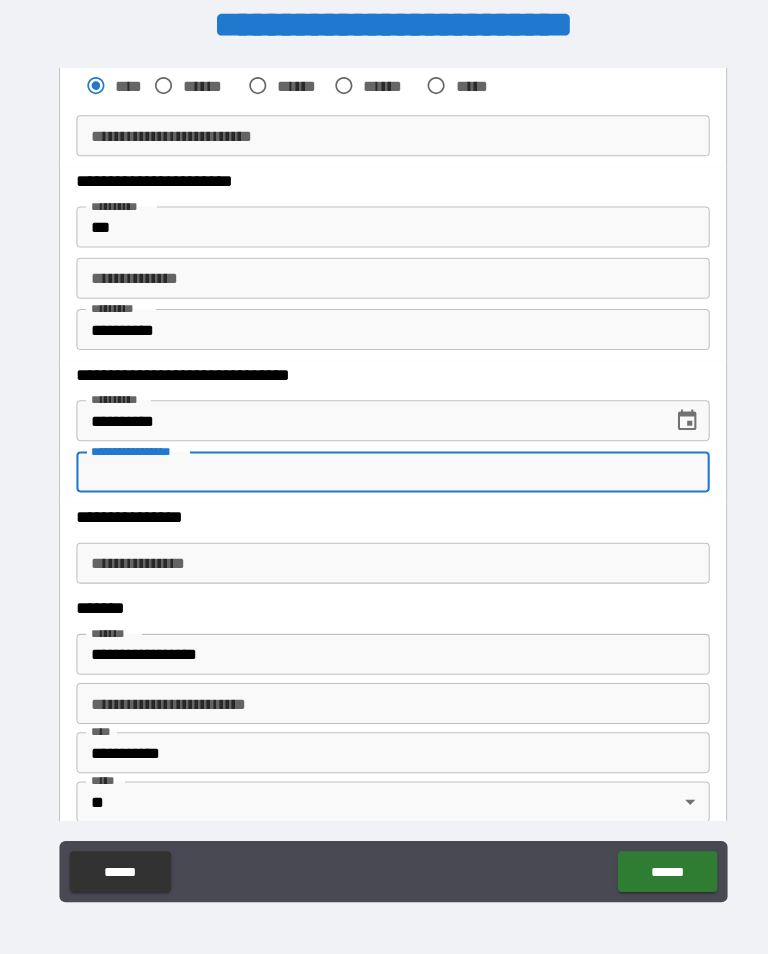 click on "*******" at bounding box center (384, 594) 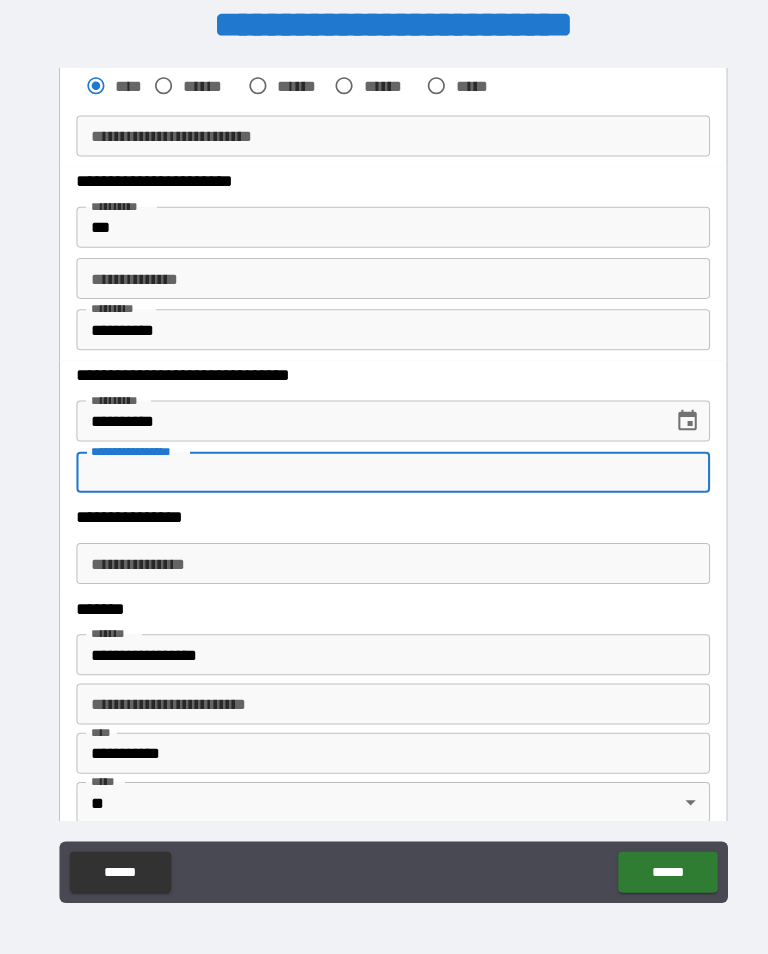 scroll, scrollTop: 23, scrollLeft: 0, axis: vertical 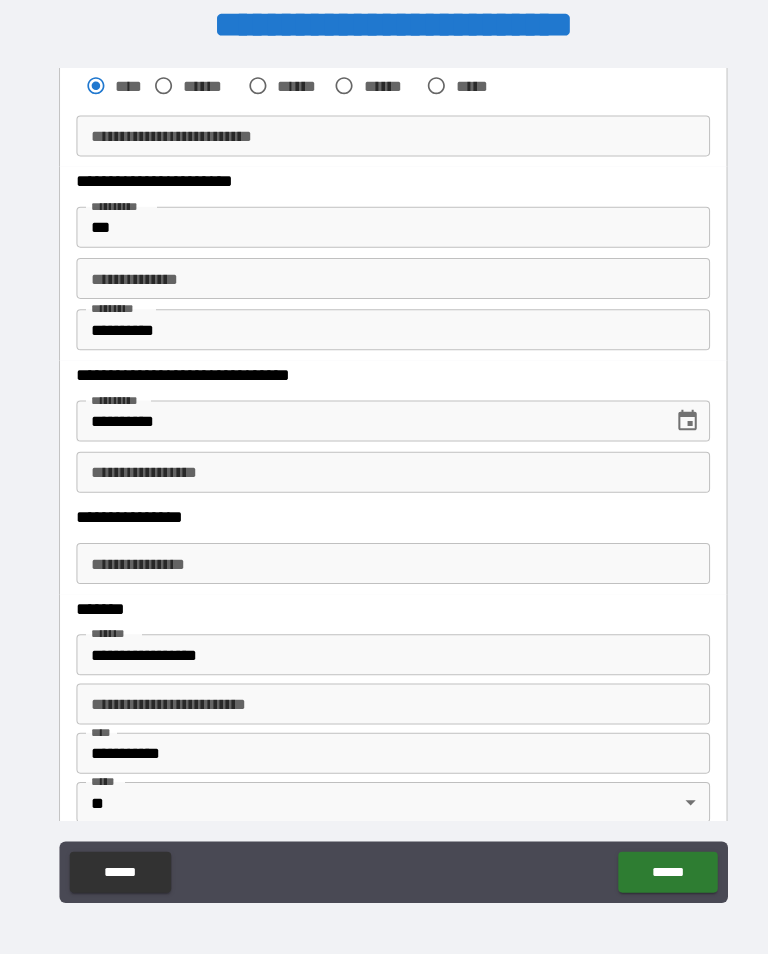 click on "**********" at bounding box center (384, 461) 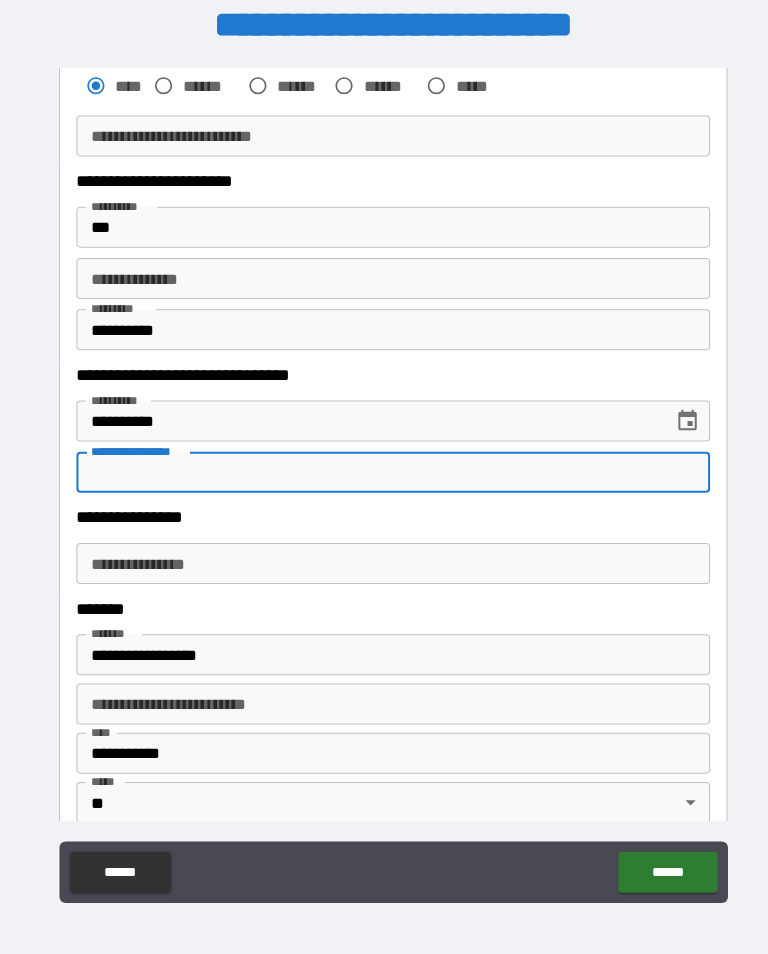 scroll, scrollTop: 23, scrollLeft: 0, axis: vertical 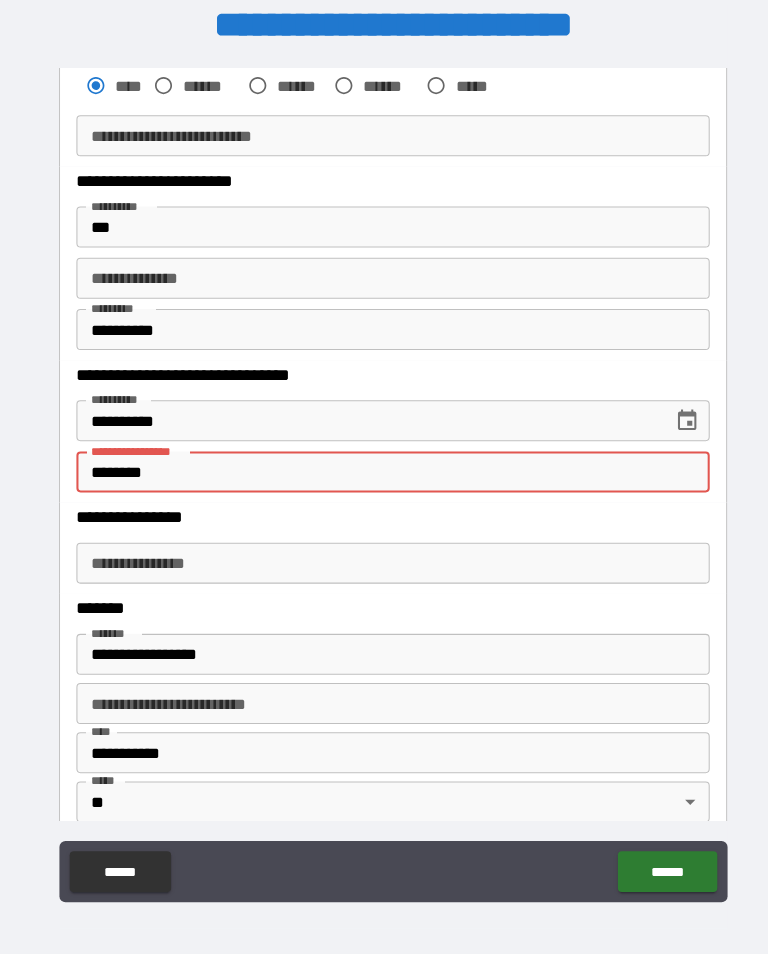 type on "********" 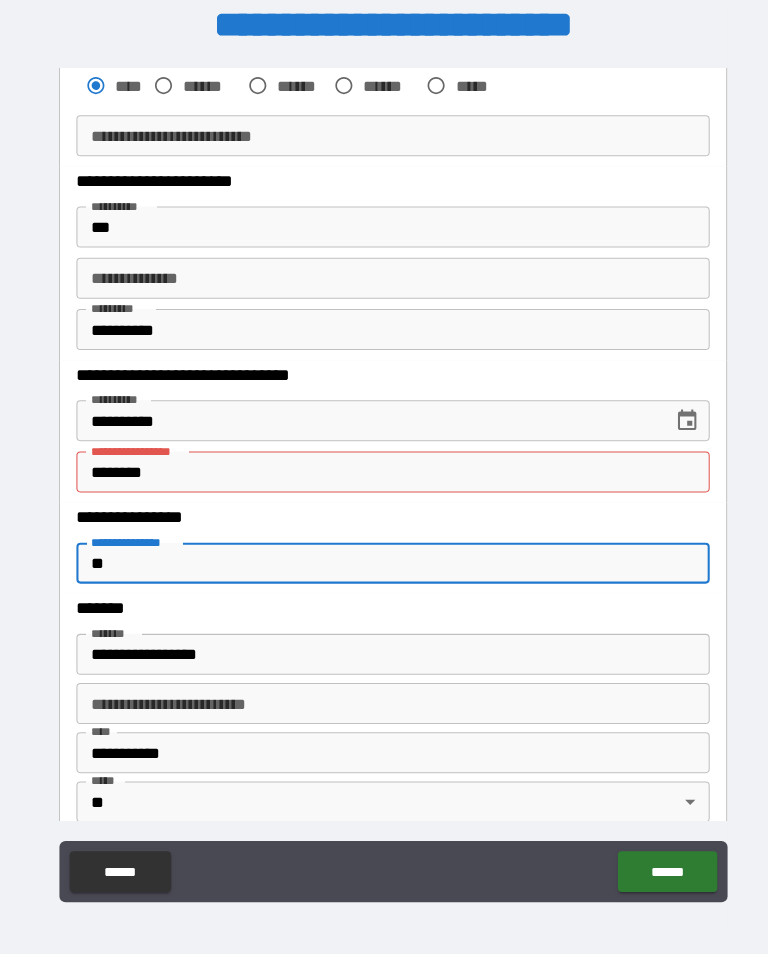 type on "*" 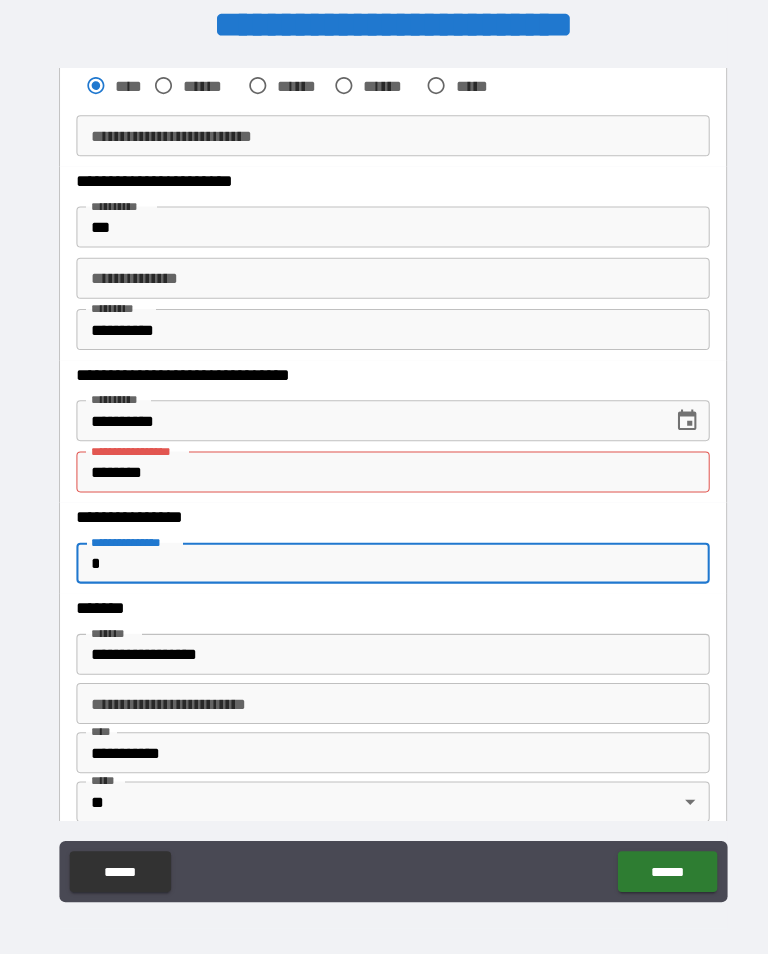 type 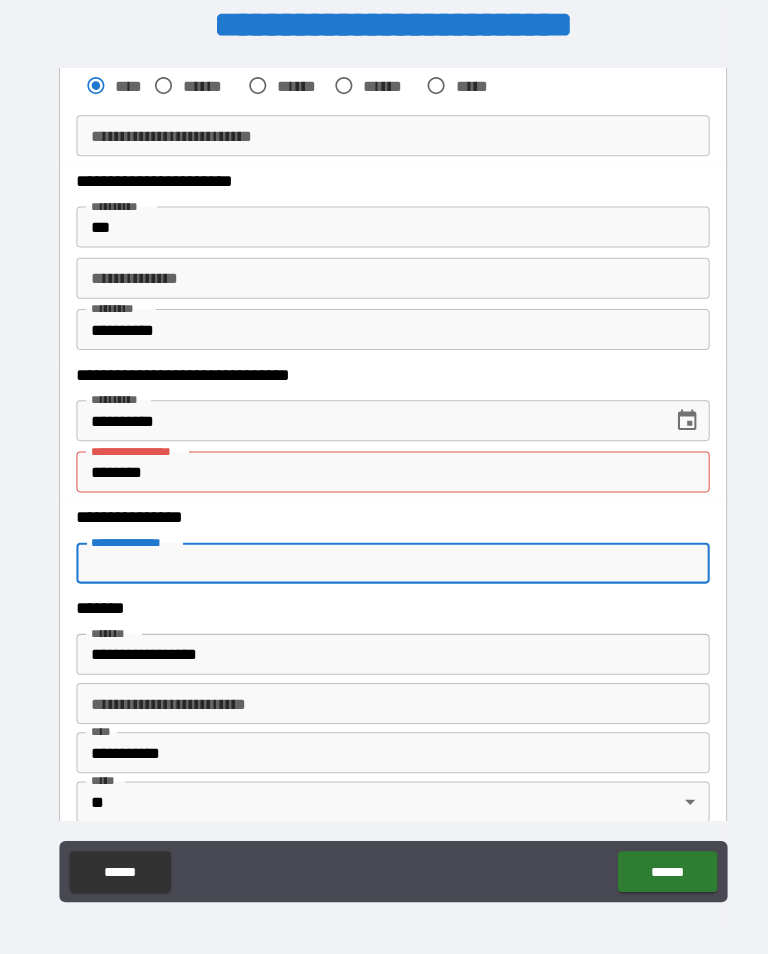 click on "*******" at bounding box center [384, 594] 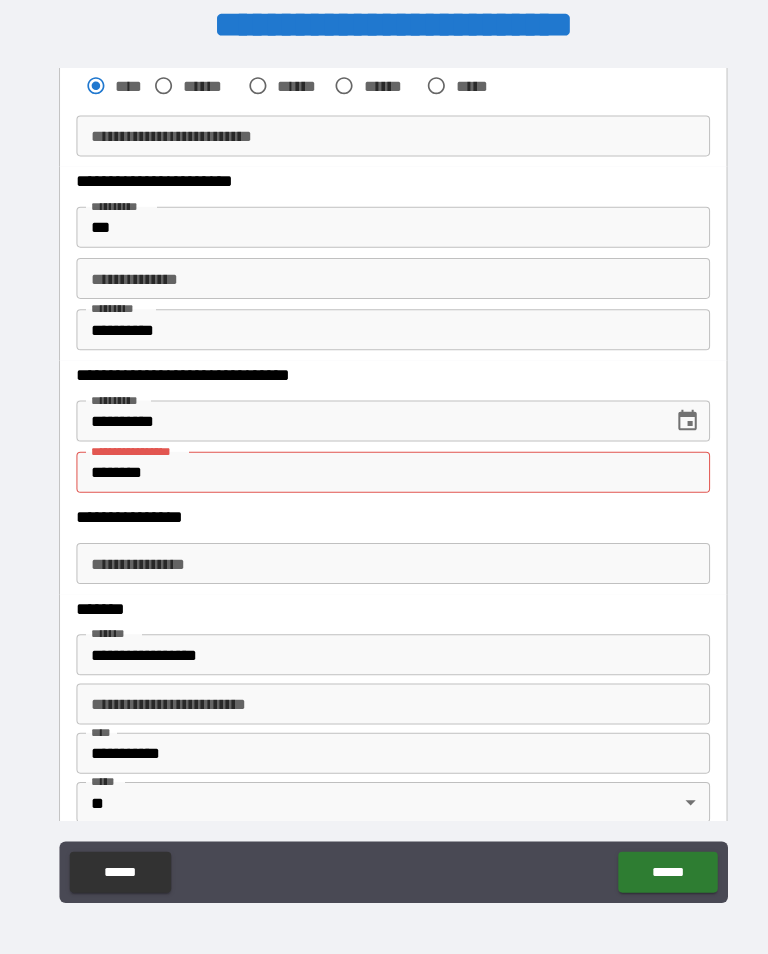 click on "**********" at bounding box center [384, 735] 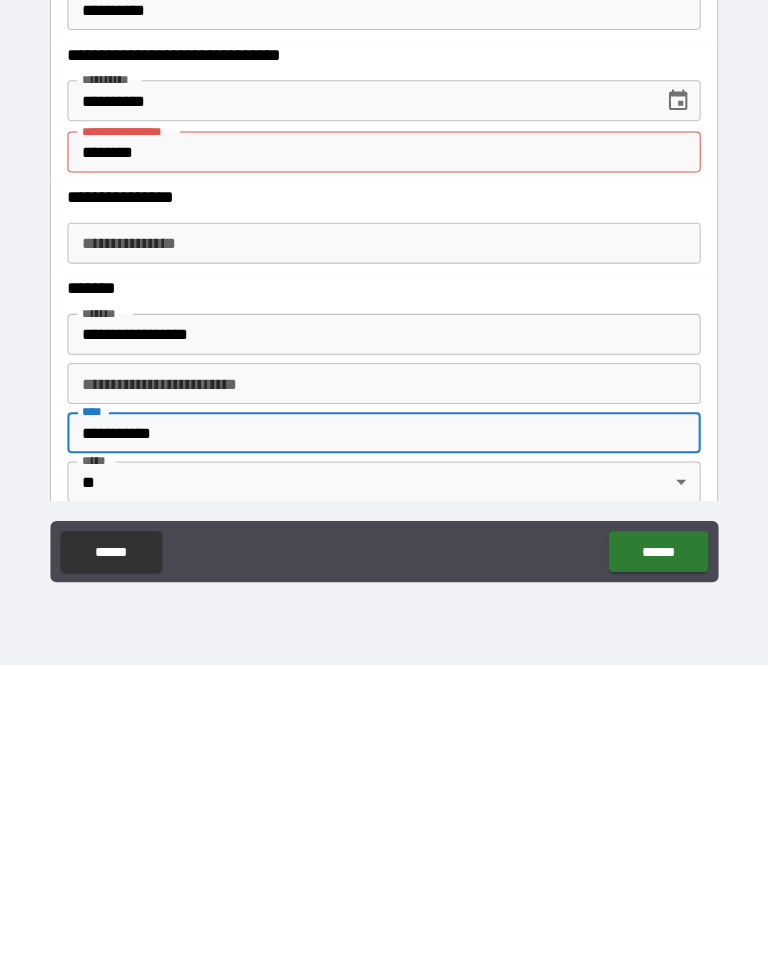scroll, scrollTop: 0, scrollLeft: 0, axis: both 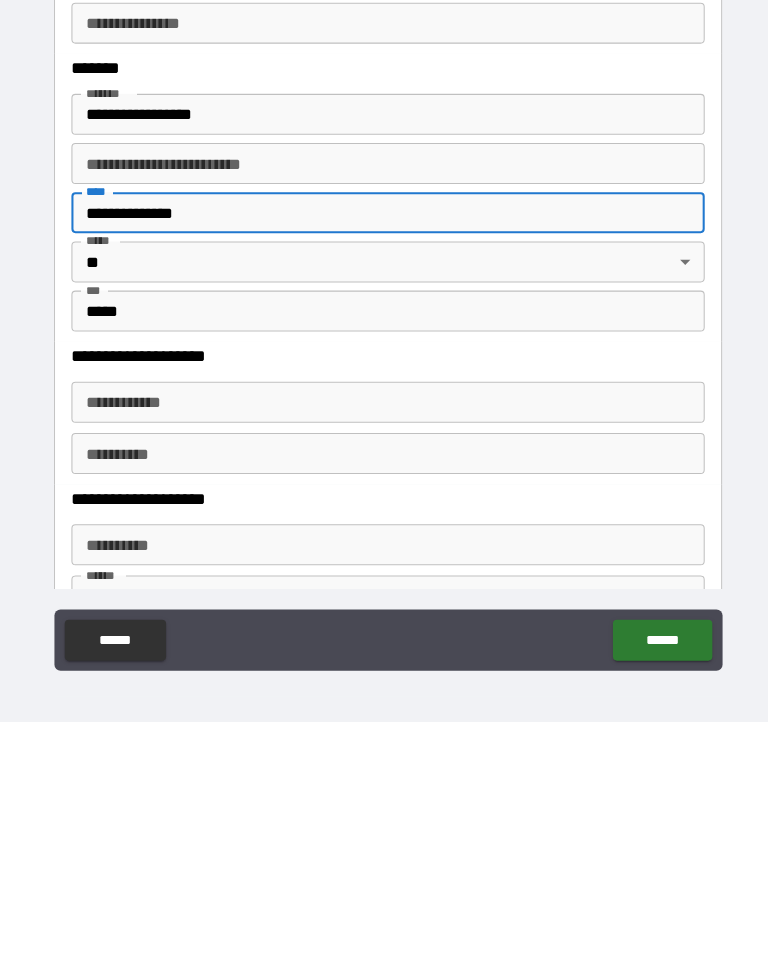 type on "**********" 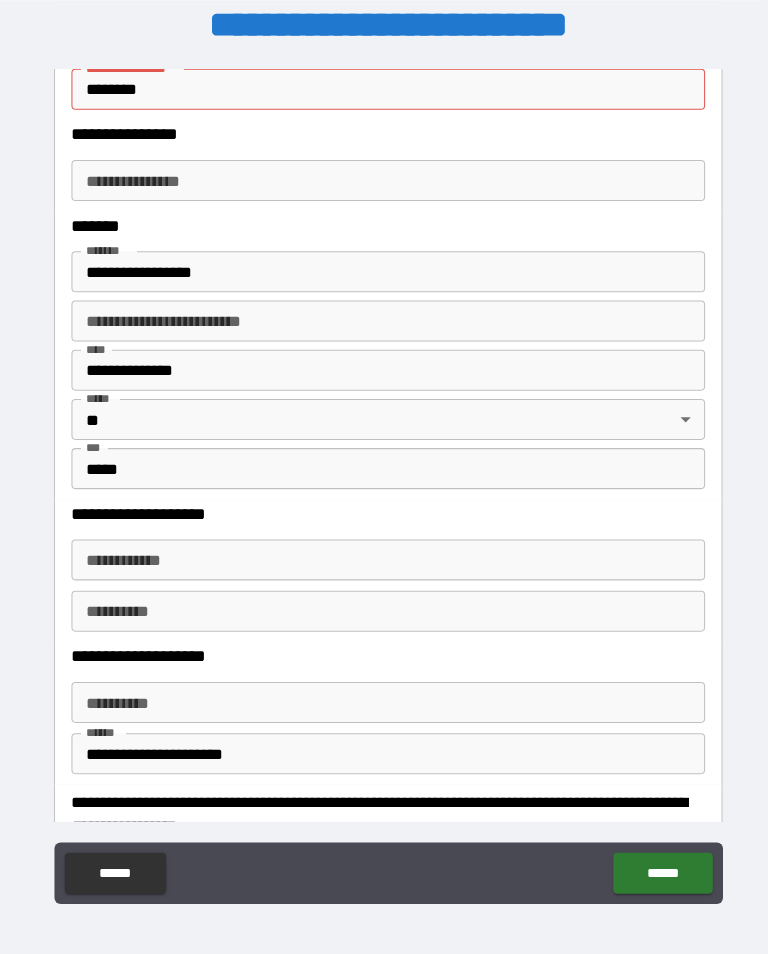 scroll, scrollTop: 2081, scrollLeft: 0, axis: vertical 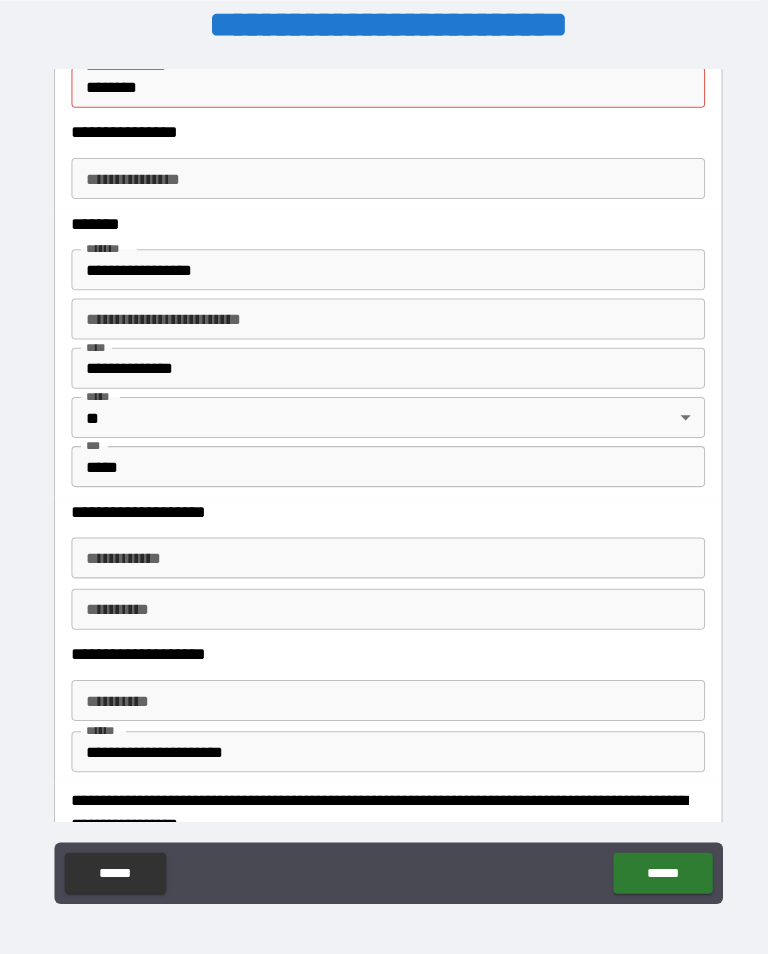 click on "**********" at bounding box center [384, 594] 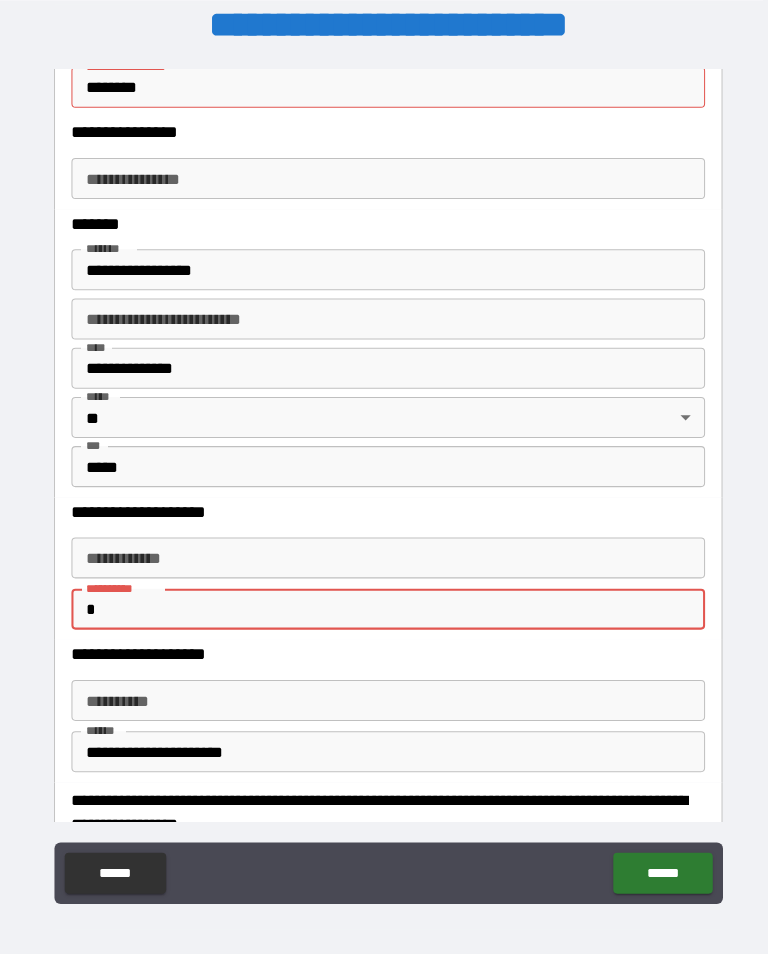 type on "*" 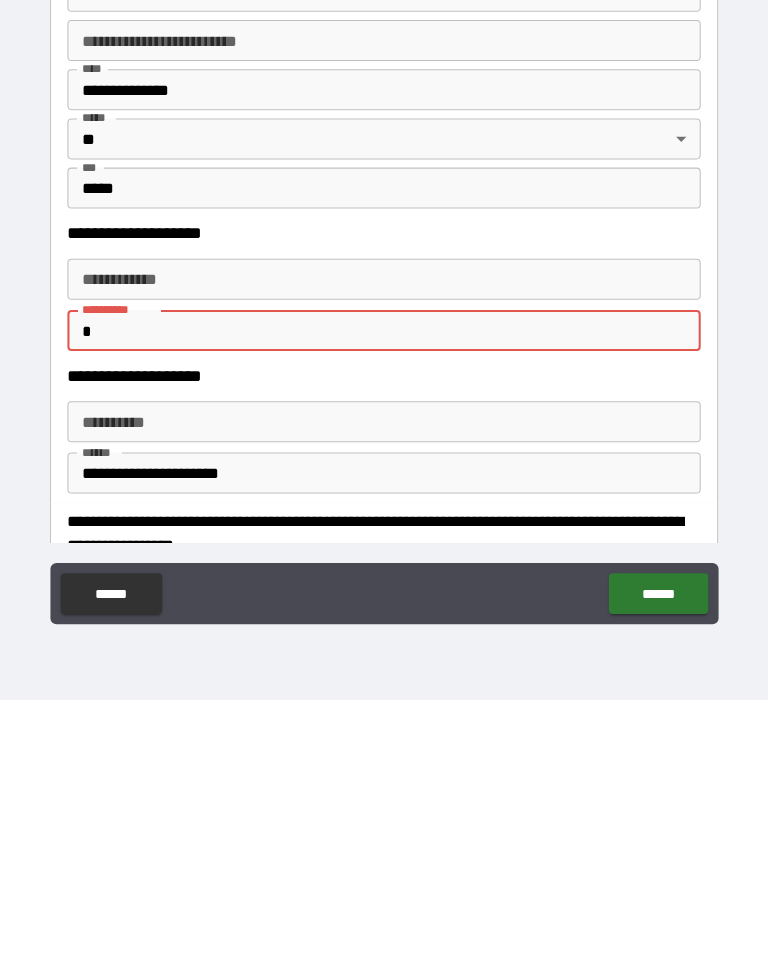 click on "******   ******" at bounding box center (384, 853) 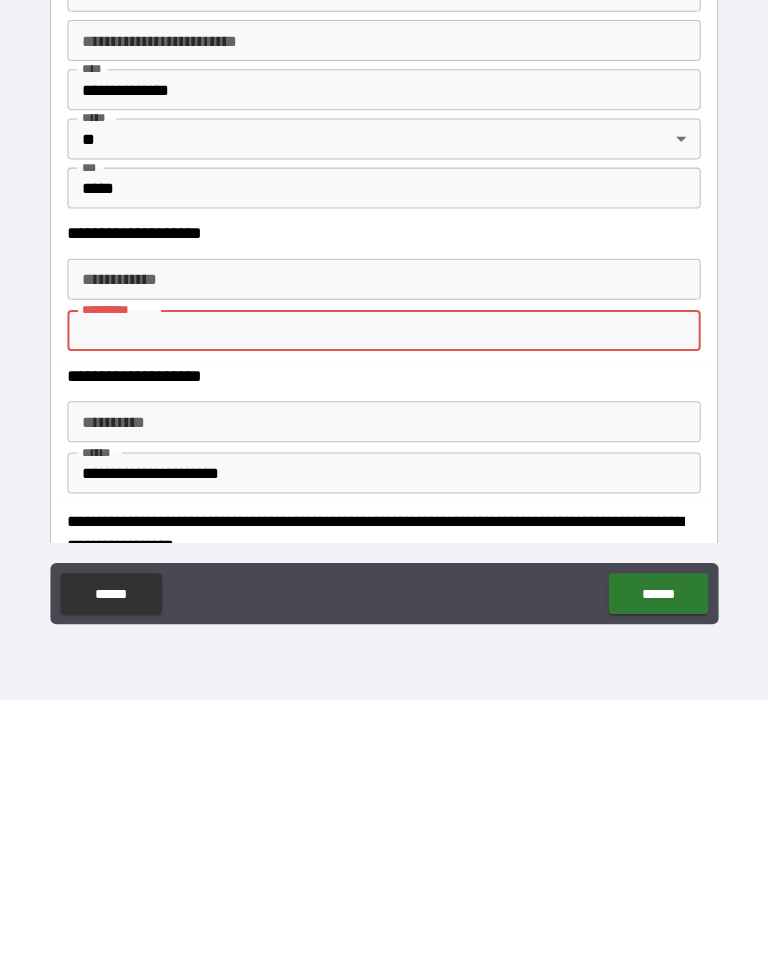 scroll, scrollTop: 23, scrollLeft: 0, axis: vertical 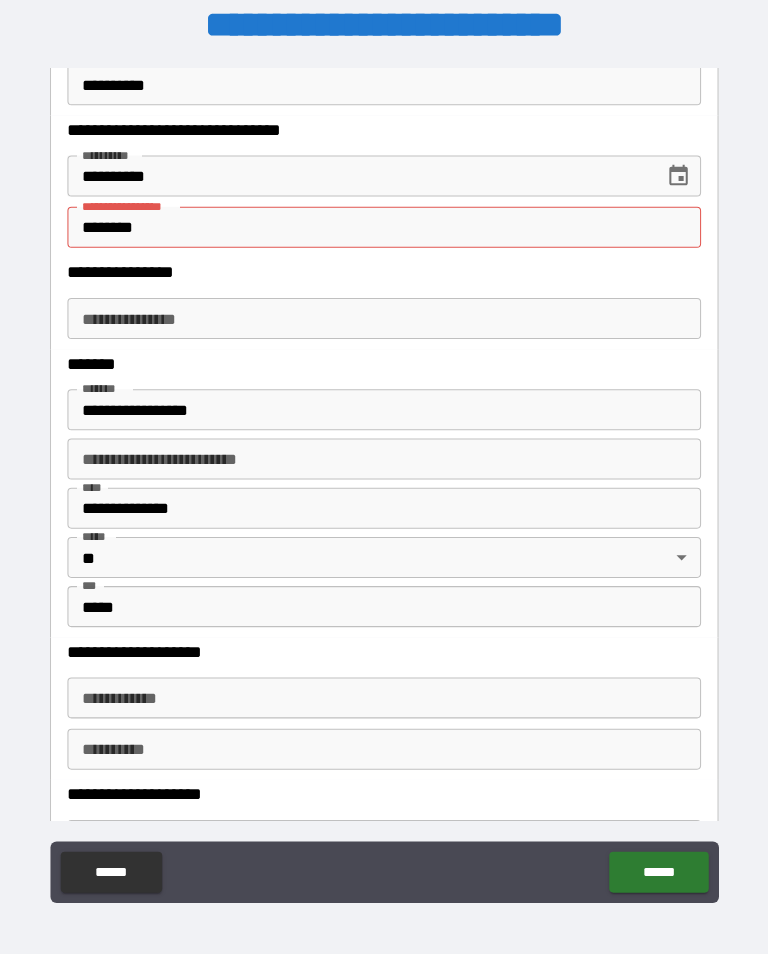 click on "**********" at bounding box center (134, 201) 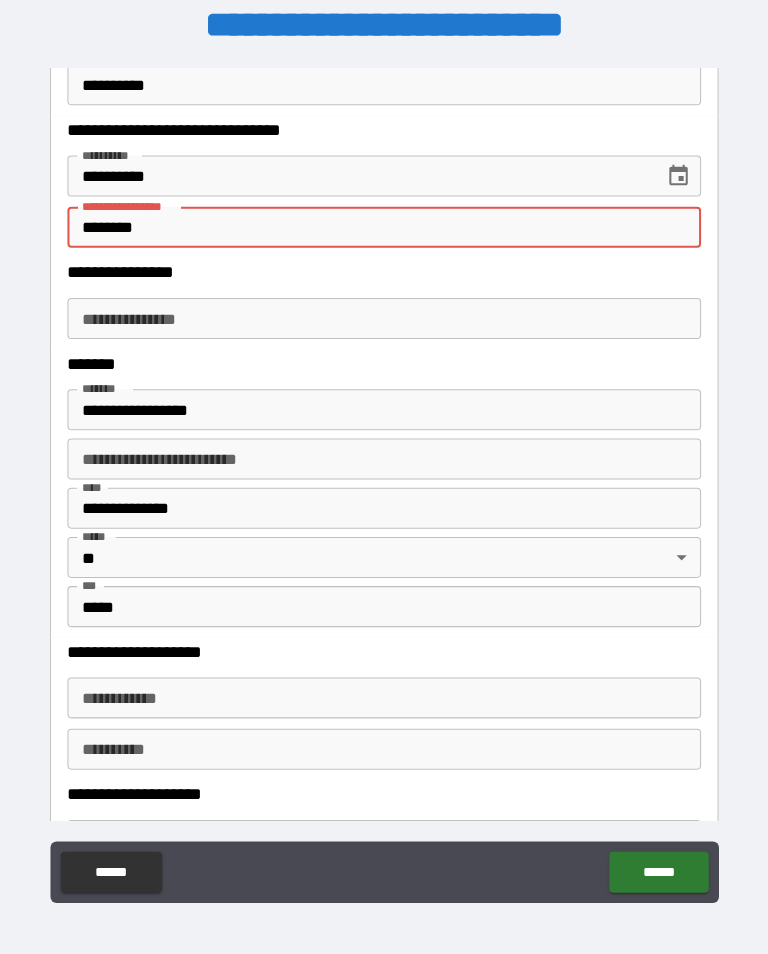 scroll, scrollTop: 23, scrollLeft: 0, axis: vertical 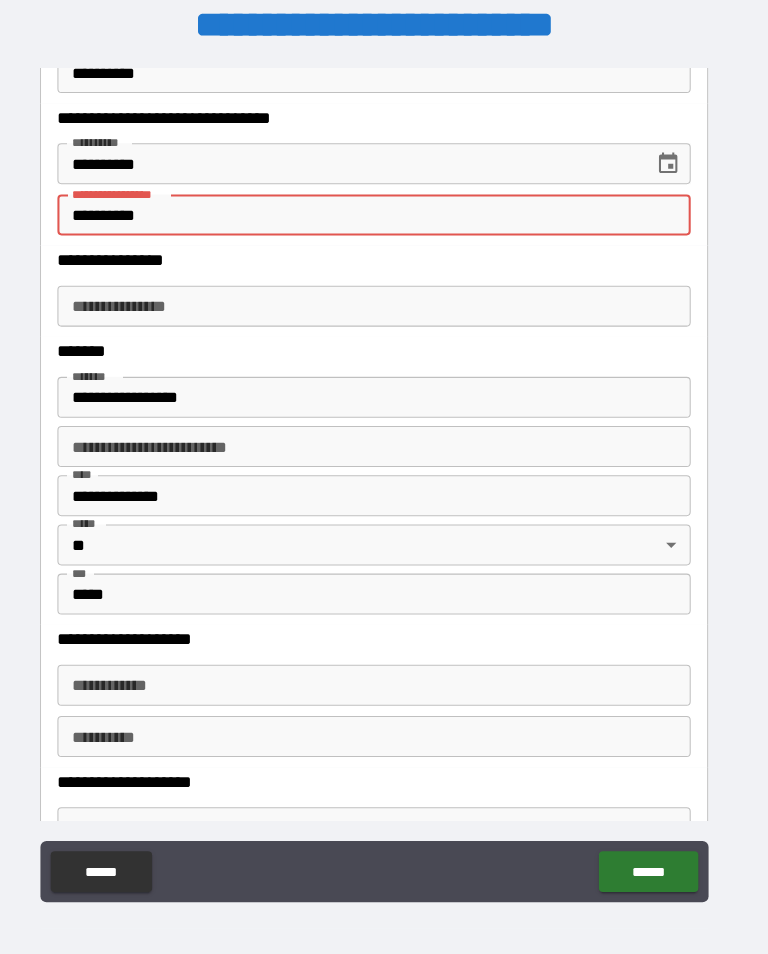 click on "**********" at bounding box center (384, 469) 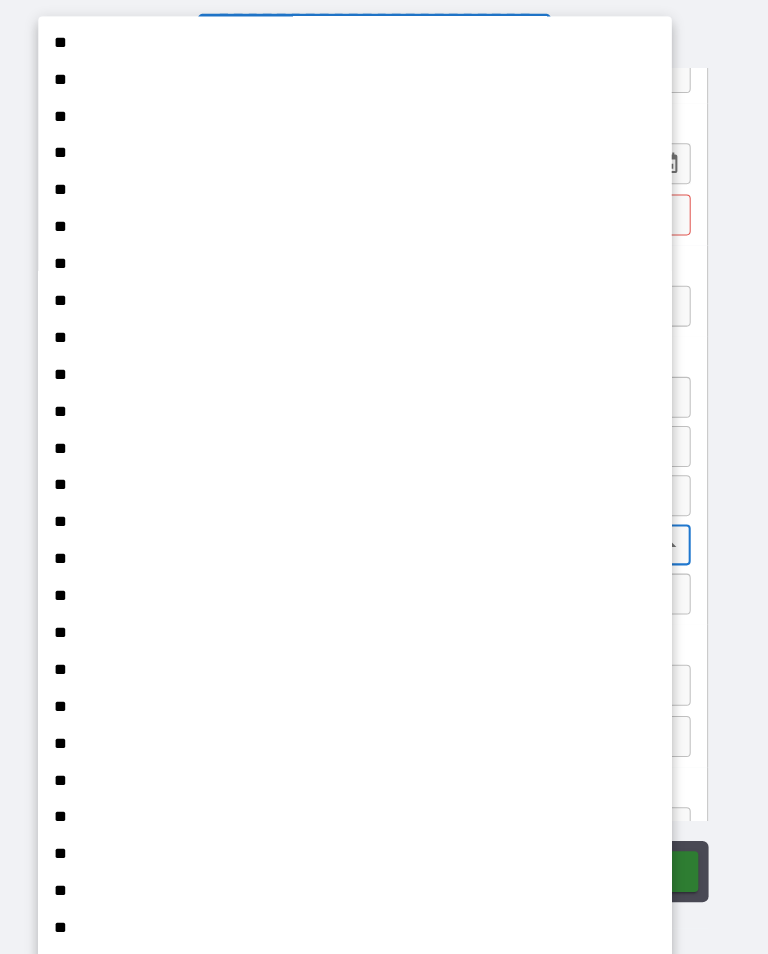 click on "**" at bounding box center [374, 1086] 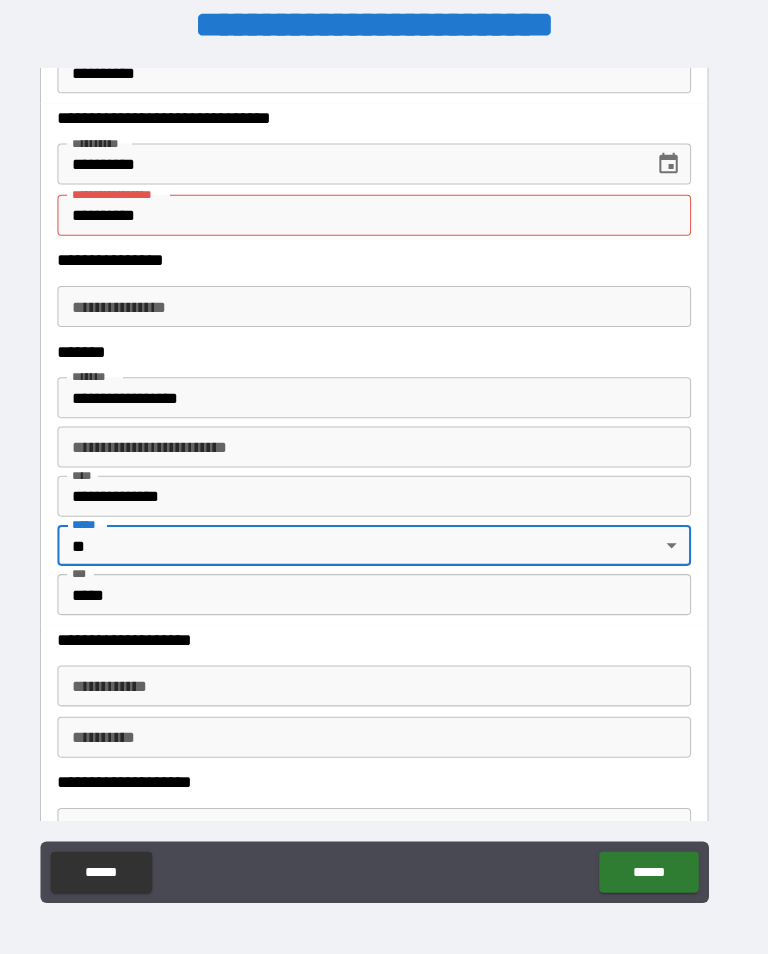 scroll, scrollTop: 606, scrollLeft: 0, axis: vertical 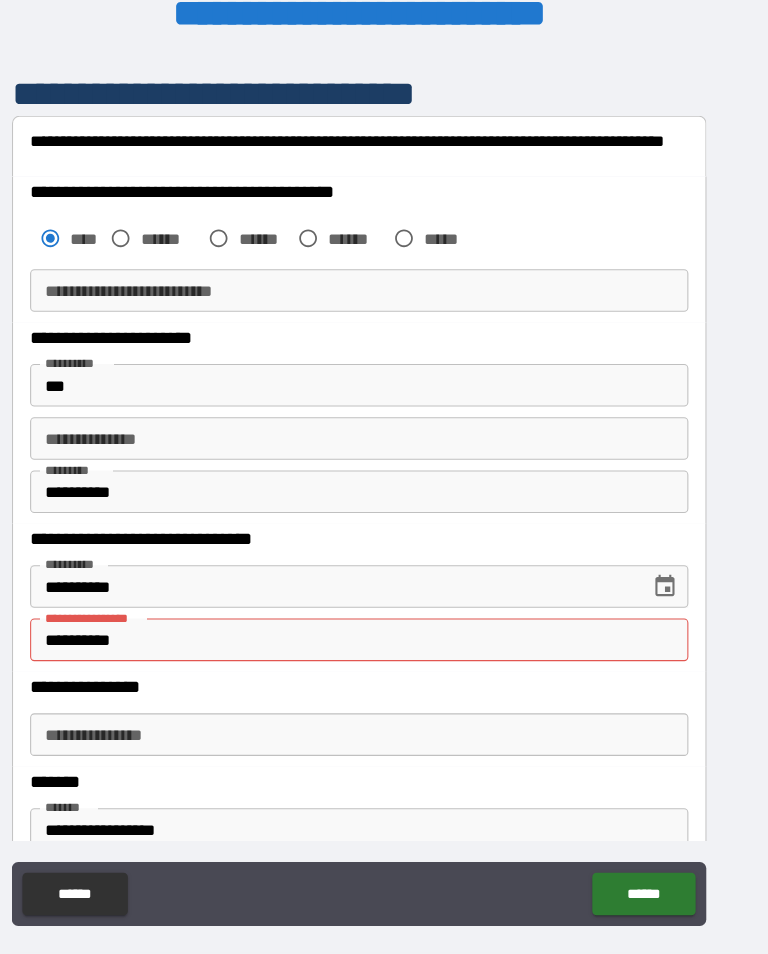 click on "**********" at bounding box center (384, 624) 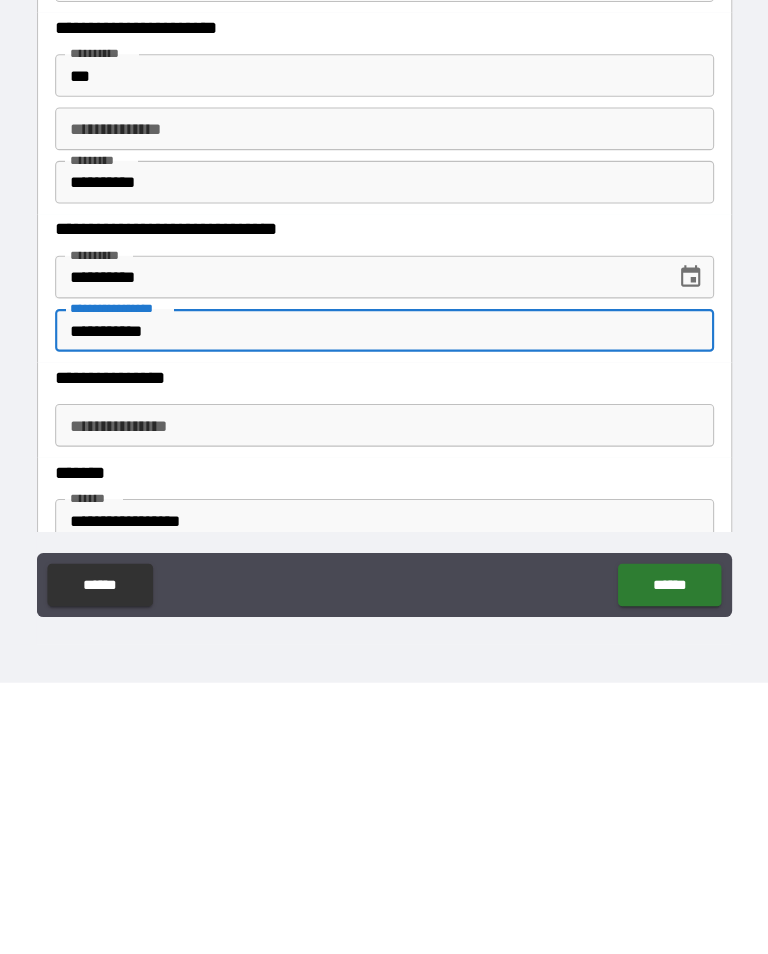 type on "**********" 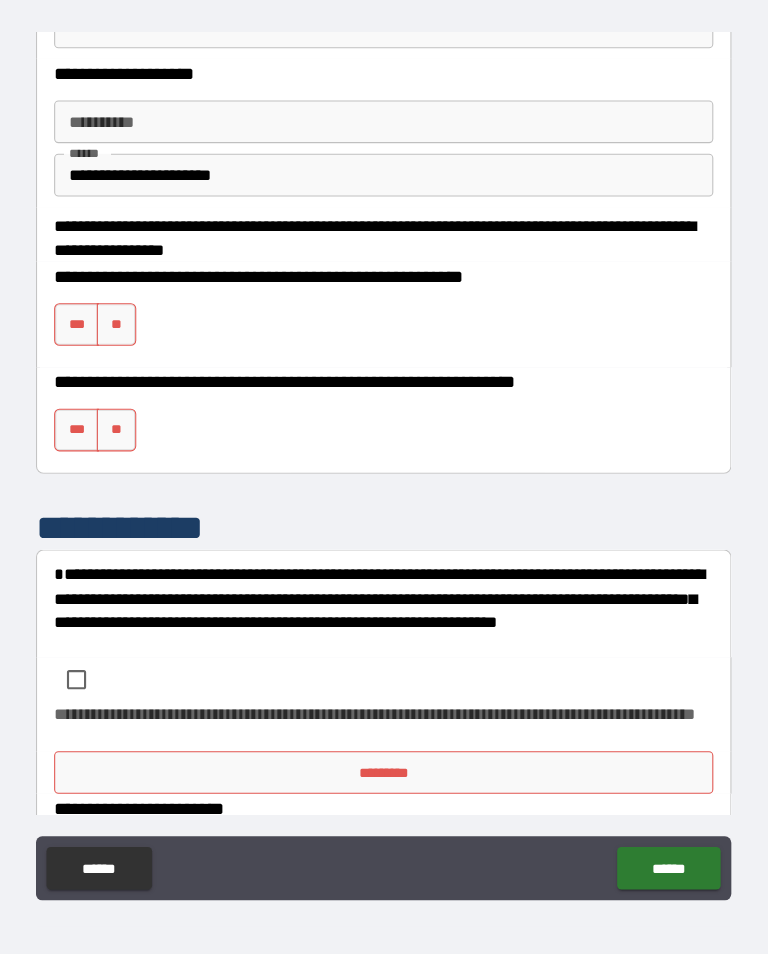 scroll, scrollTop: 2614, scrollLeft: 0, axis: vertical 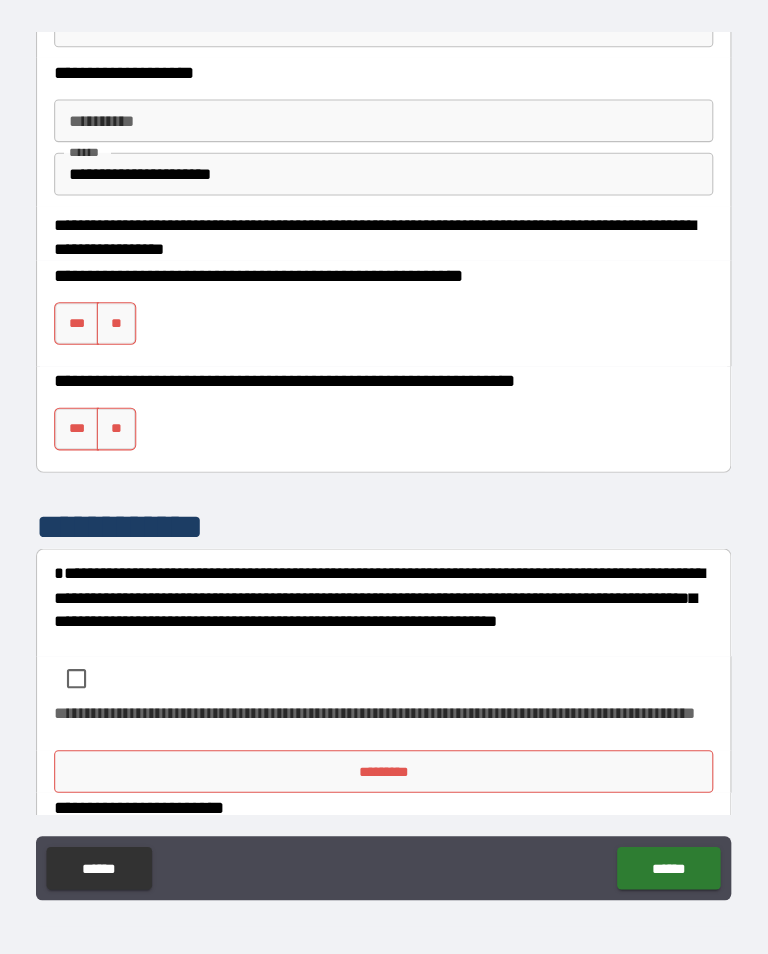click on "***" at bounding box center (96, 333) 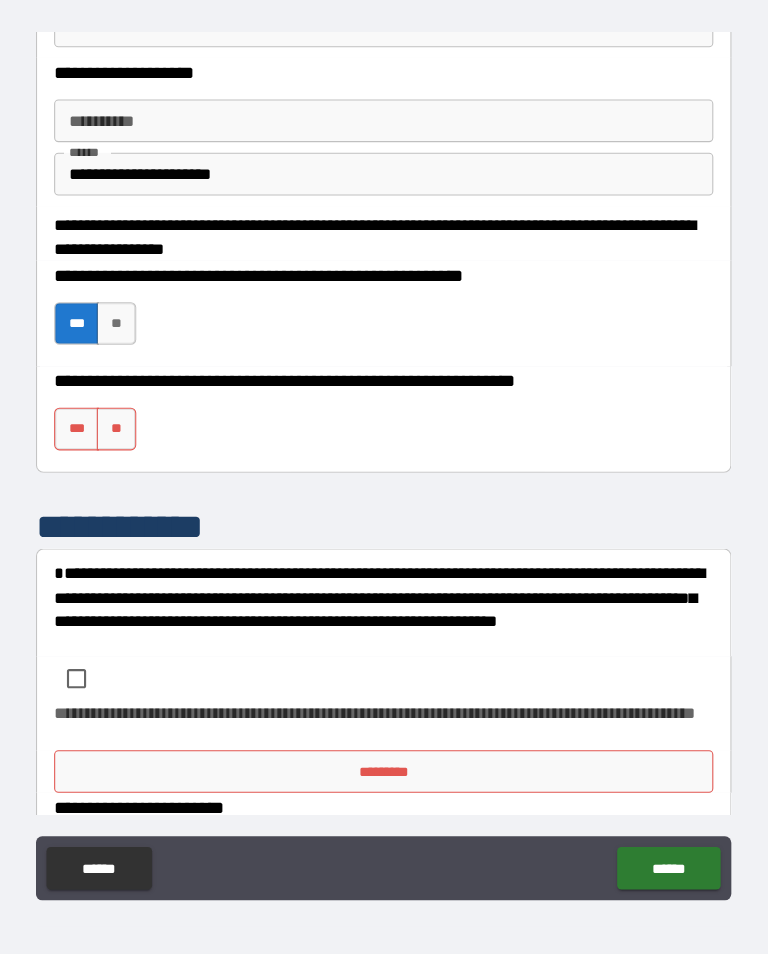 scroll, scrollTop: 31, scrollLeft: 0, axis: vertical 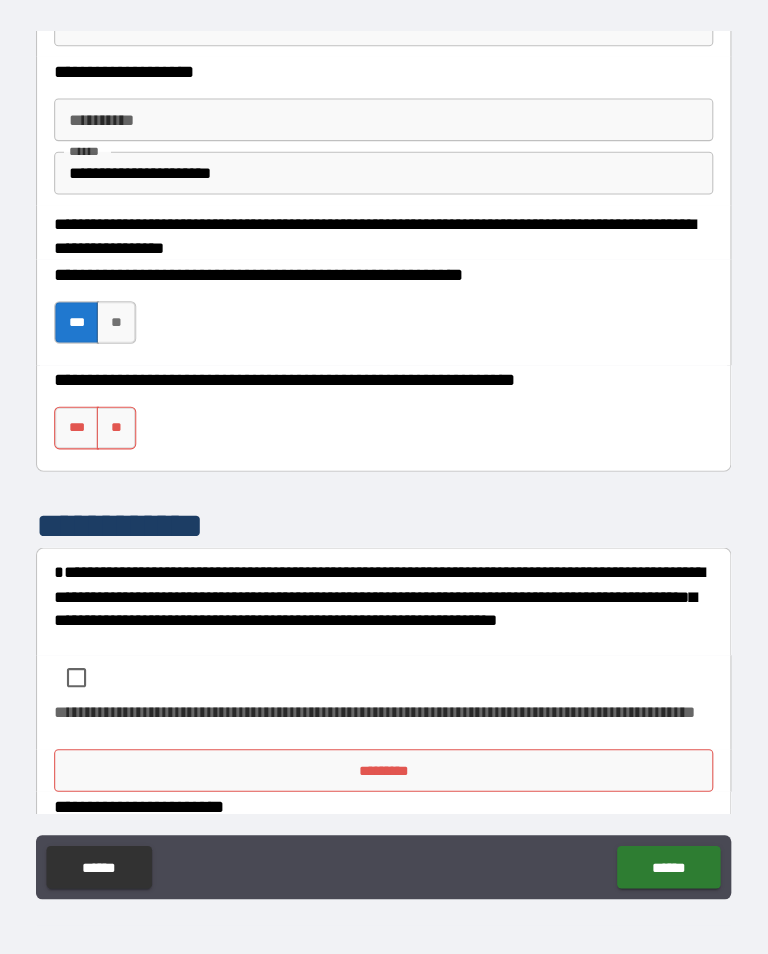 click on "***" at bounding box center (96, 431) 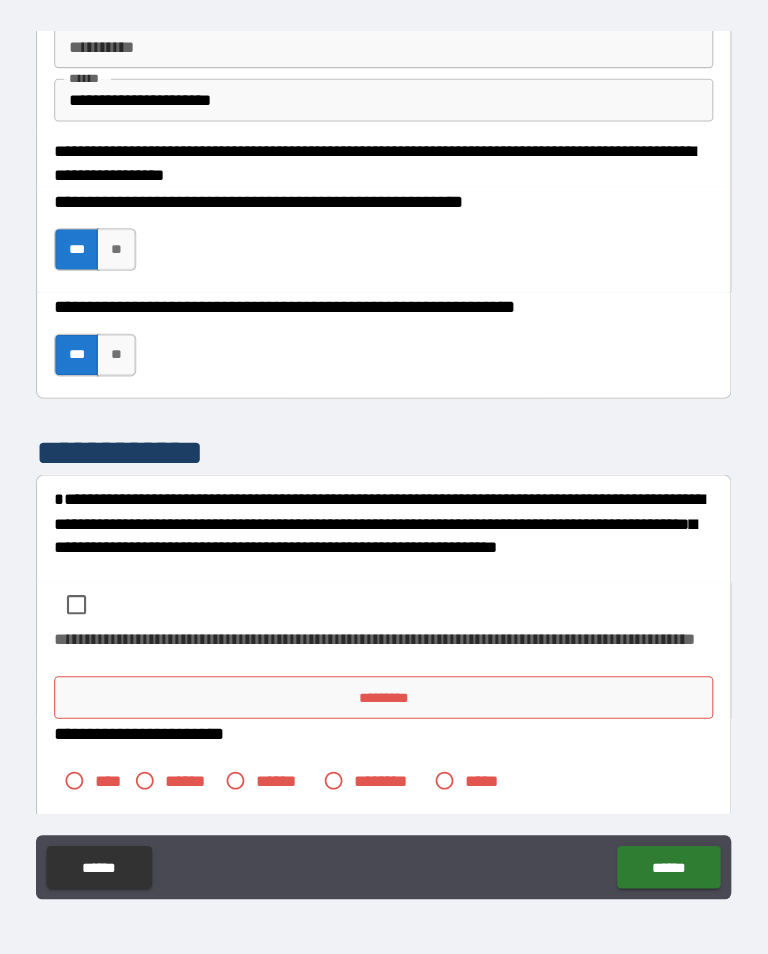 scroll, scrollTop: 2683, scrollLeft: 0, axis: vertical 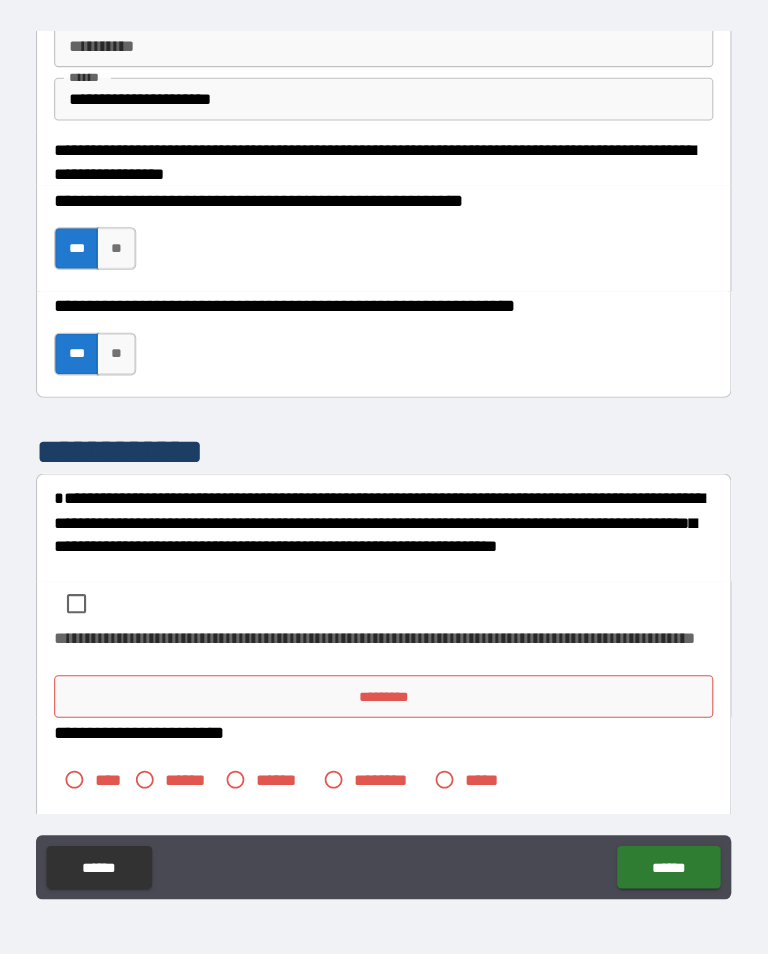 click on "*********" at bounding box center [384, 683] 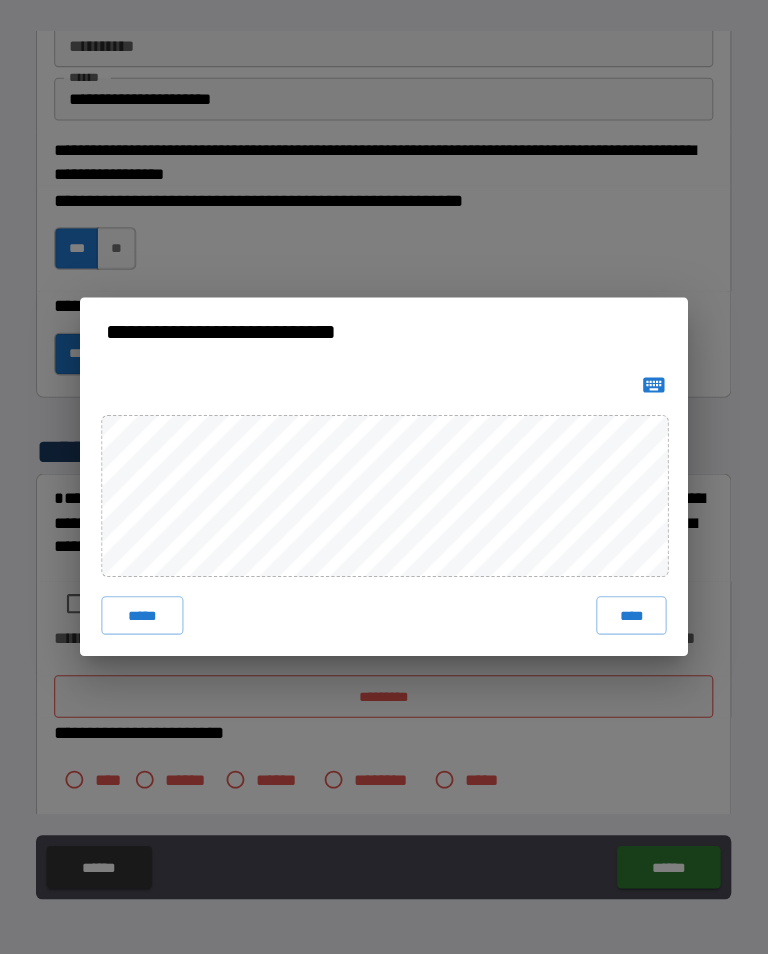 click on "****" at bounding box center [616, 607] 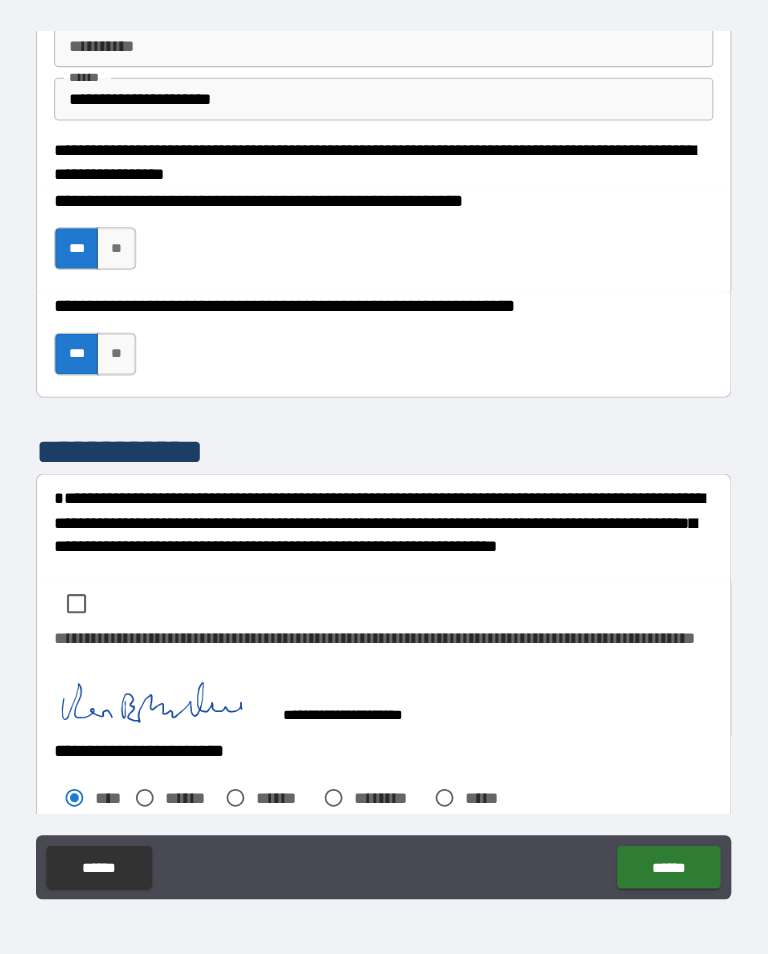 click on "******" at bounding box center [651, 843] 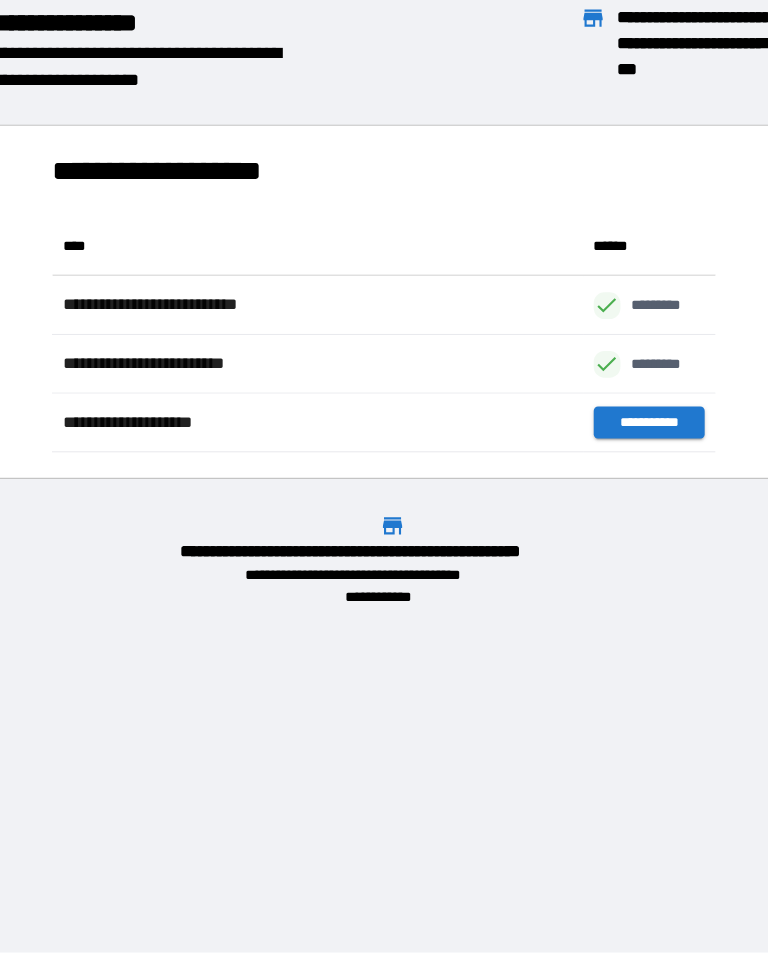 scroll, scrollTop: 221, scrollLeft: 622, axis: both 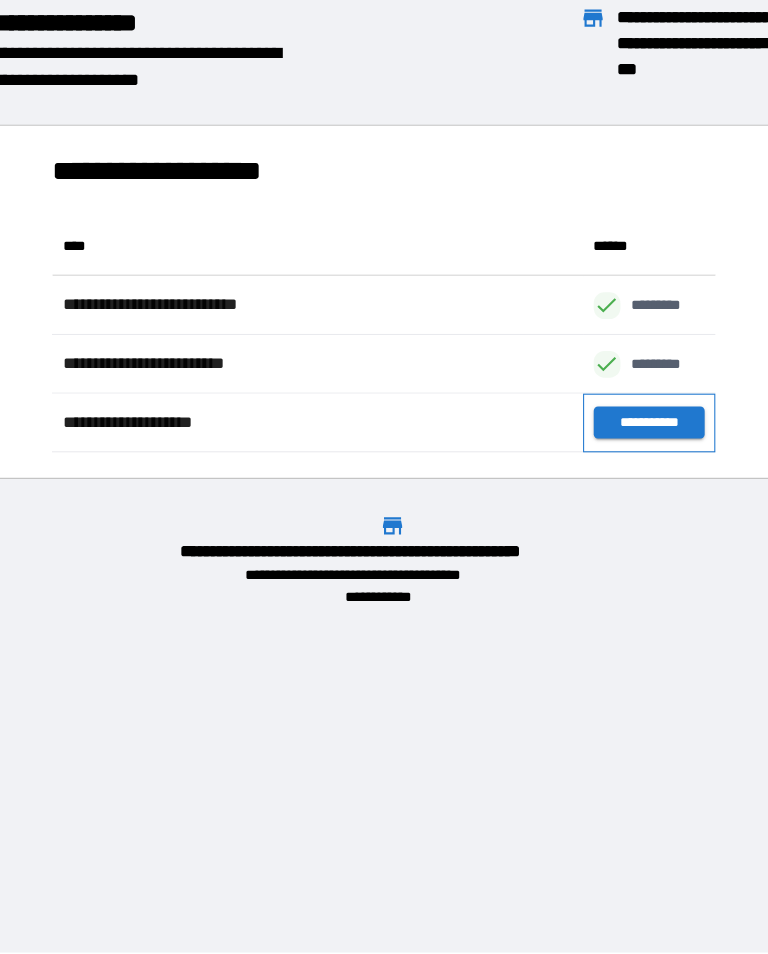 click on "**********" at bounding box center [633, 426] 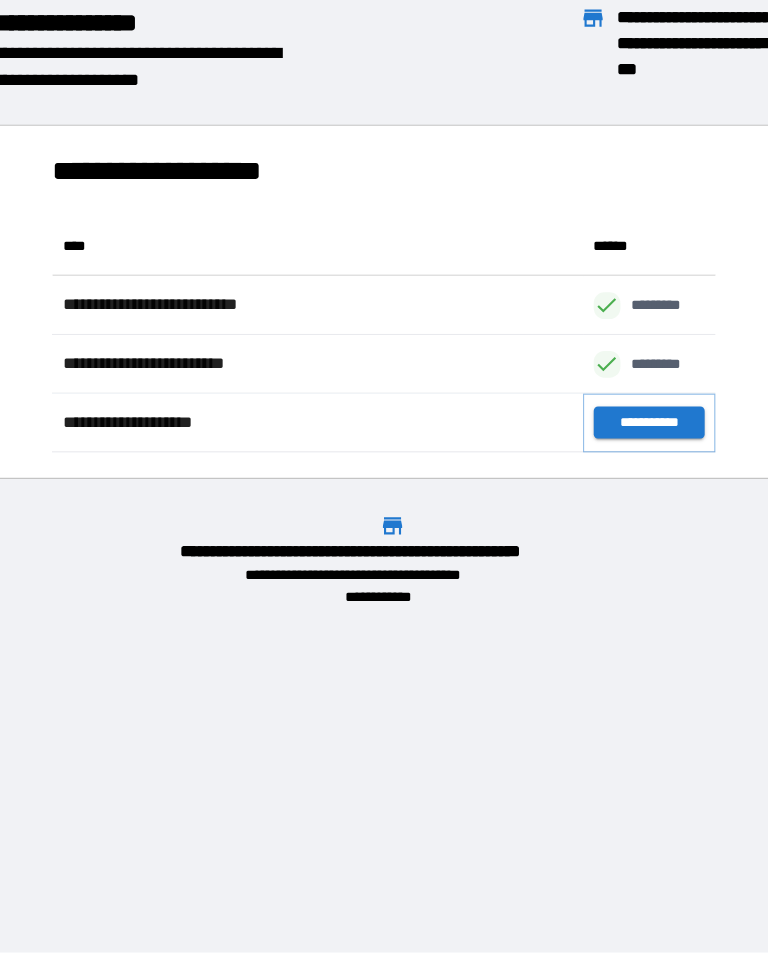 click on "**********" at bounding box center [633, 426] 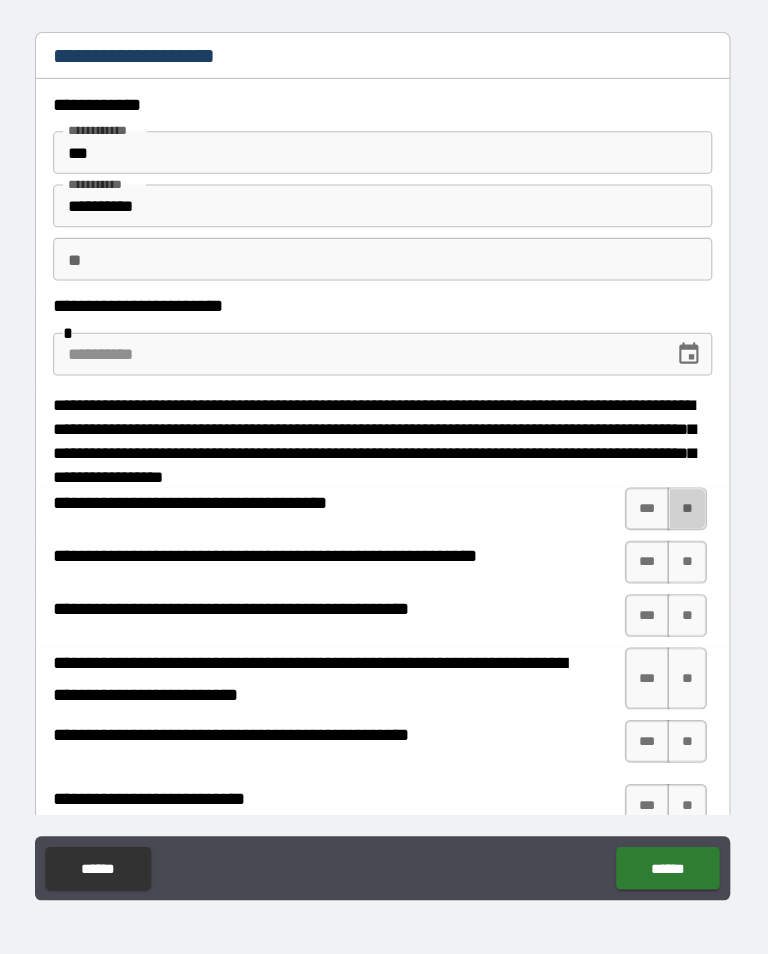 scroll, scrollTop: 31, scrollLeft: 0, axis: vertical 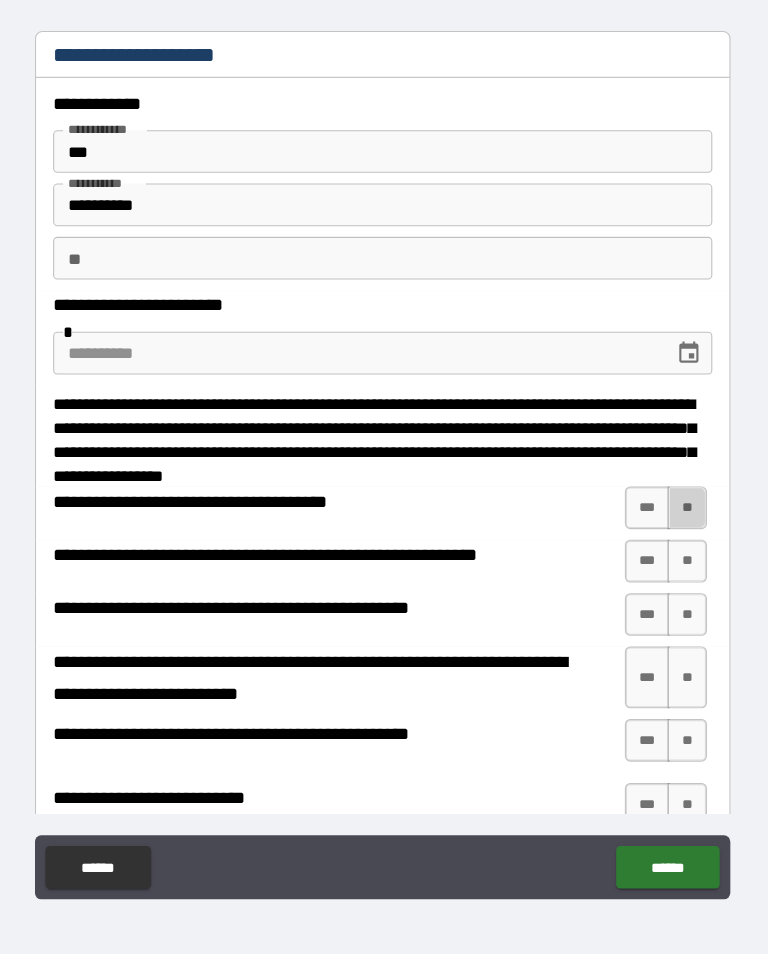 click on "**" at bounding box center [669, 506] 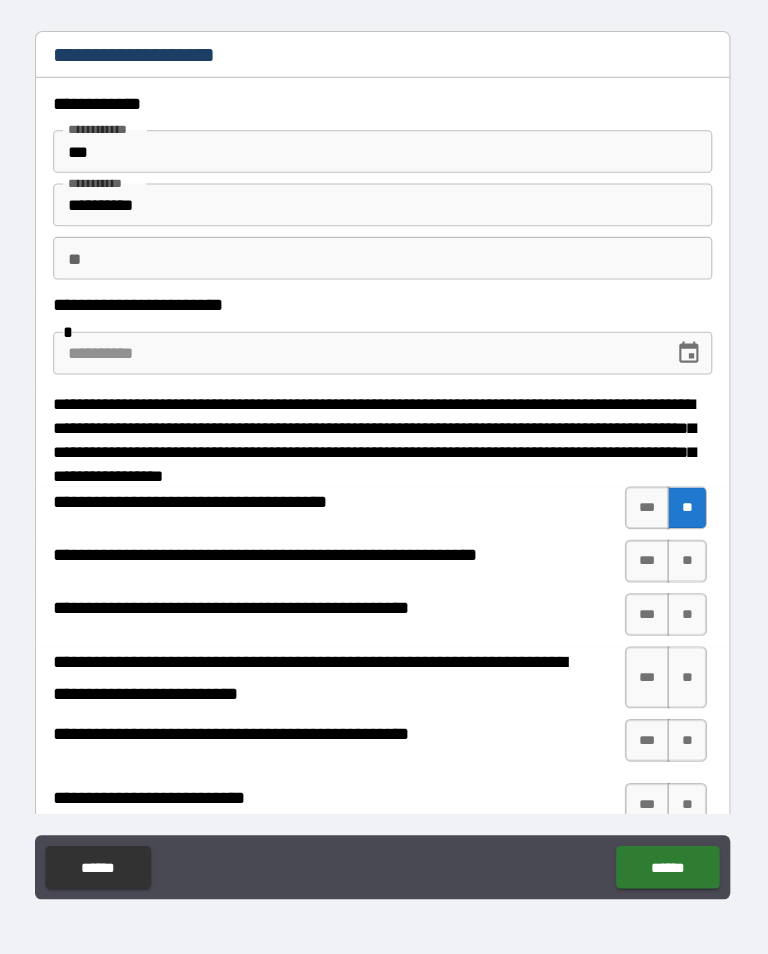 click on "**" at bounding box center [669, 606] 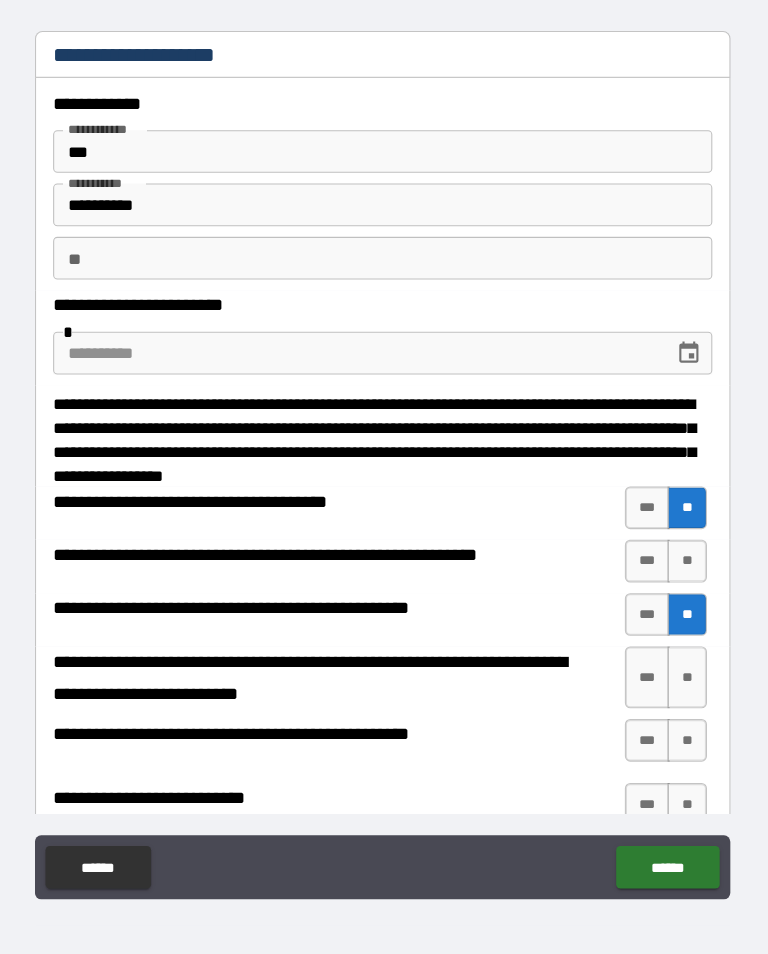 click on "**" at bounding box center (669, 606) 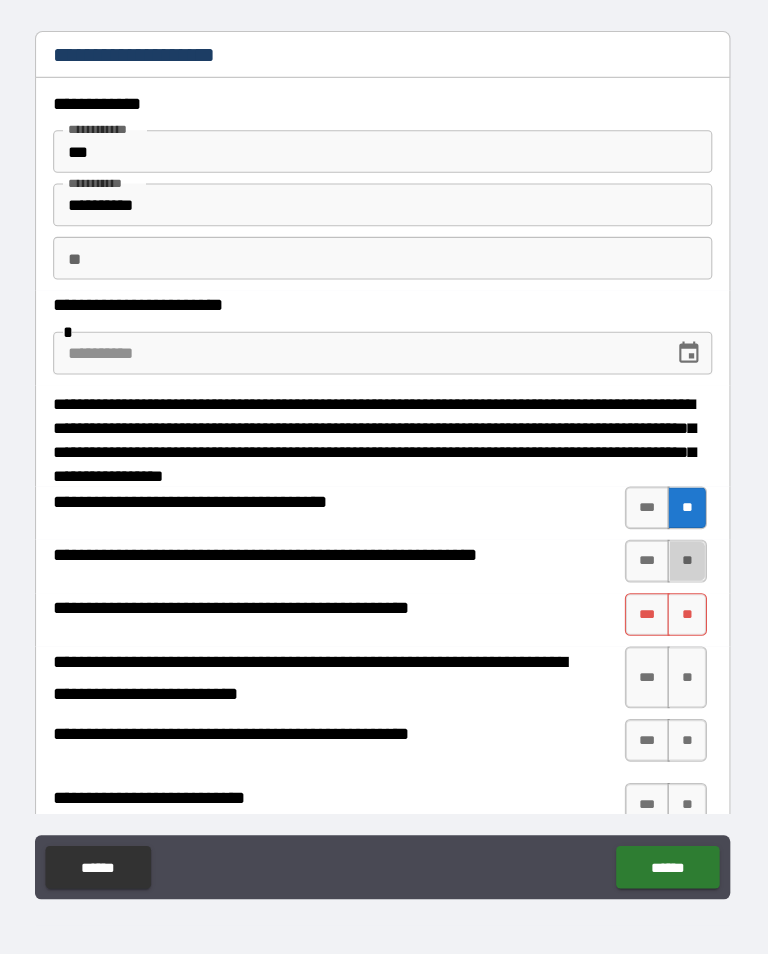 click on "**" at bounding box center (669, 556) 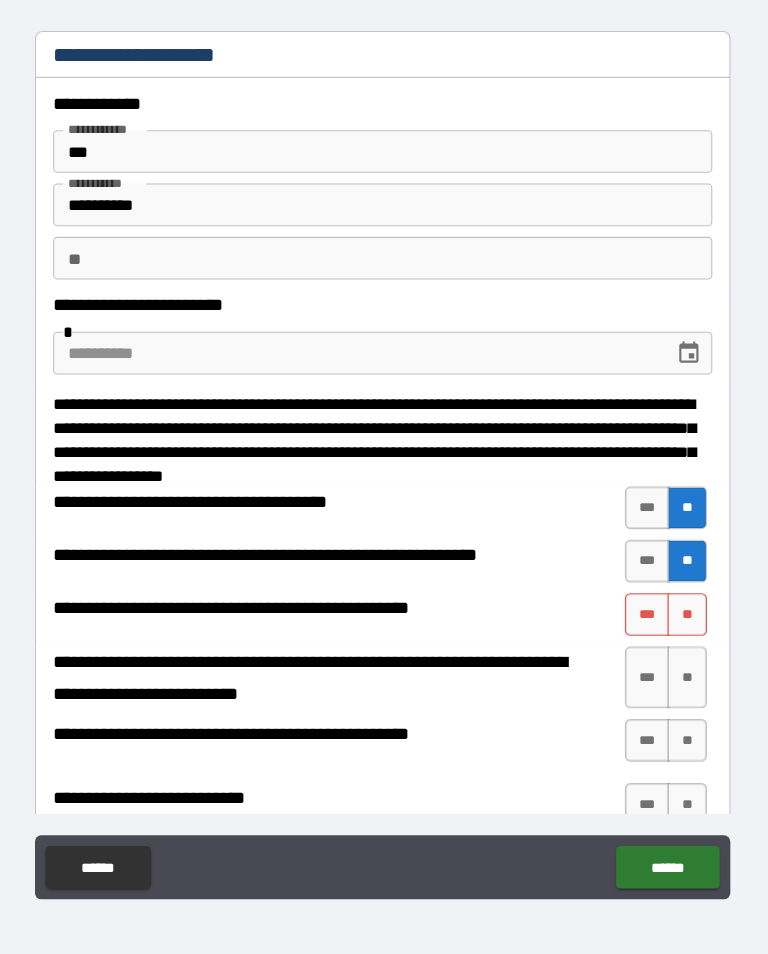 click on "**" at bounding box center (669, 606) 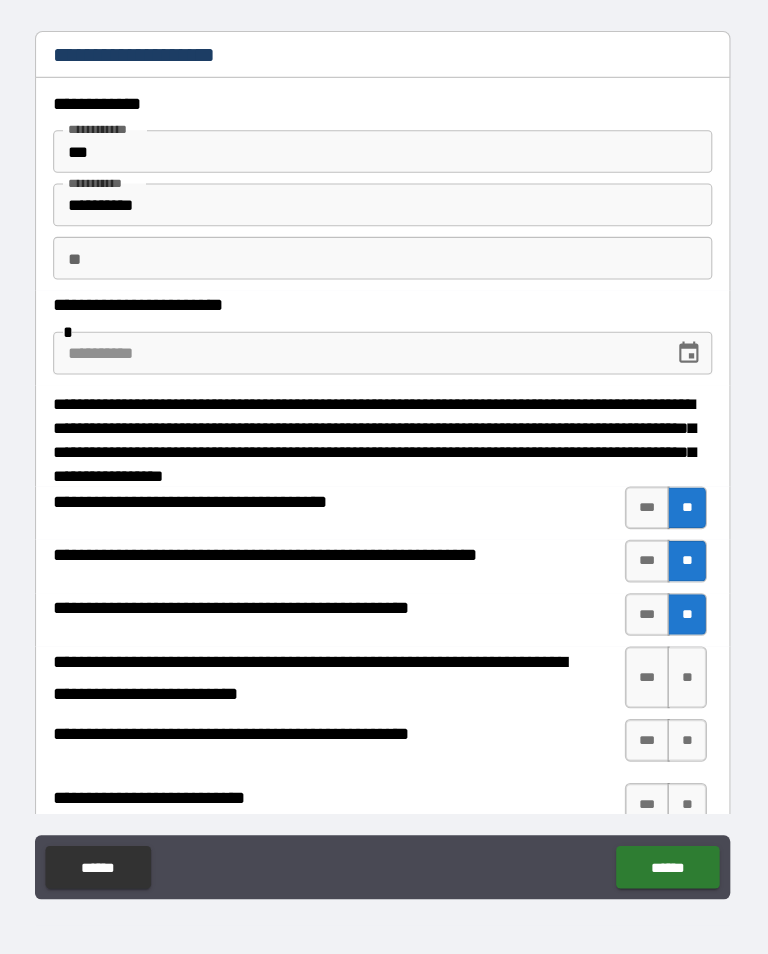 click on "**" at bounding box center [669, 665] 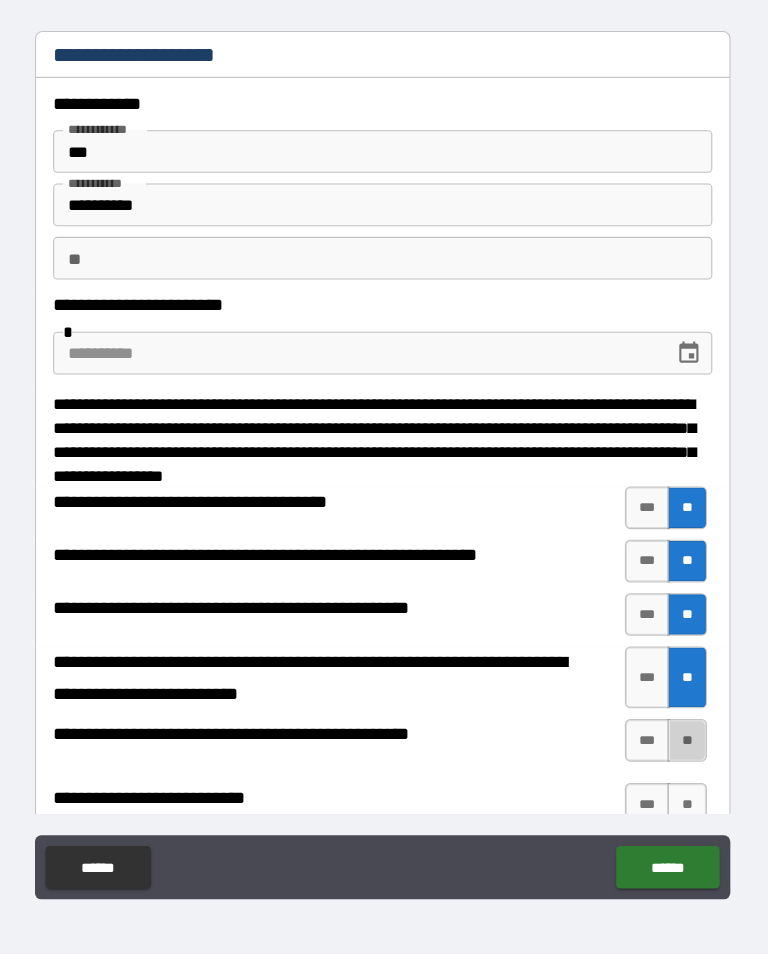click on "**" at bounding box center (669, 724) 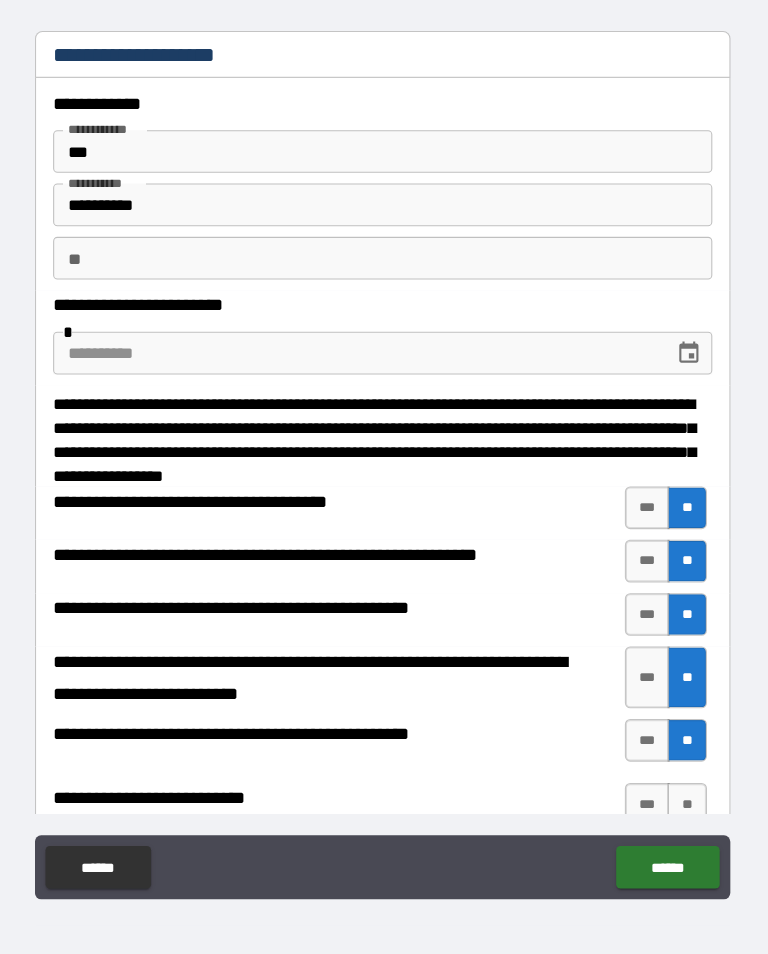 scroll, scrollTop: 30, scrollLeft: 0, axis: vertical 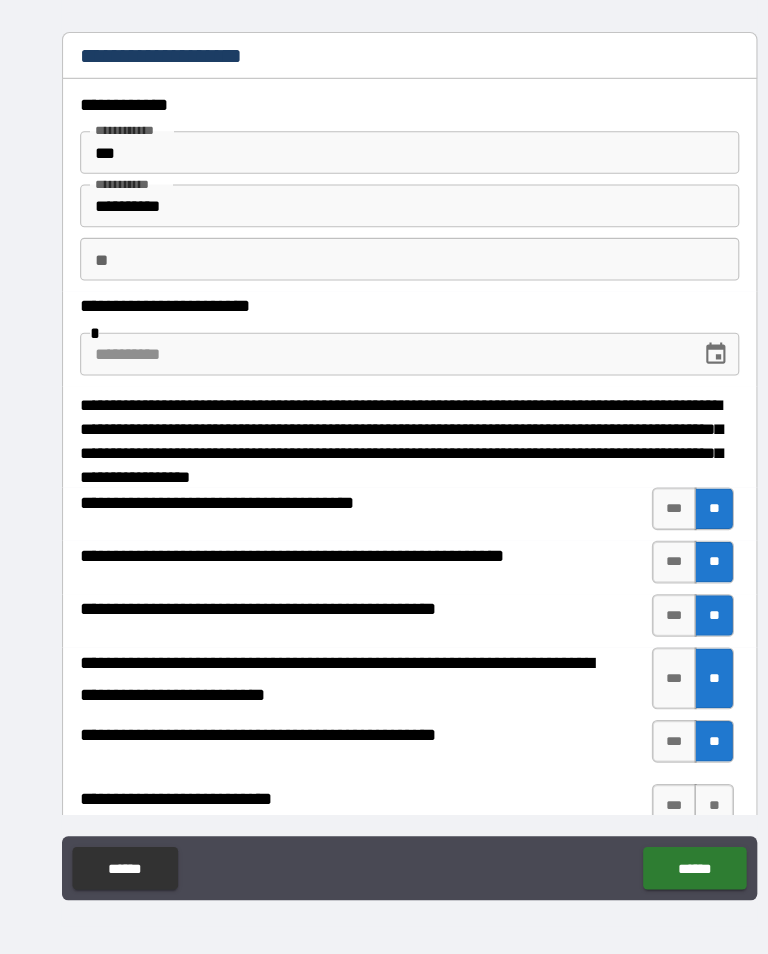 click on "******   ******" at bounding box center (384, 846) 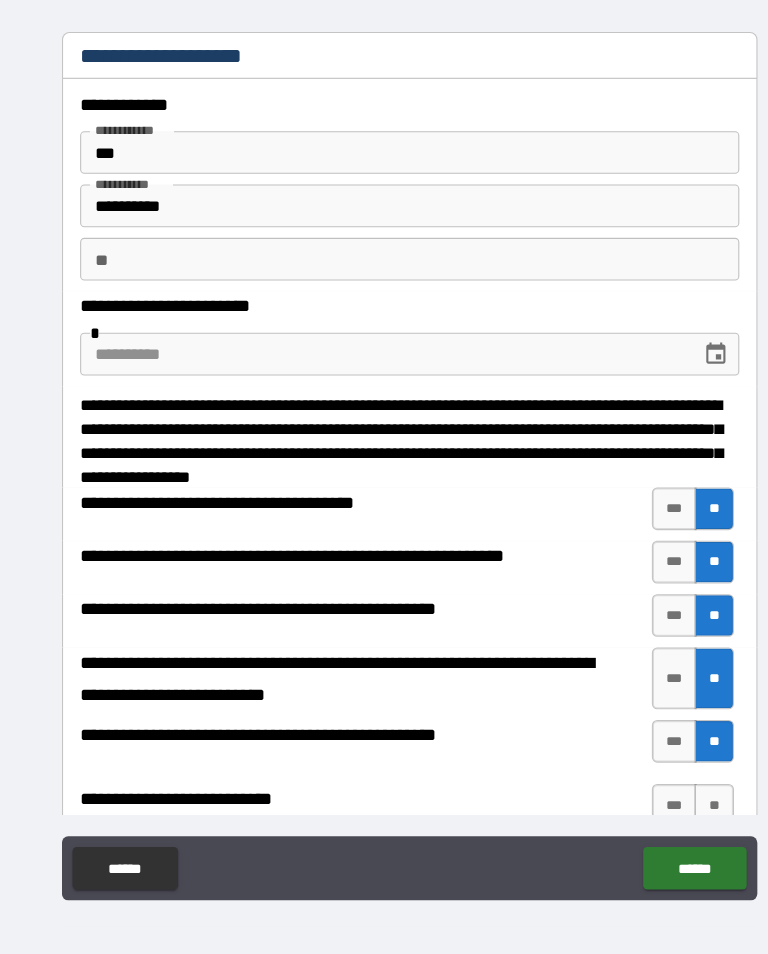 click on "**" at bounding box center (669, 785) 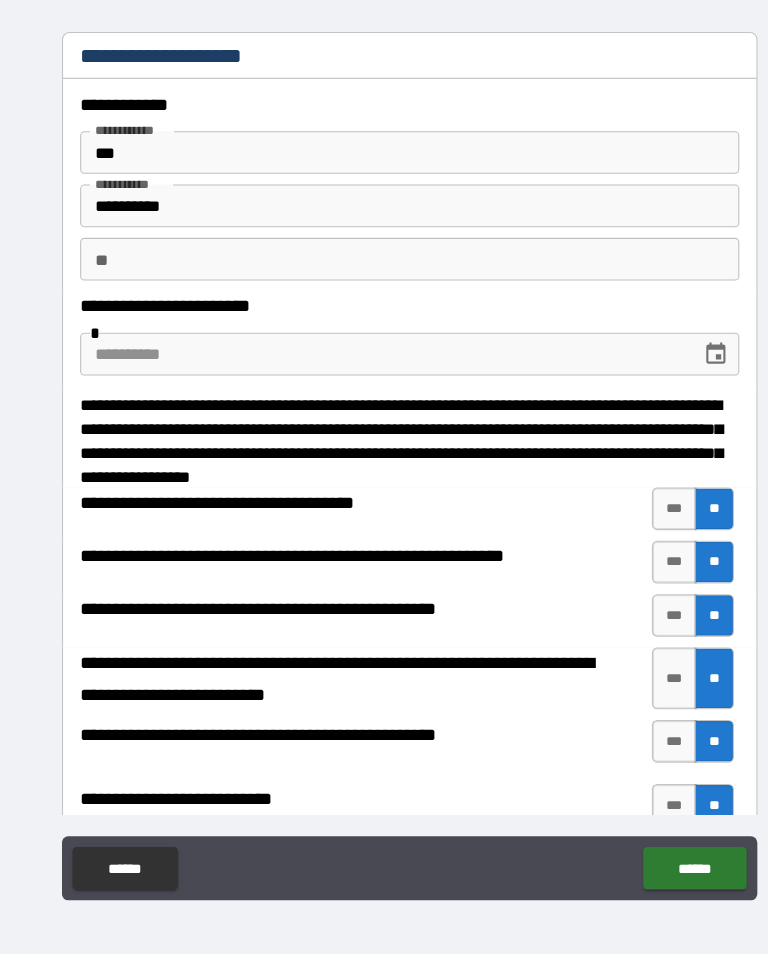 scroll, scrollTop: 31, scrollLeft: 0, axis: vertical 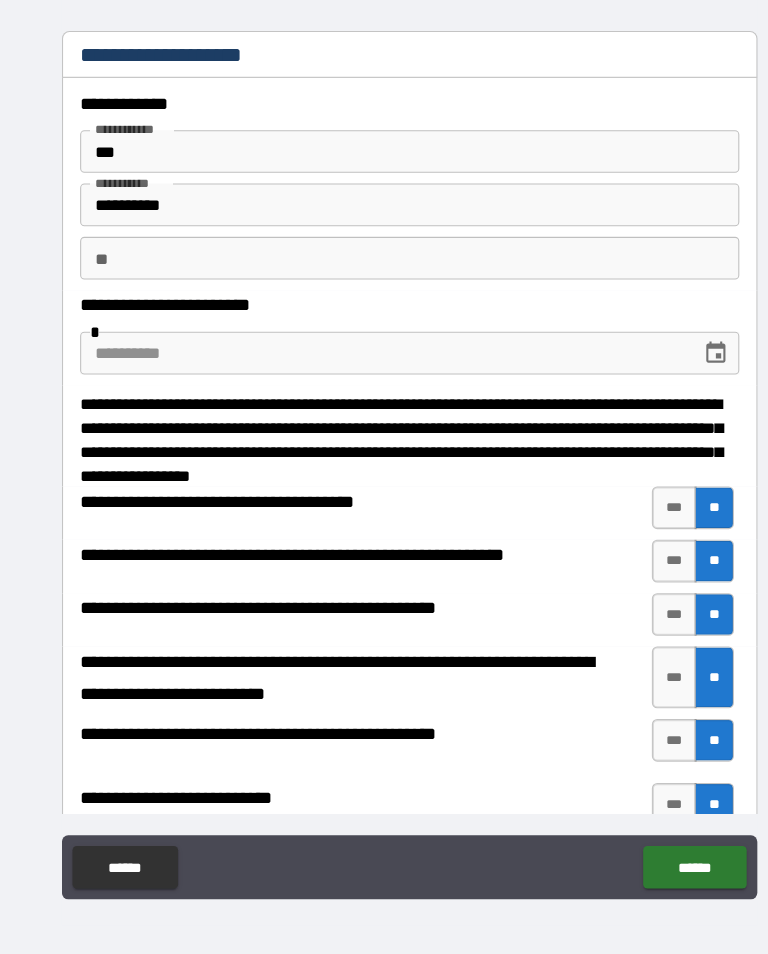 click on "******" at bounding box center (651, 843) 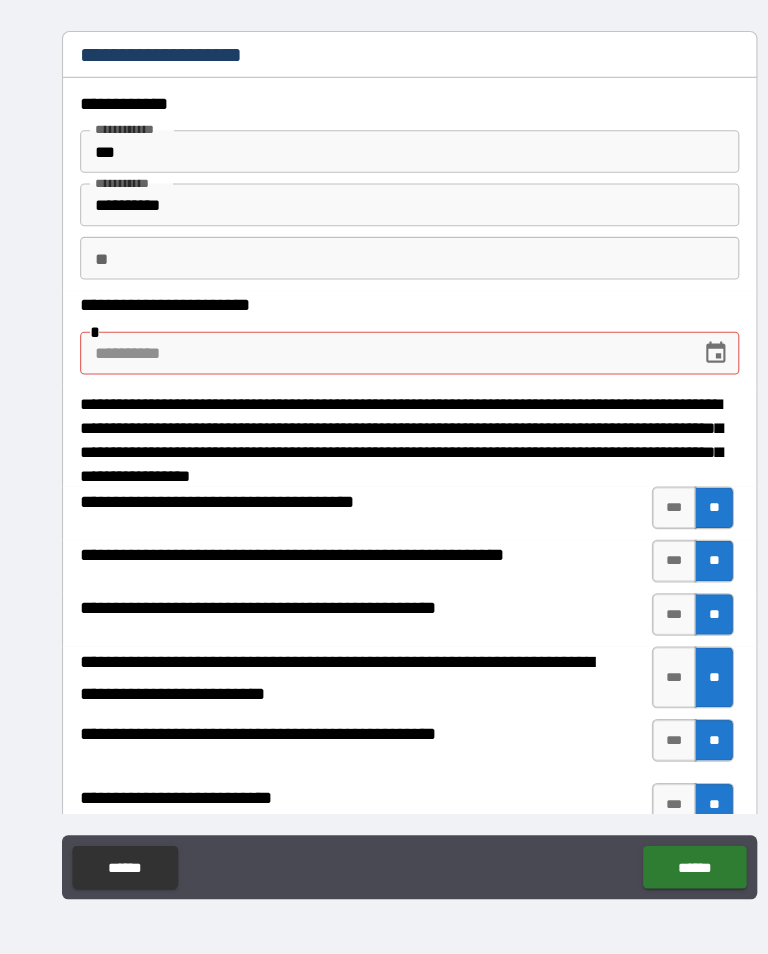 scroll, scrollTop: 30, scrollLeft: 0, axis: vertical 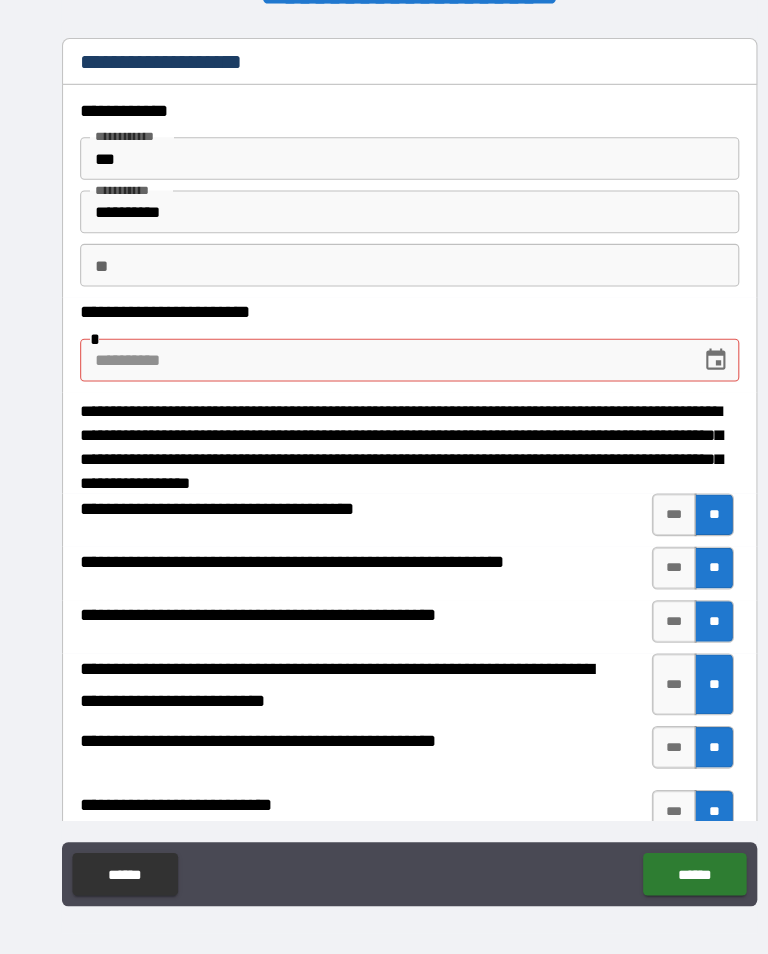 click at bounding box center [359, 361] 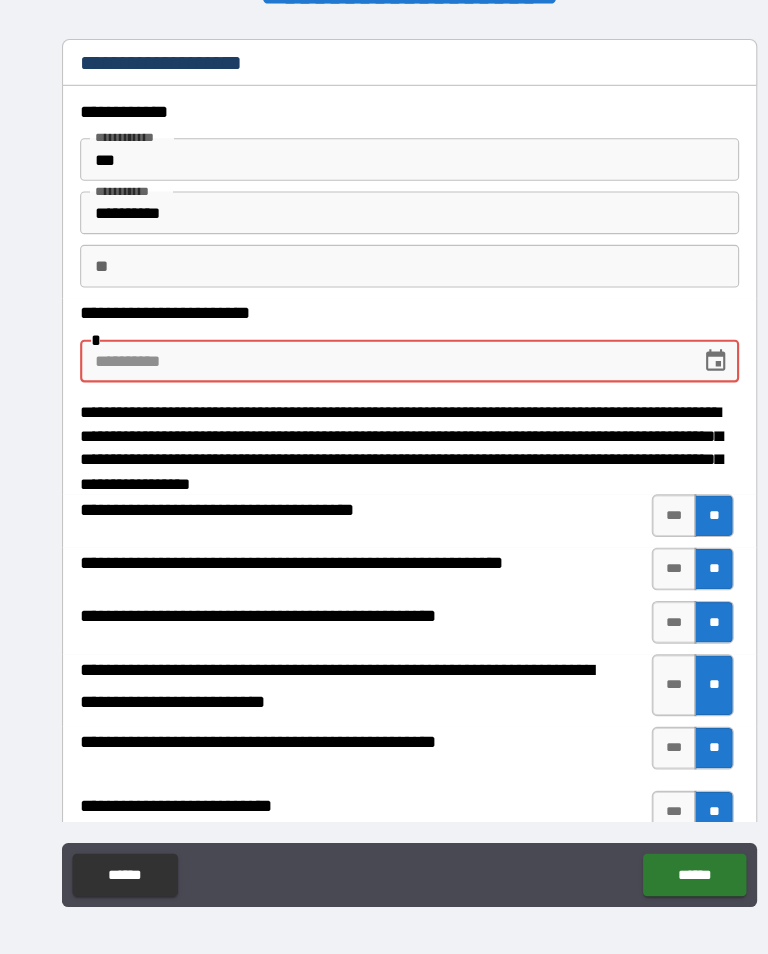 scroll, scrollTop: 0, scrollLeft: 0, axis: both 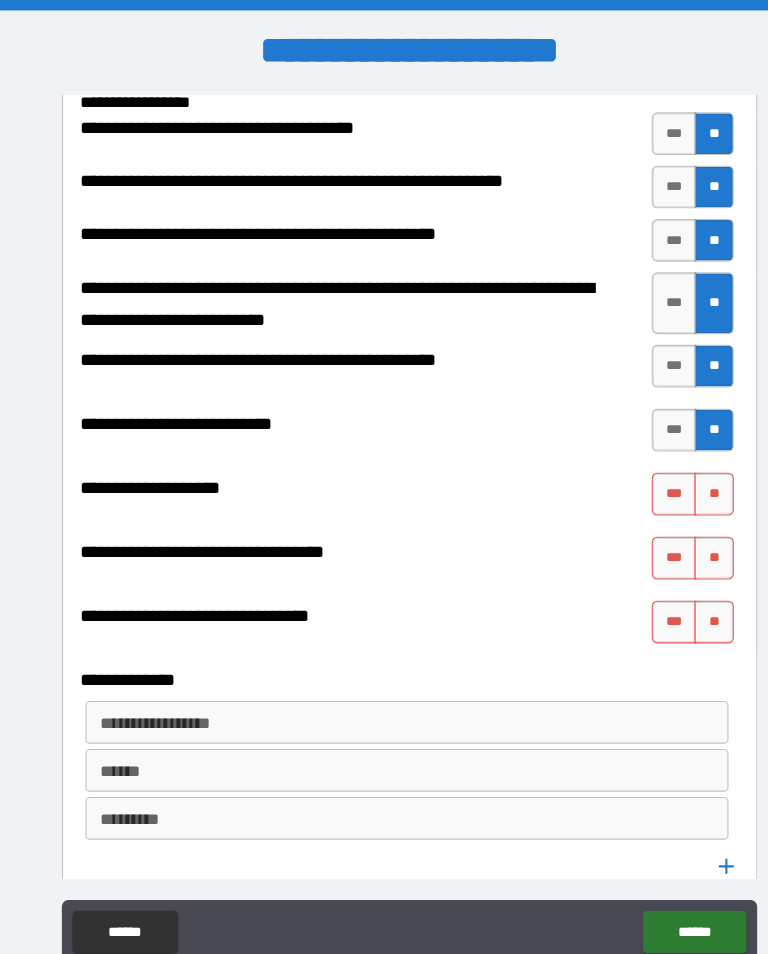 type on "**********" 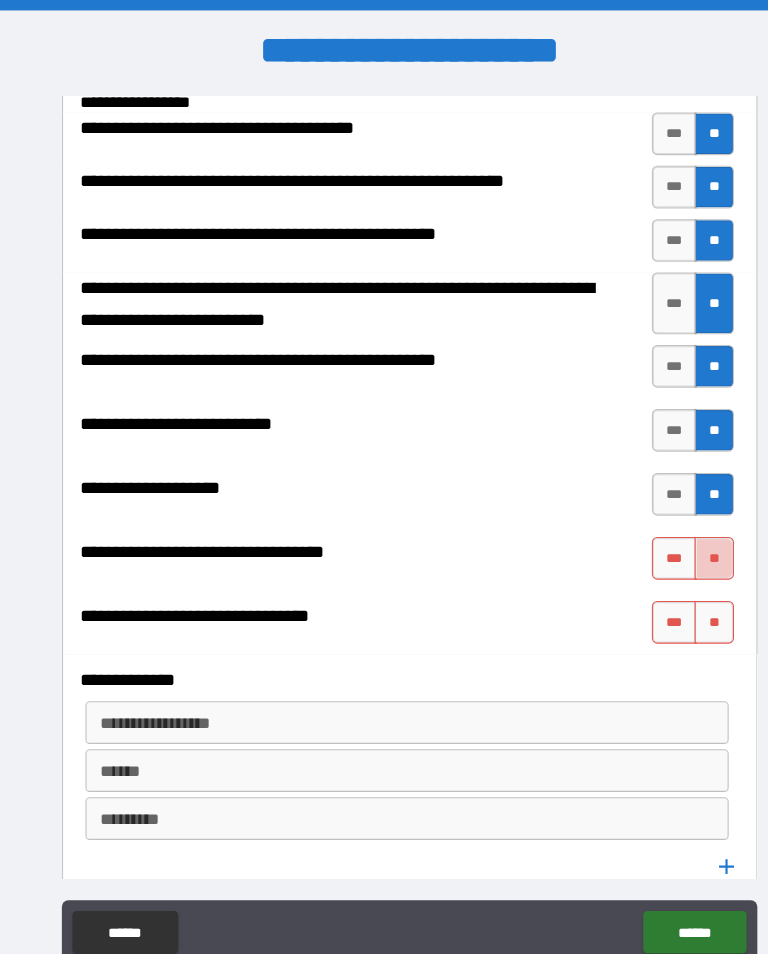 click on "**" at bounding box center [669, 523] 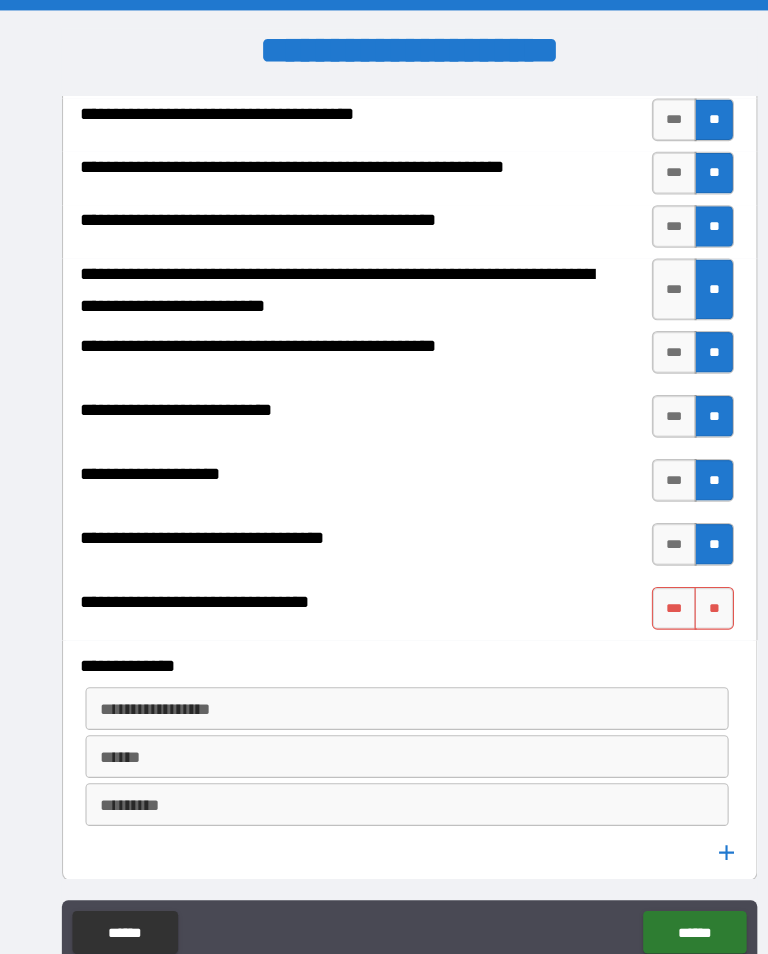 scroll, scrollTop: 414, scrollLeft: 0, axis: vertical 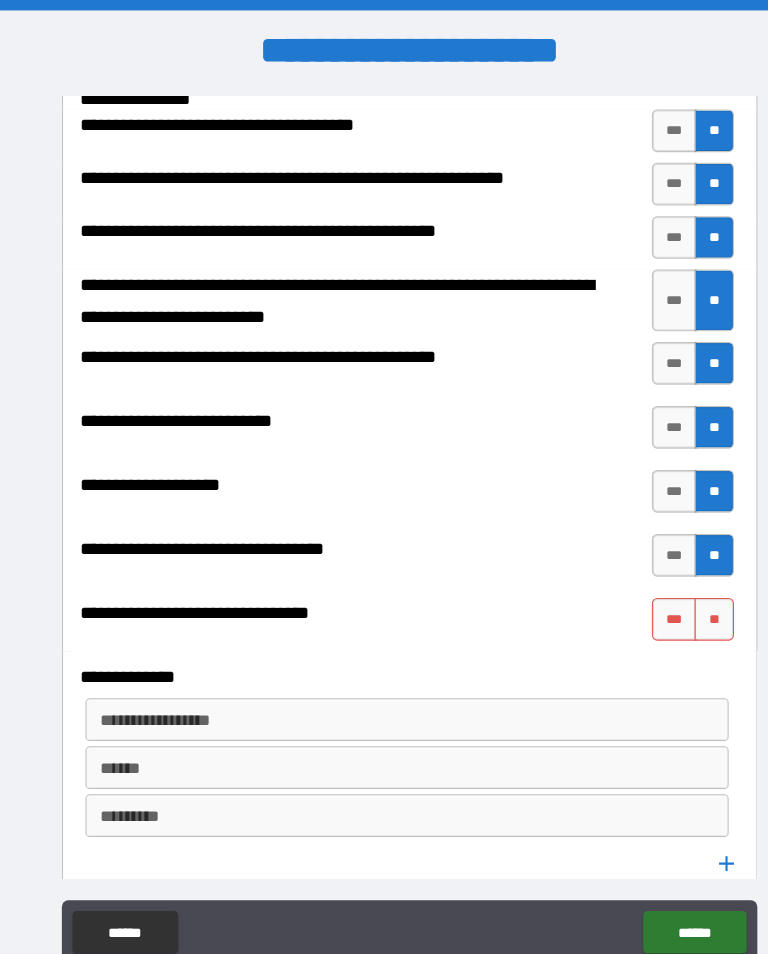 click on "***" at bounding box center (632, 581) 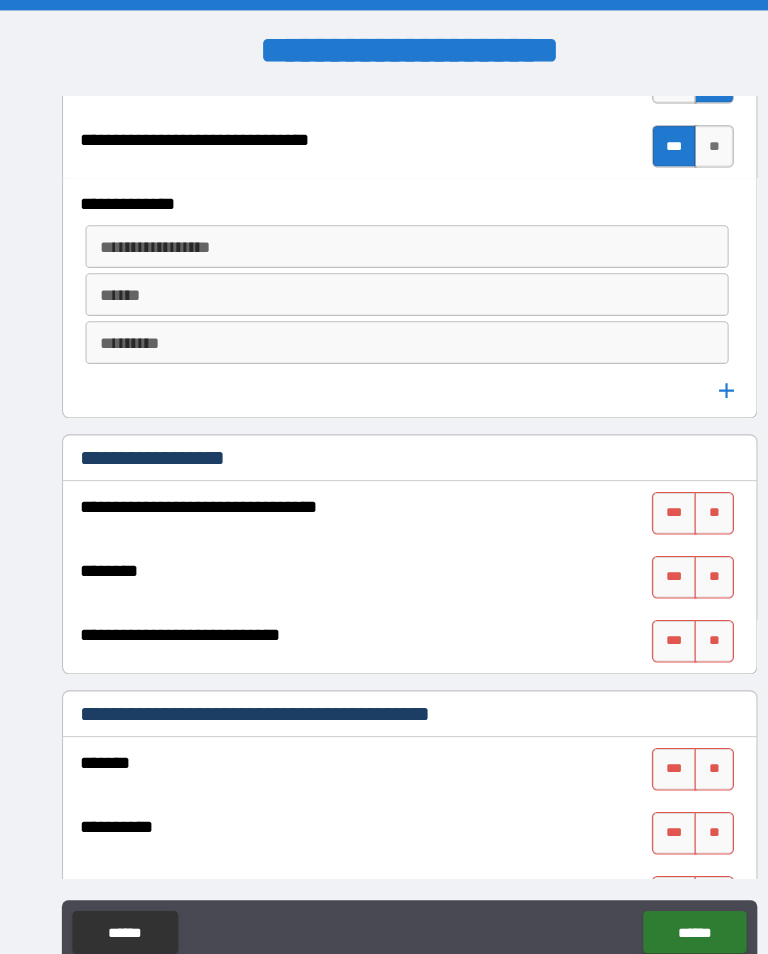 scroll, scrollTop: 858, scrollLeft: 0, axis: vertical 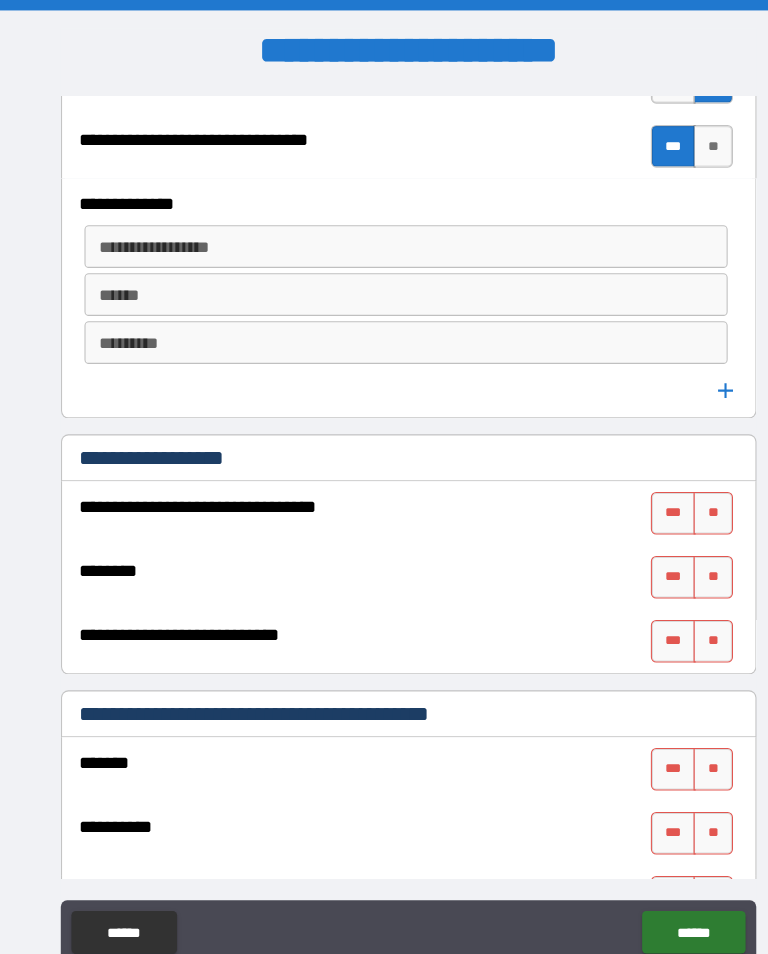 click on "**" at bounding box center (669, 721) 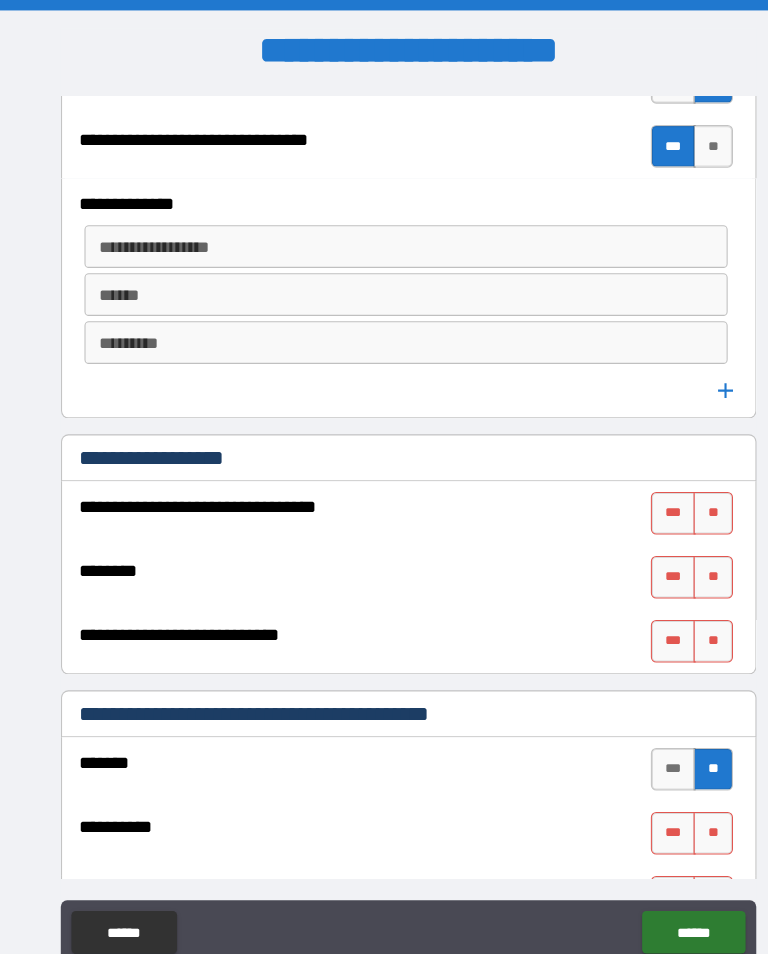 click on "**" at bounding box center [669, 721] 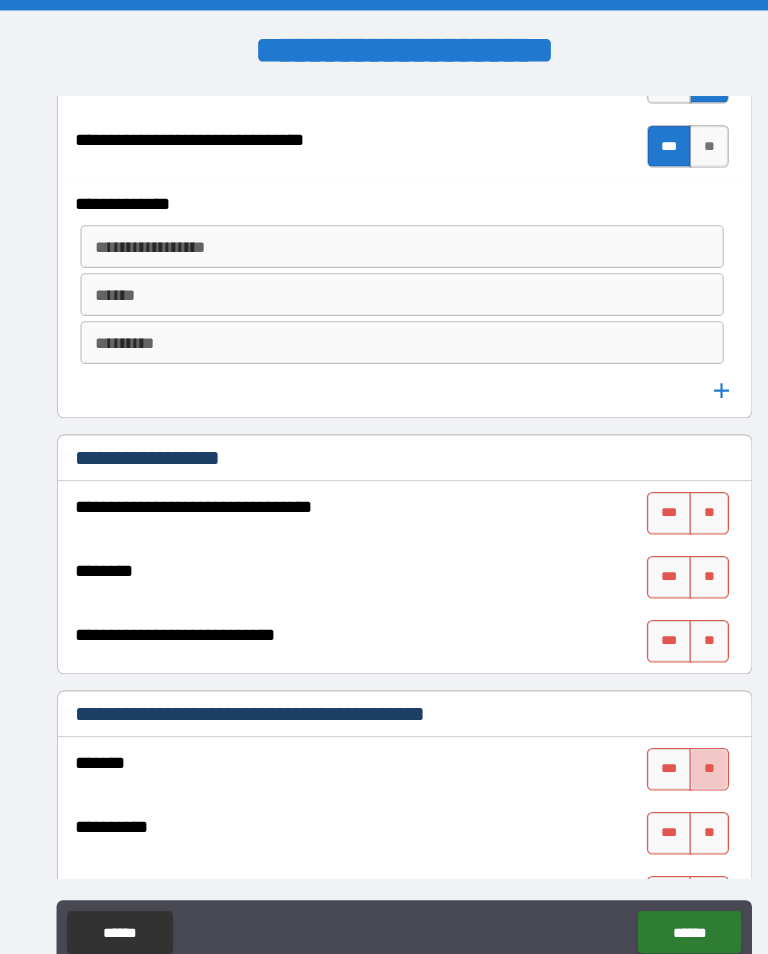 click on "**" at bounding box center (669, 721) 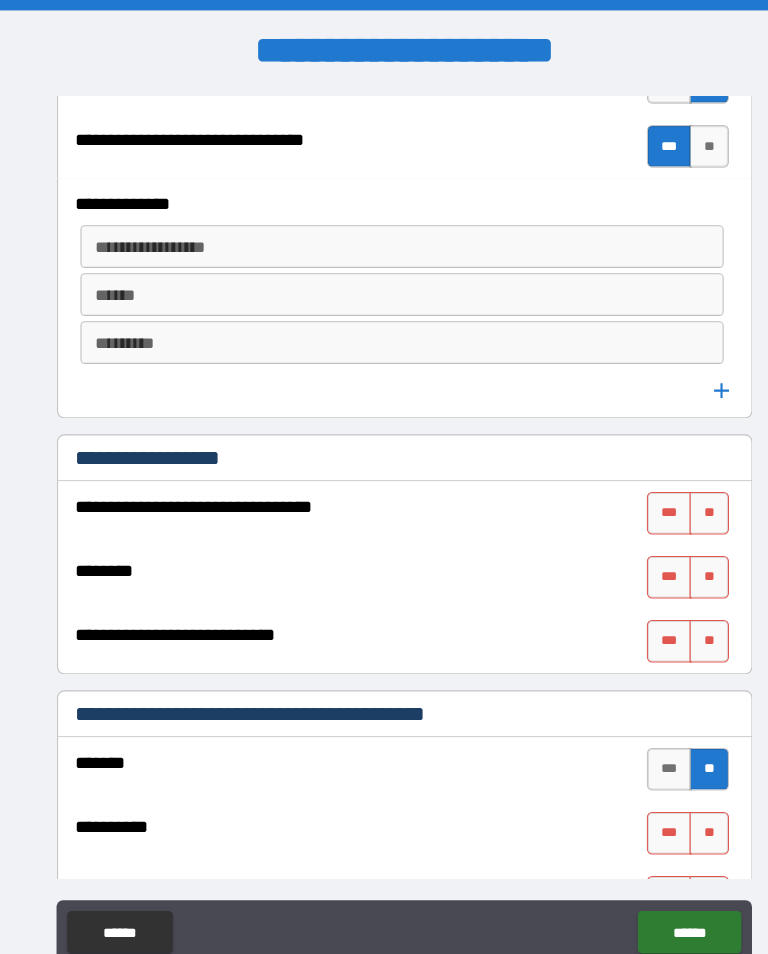 click on "**" at bounding box center (669, 781) 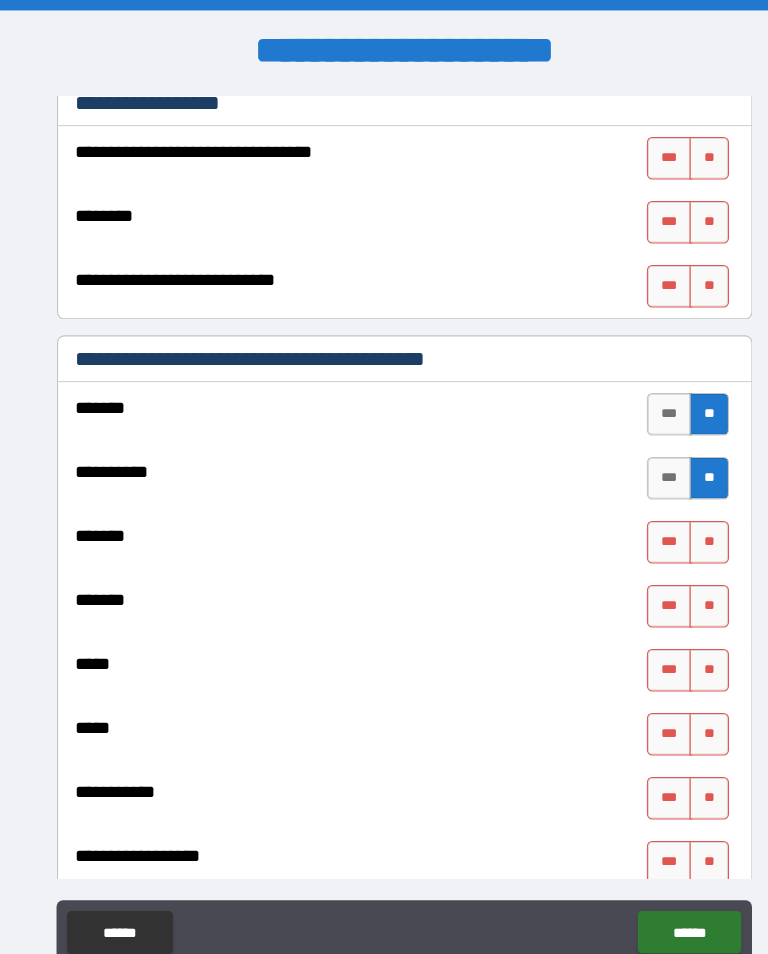 scroll, scrollTop: 1192, scrollLeft: 0, axis: vertical 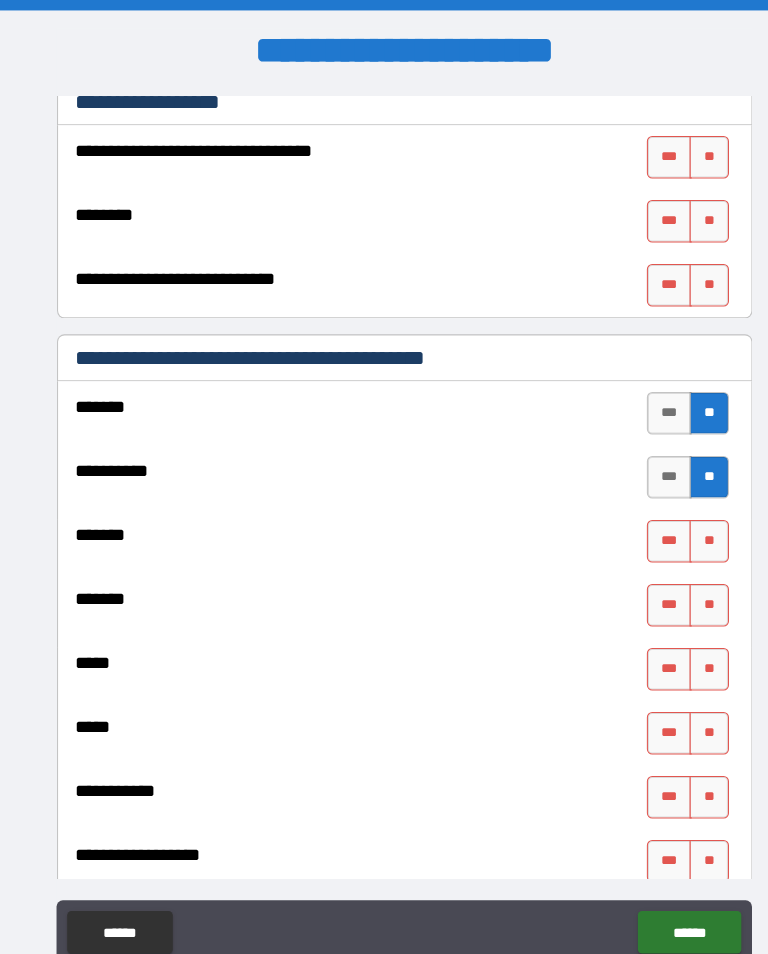 click on "**" at bounding box center (669, 507) 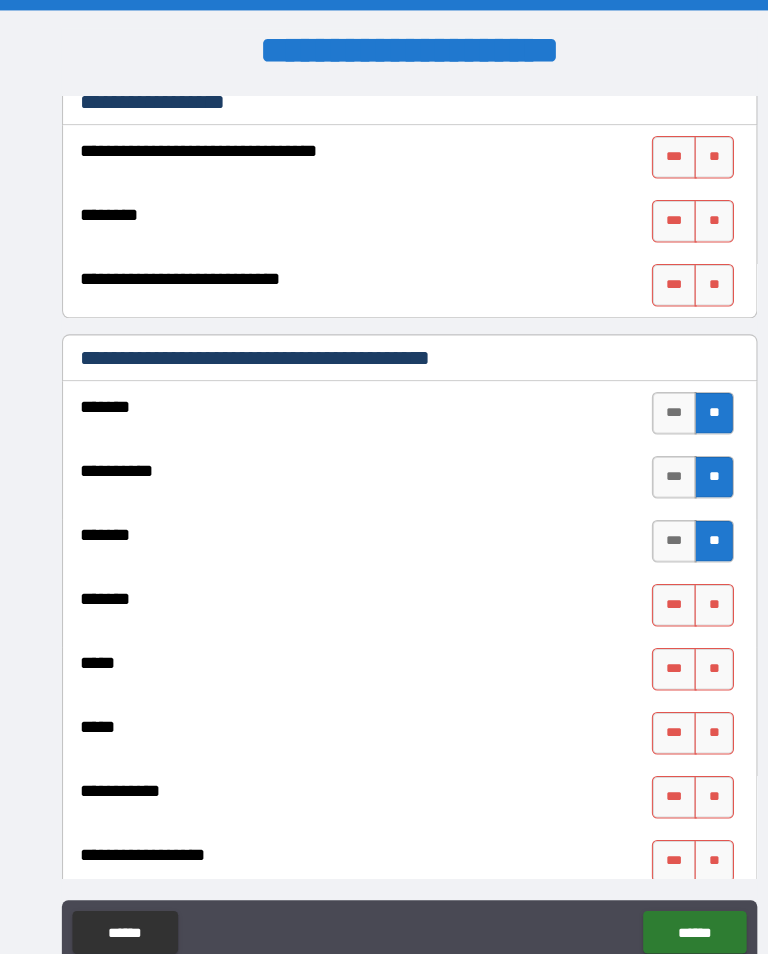 click on "**" at bounding box center [669, 567] 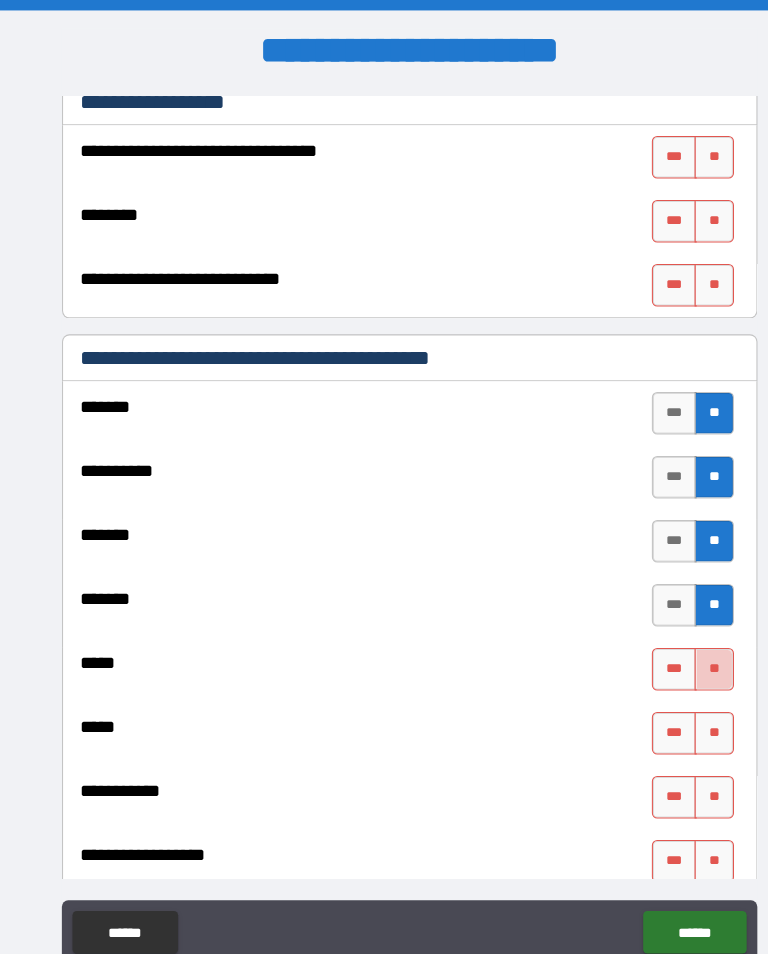 click on "**" at bounding box center [669, 627] 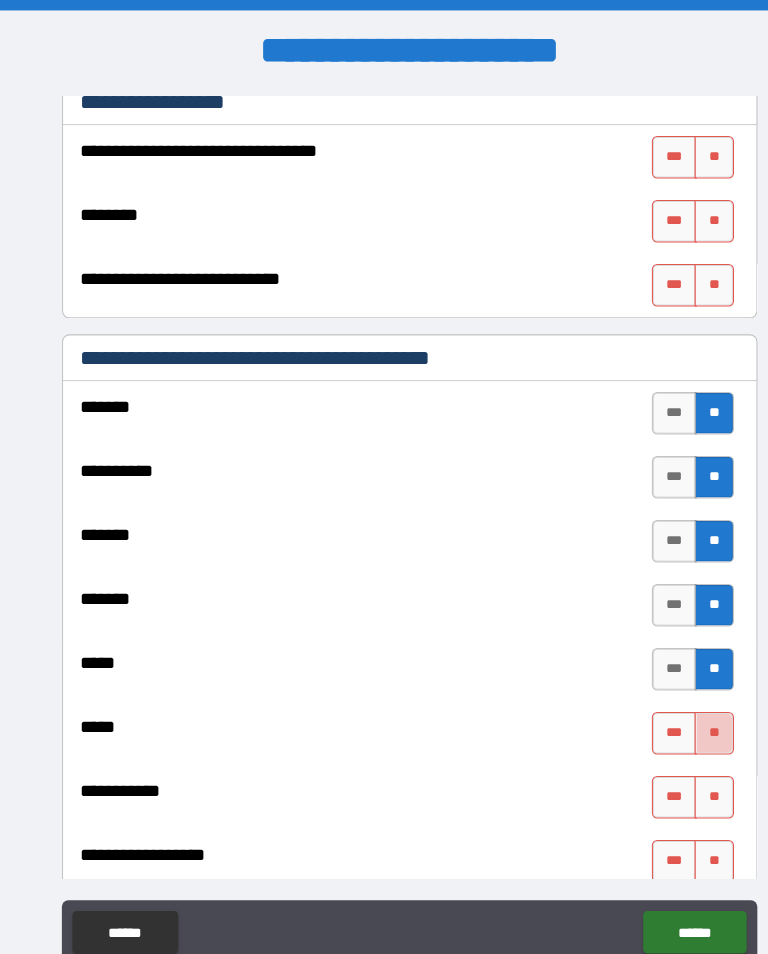 click on "**" at bounding box center (669, 687) 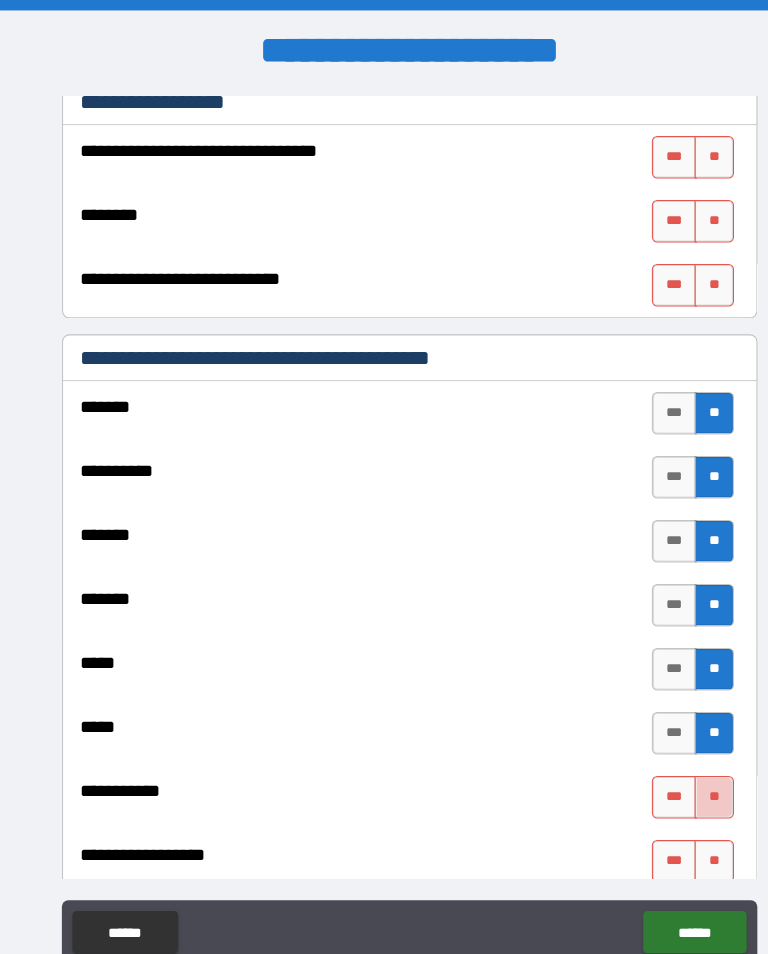 click on "**" at bounding box center [669, 747] 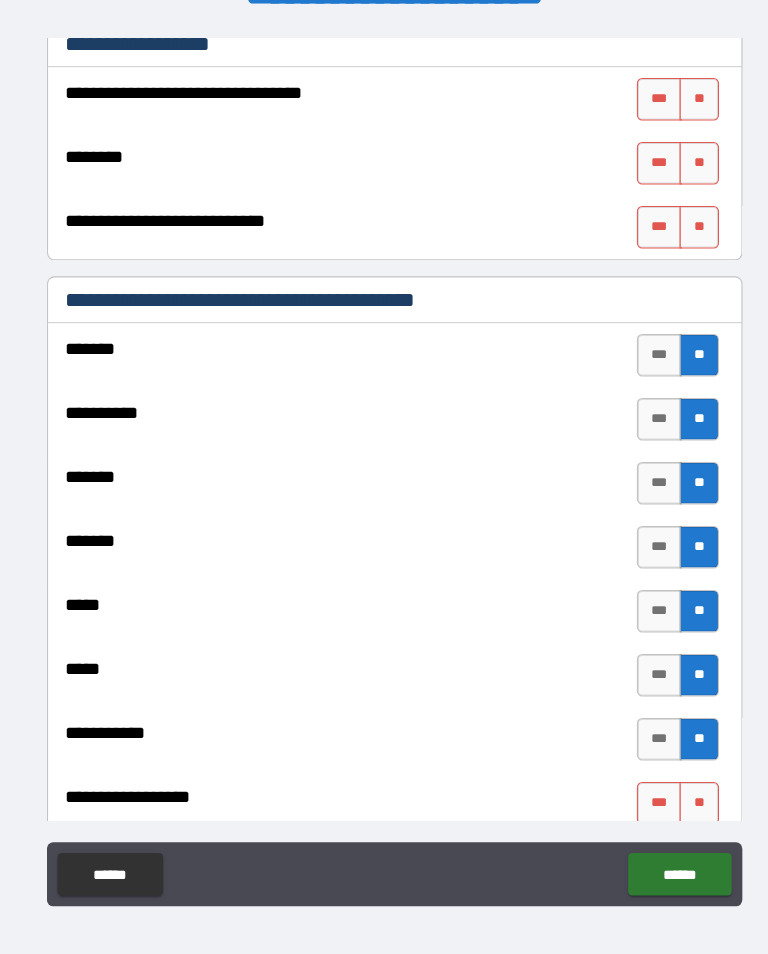 scroll, scrollTop: 31, scrollLeft: 0, axis: vertical 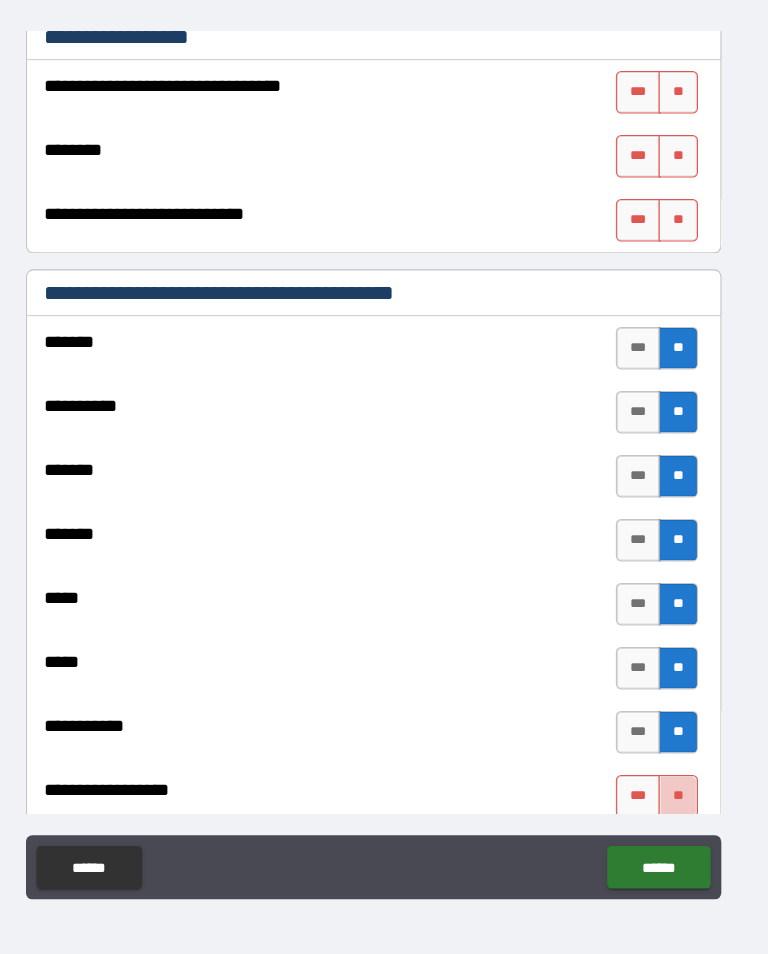 click on "**" at bounding box center [669, 776] 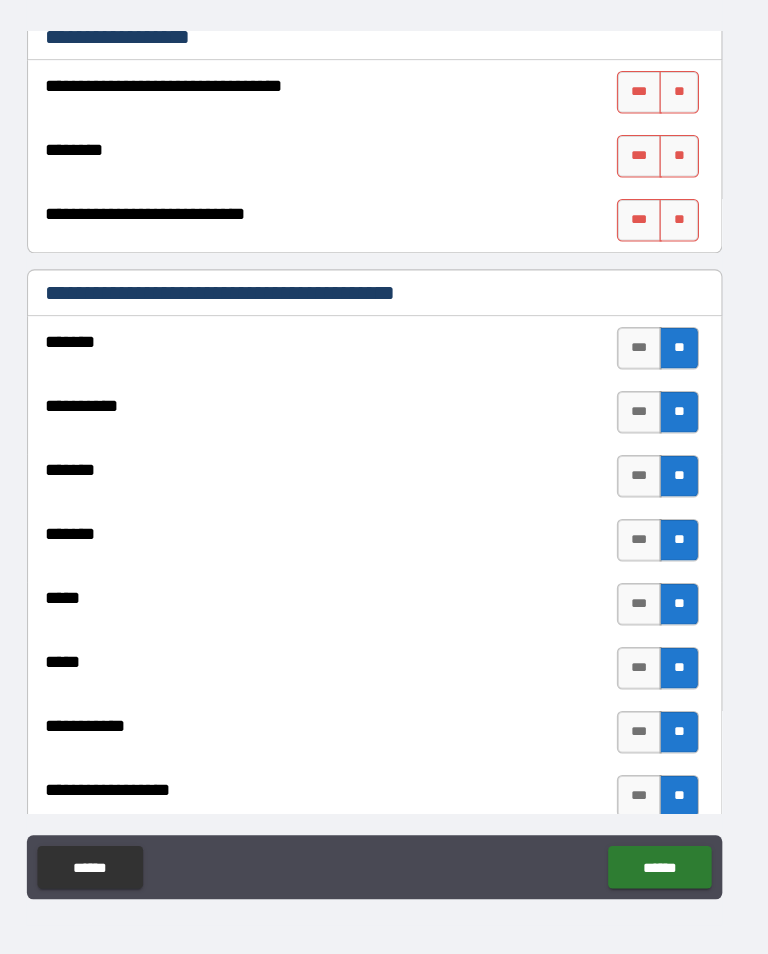 click on "******" at bounding box center [651, 843] 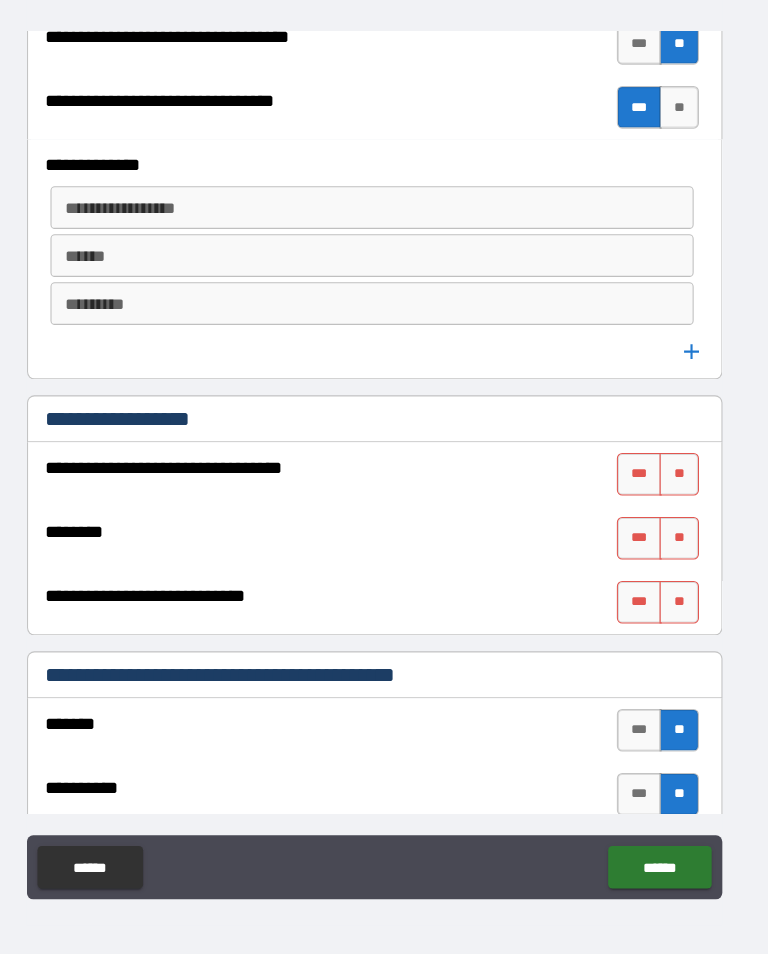 scroll, scrollTop: 829, scrollLeft: 0, axis: vertical 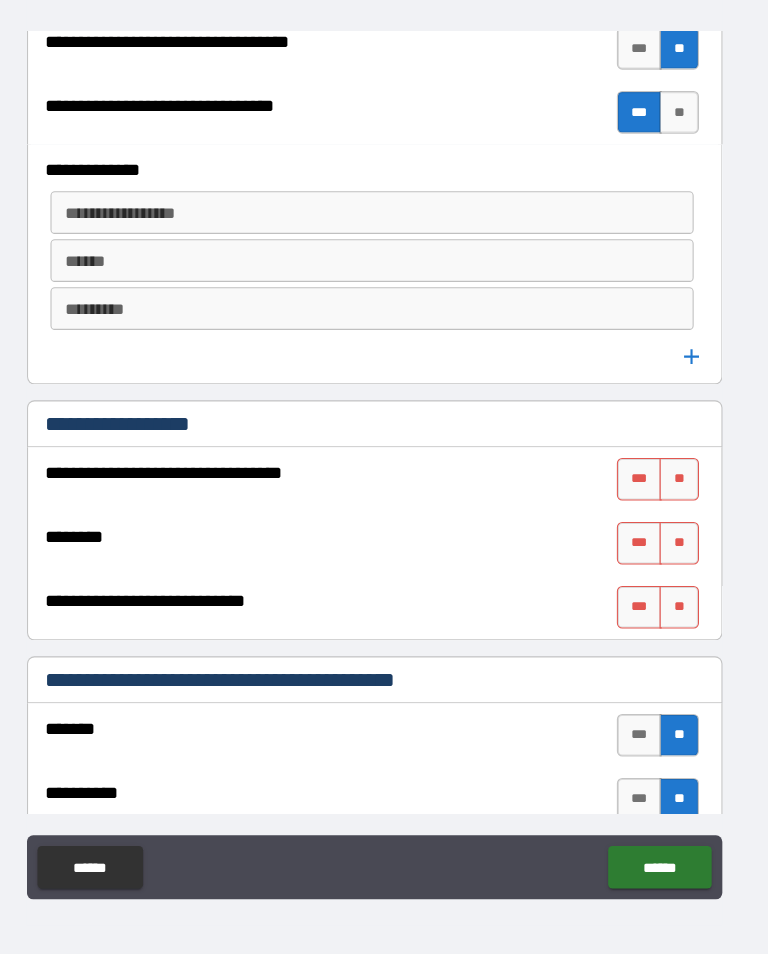 click 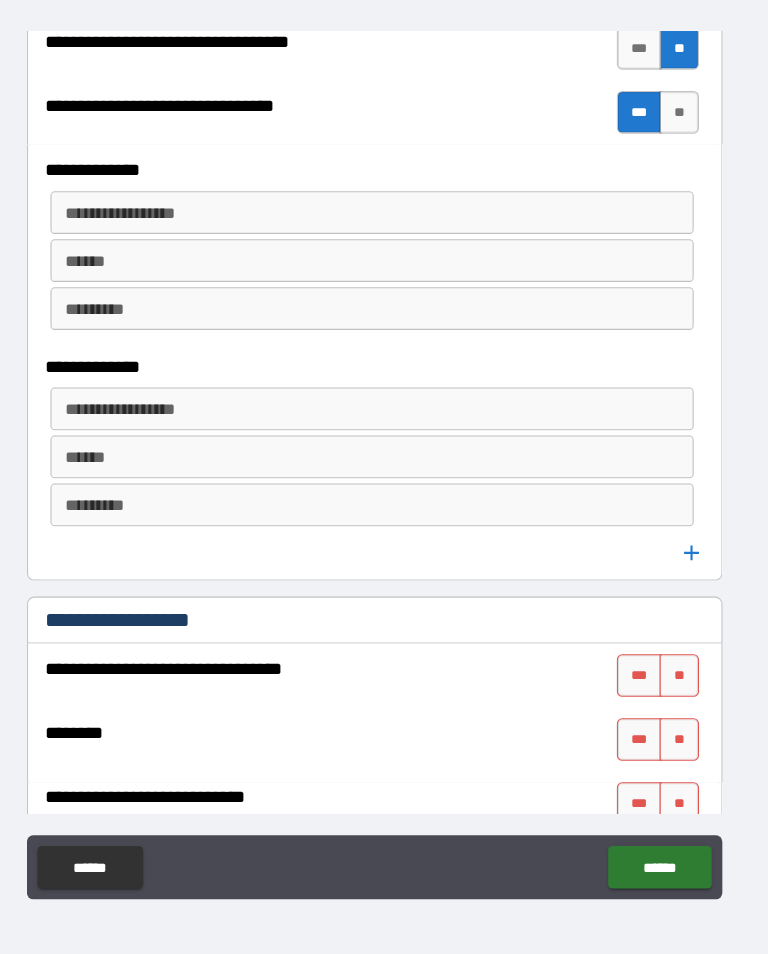 click on "**********" at bounding box center [381, 229] 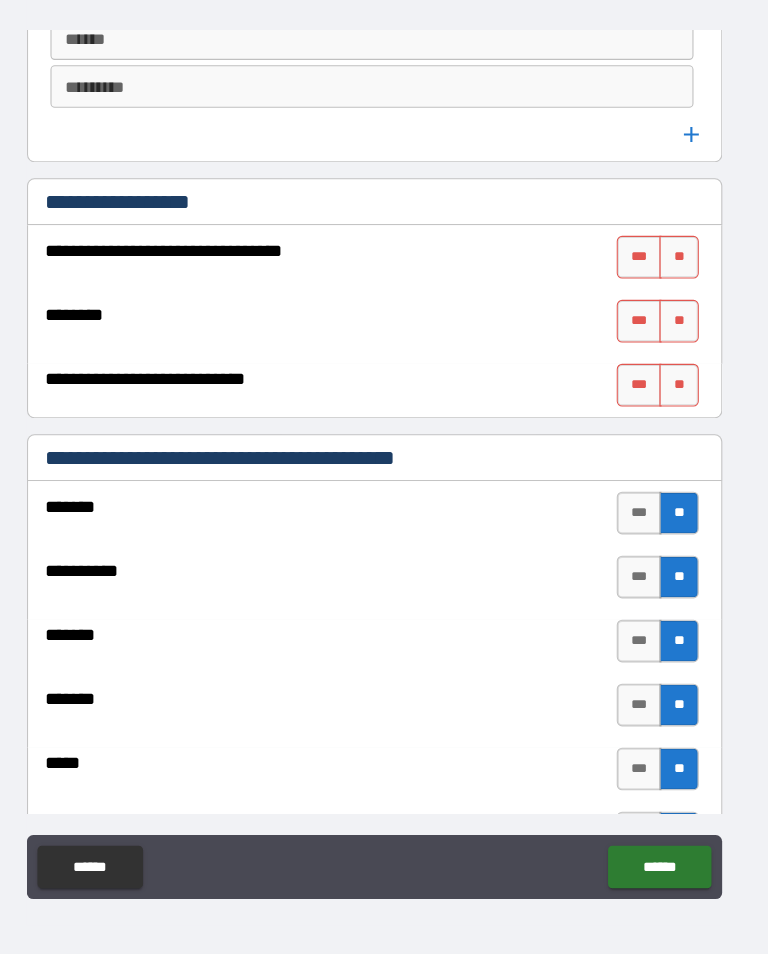scroll, scrollTop: 1220, scrollLeft: 0, axis: vertical 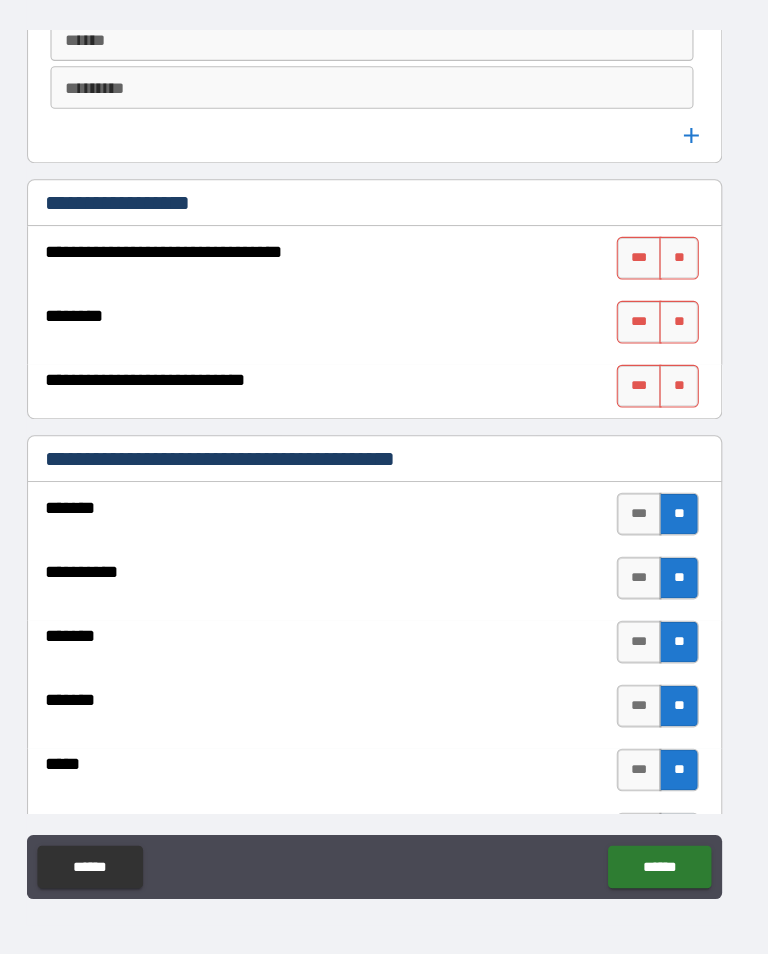 type on "**********" 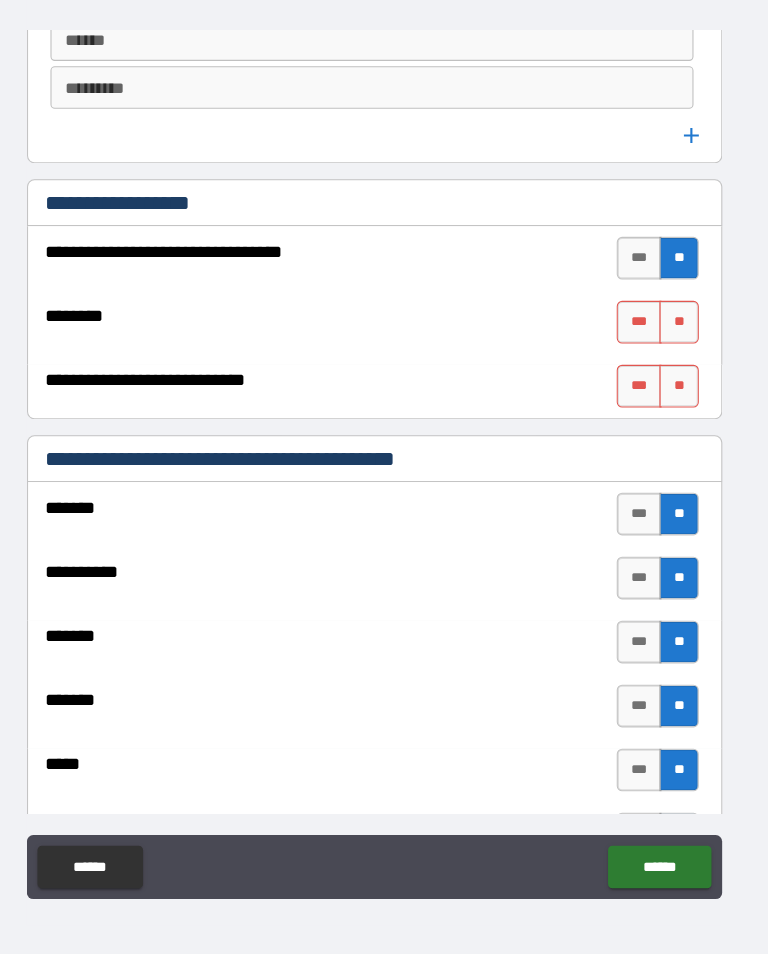 click on "**" at bounding box center [669, 332] 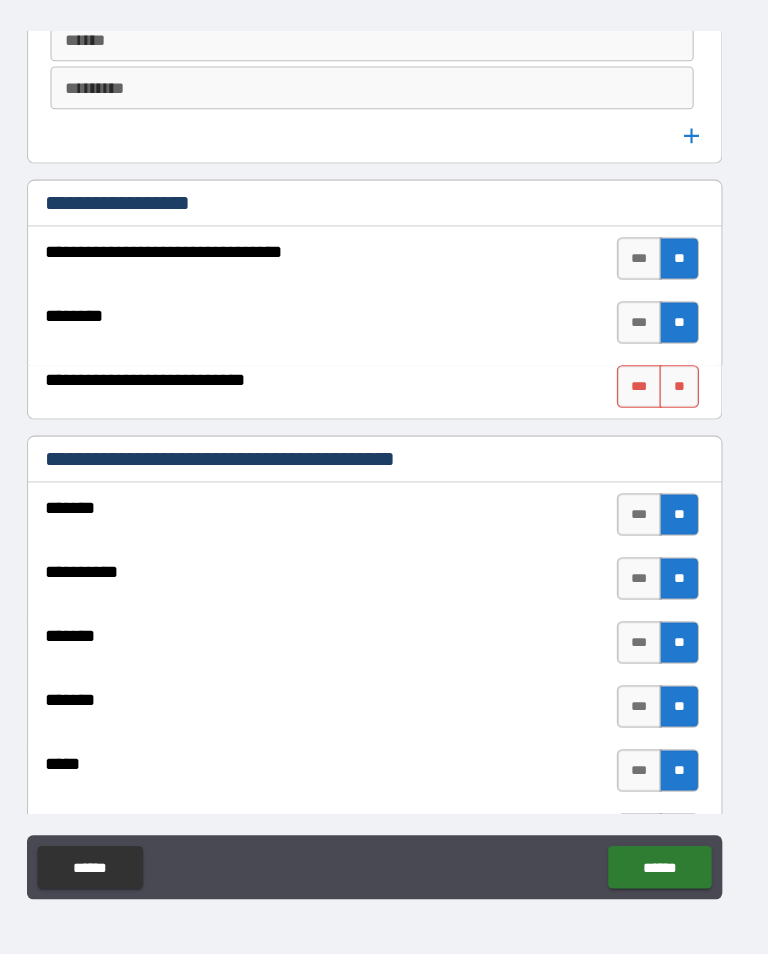 click on "**" at bounding box center (669, 392) 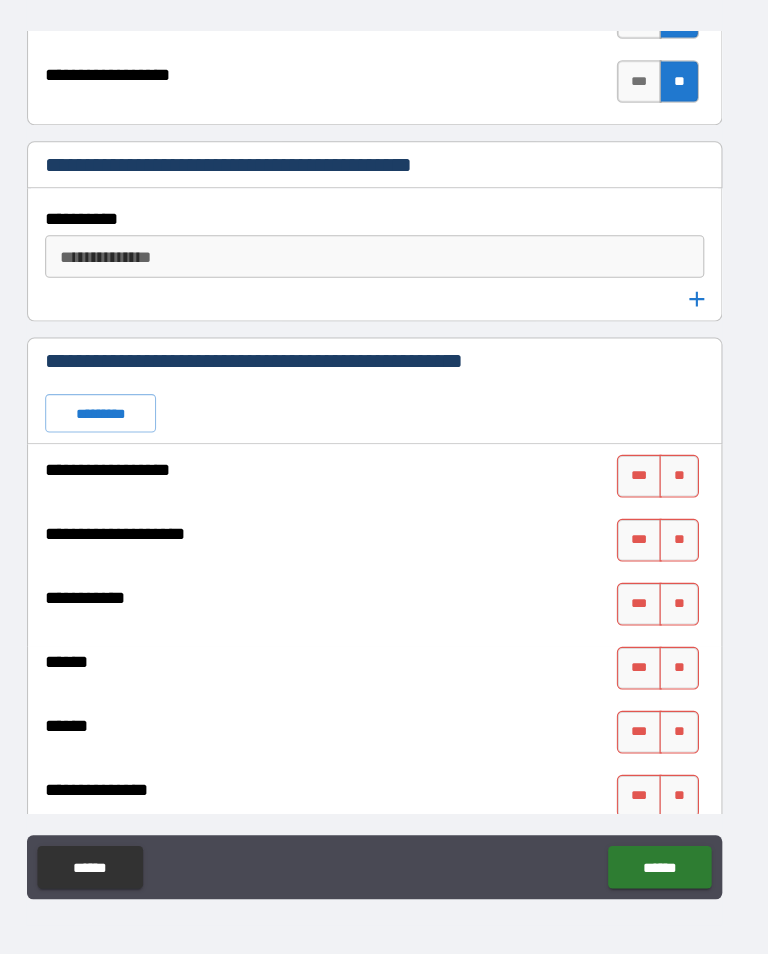 scroll, scrollTop: 2104, scrollLeft: 0, axis: vertical 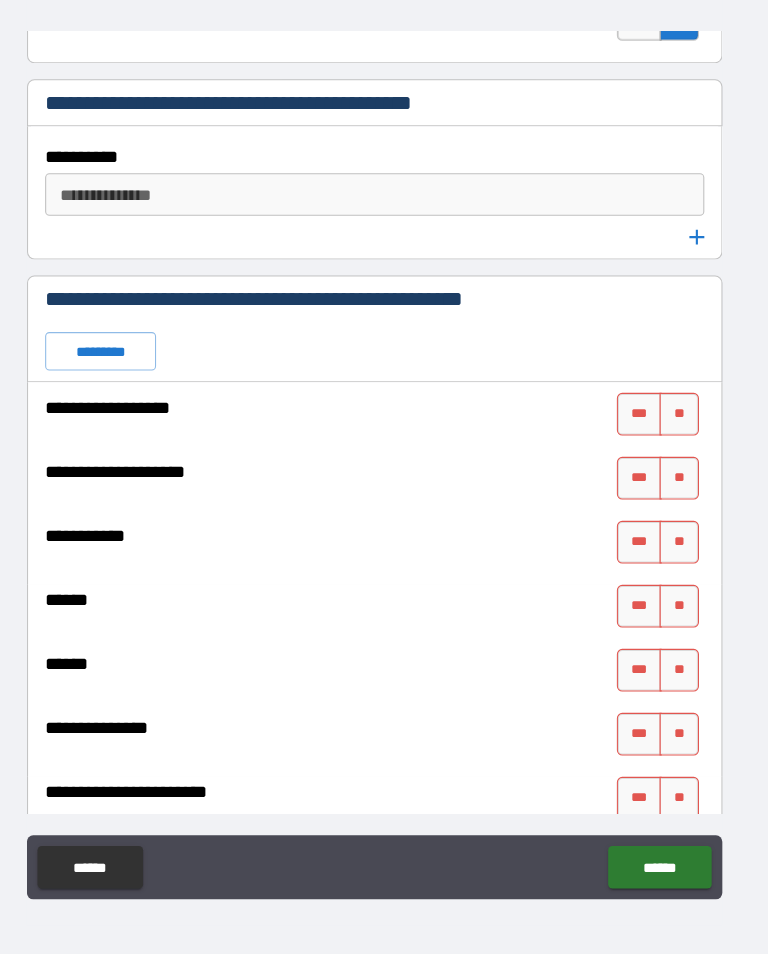 click on "*********" at bounding box center [127, 359] 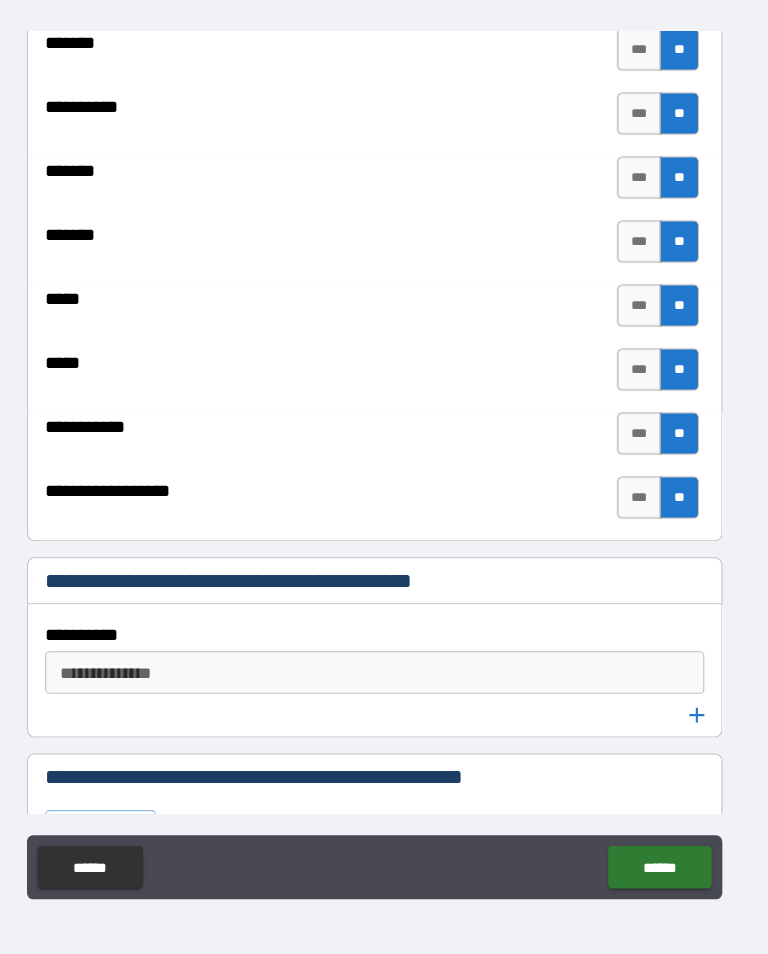 scroll, scrollTop: 1655, scrollLeft: 0, axis: vertical 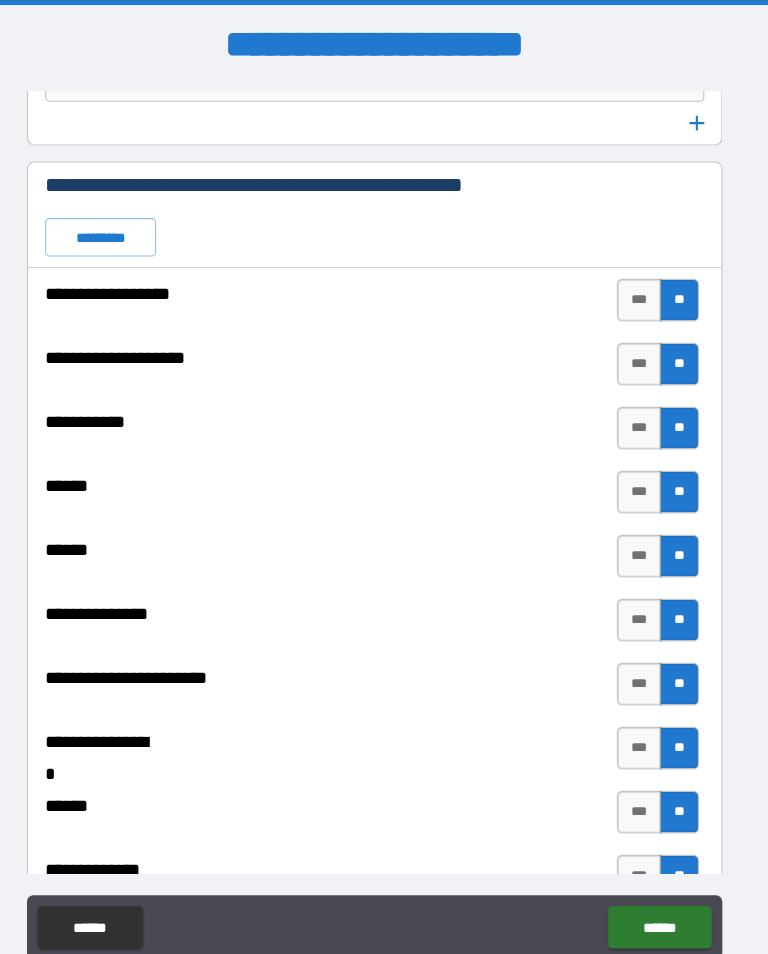 click on "***" at bounding box center (632, 765) 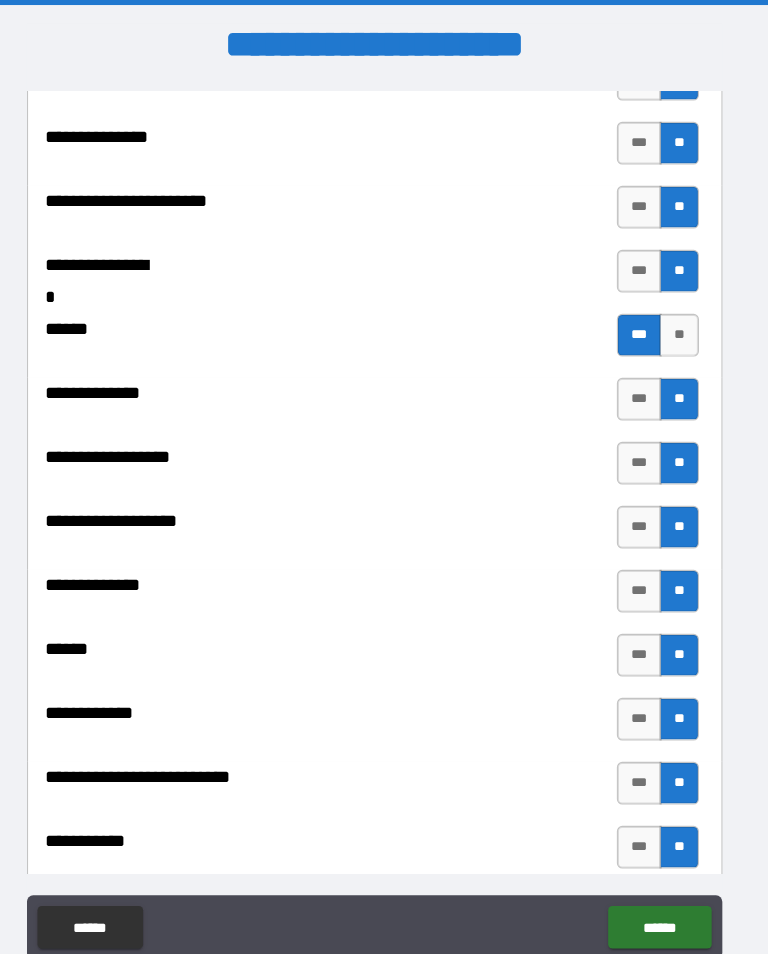 scroll, scrollTop: 2716, scrollLeft: 0, axis: vertical 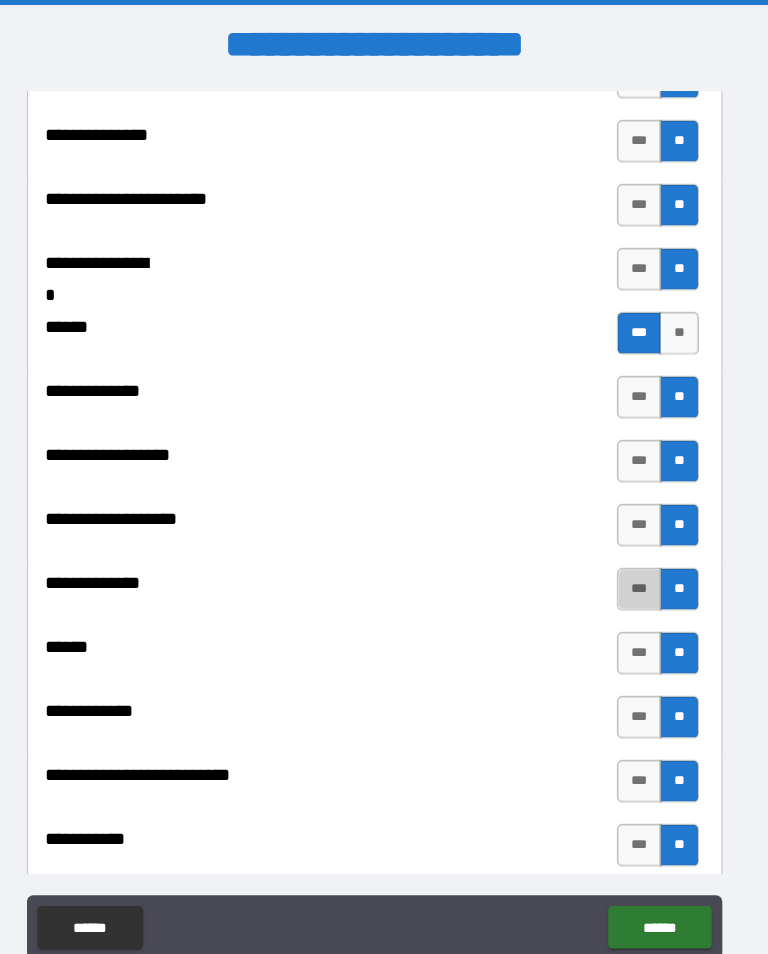 click on "***" at bounding box center [632, 556] 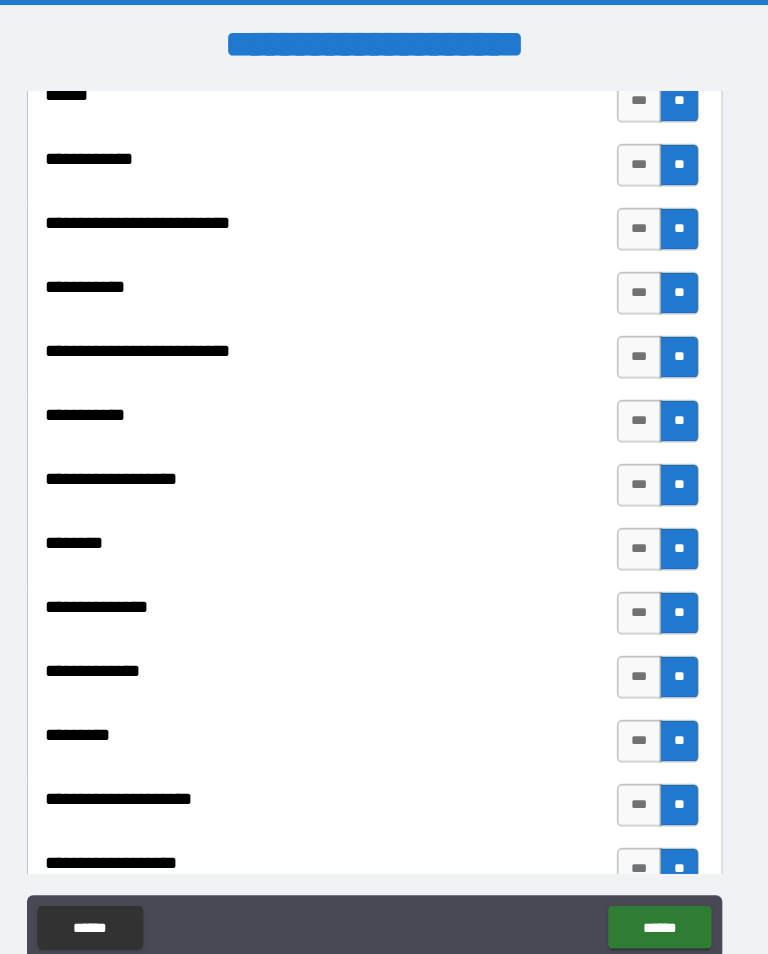 scroll, scrollTop: 3247, scrollLeft: 0, axis: vertical 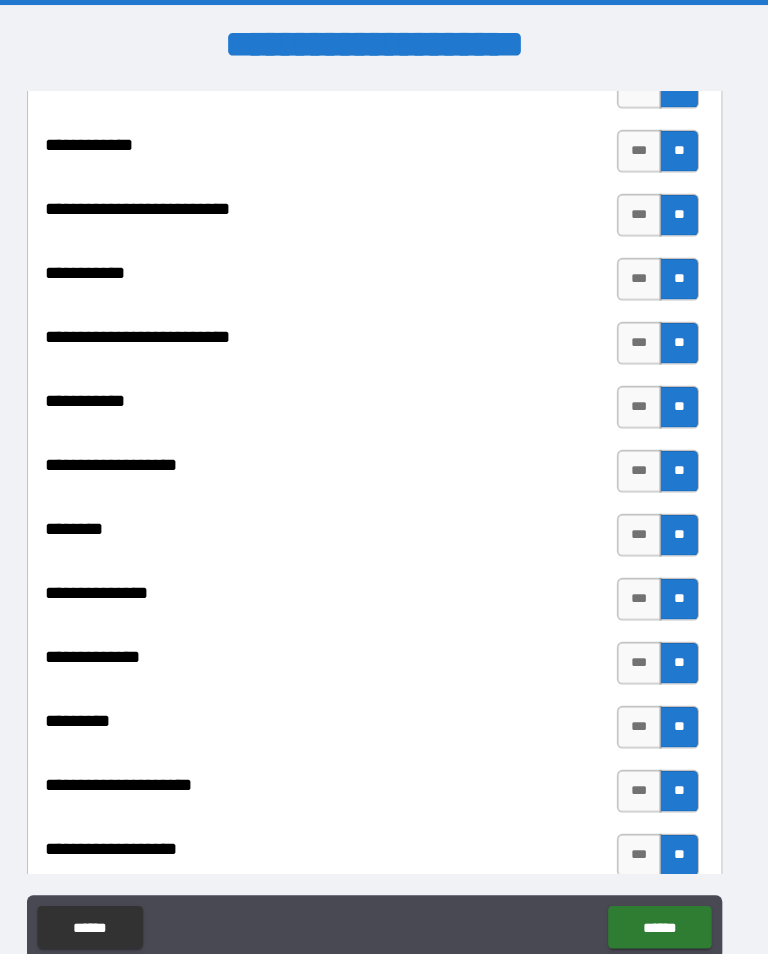 click on "***" at bounding box center [632, 505] 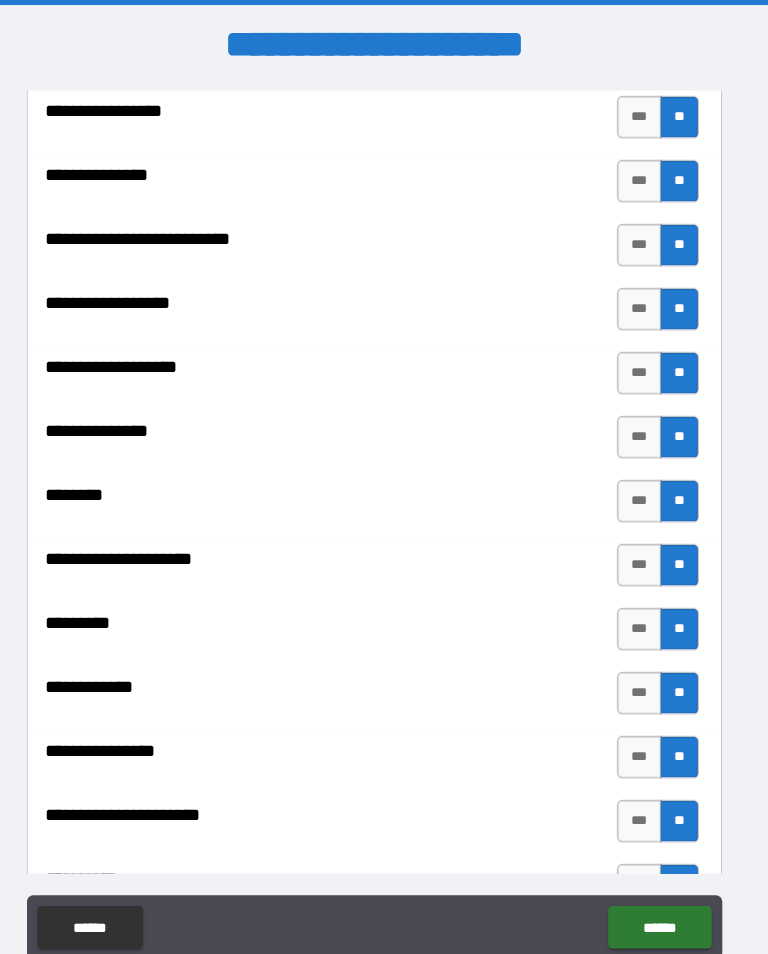 scroll, scrollTop: 4000, scrollLeft: 0, axis: vertical 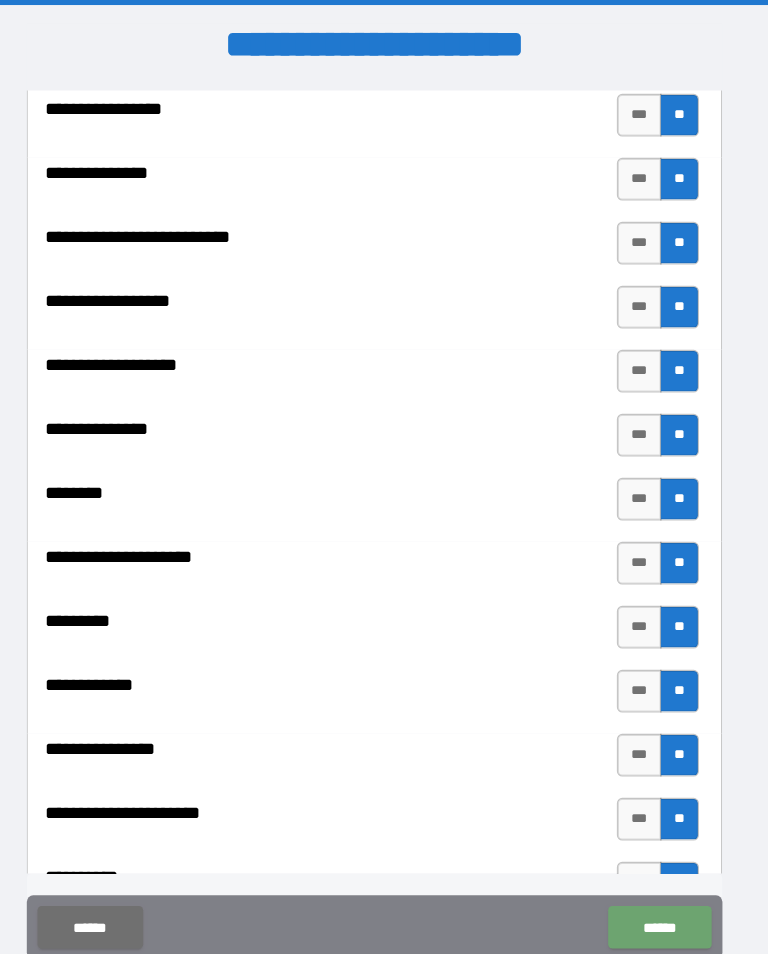 click on "******" at bounding box center (651, 873) 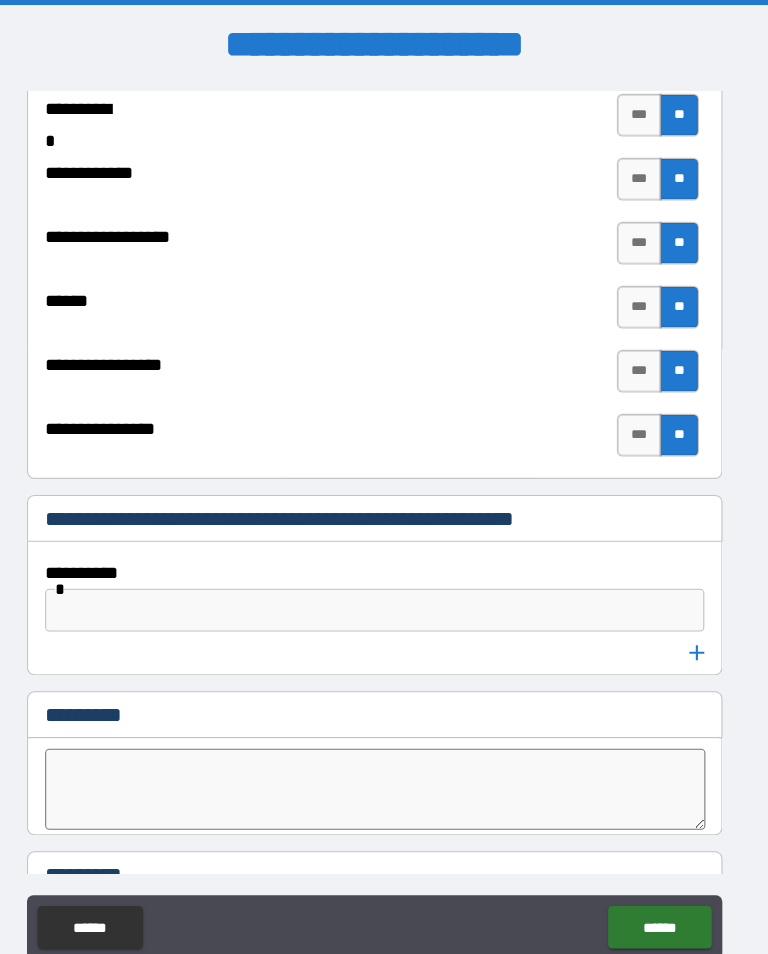 scroll, scrollTop: 6702, scrollLeft: 0, axis: vertical 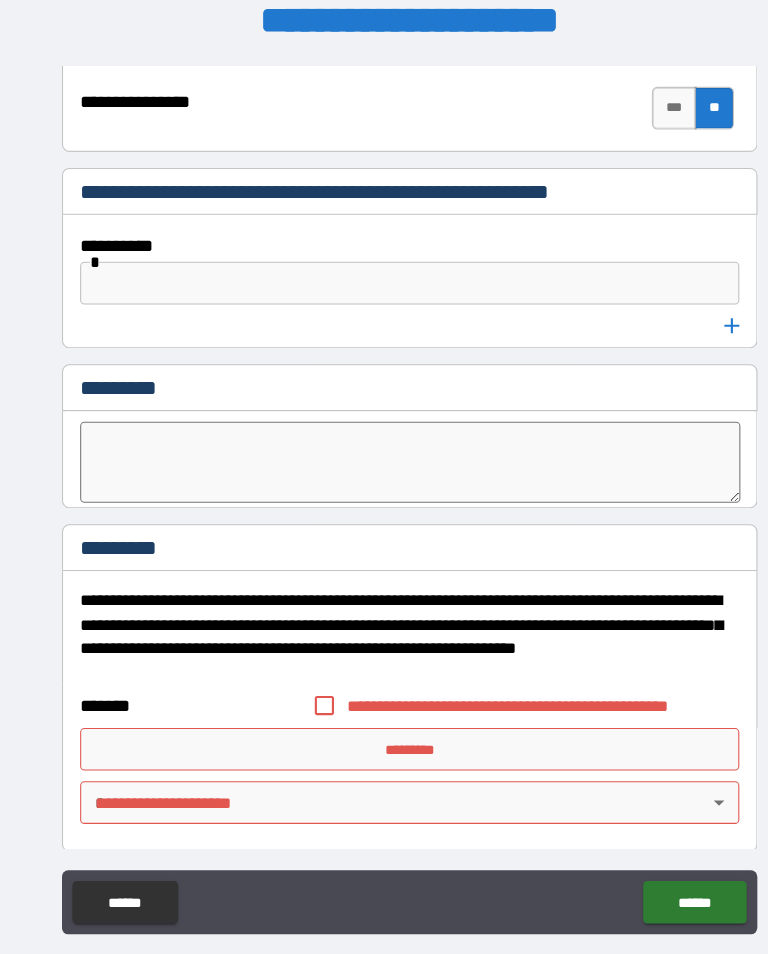 click on "**********" at bounding box center [384, 593] 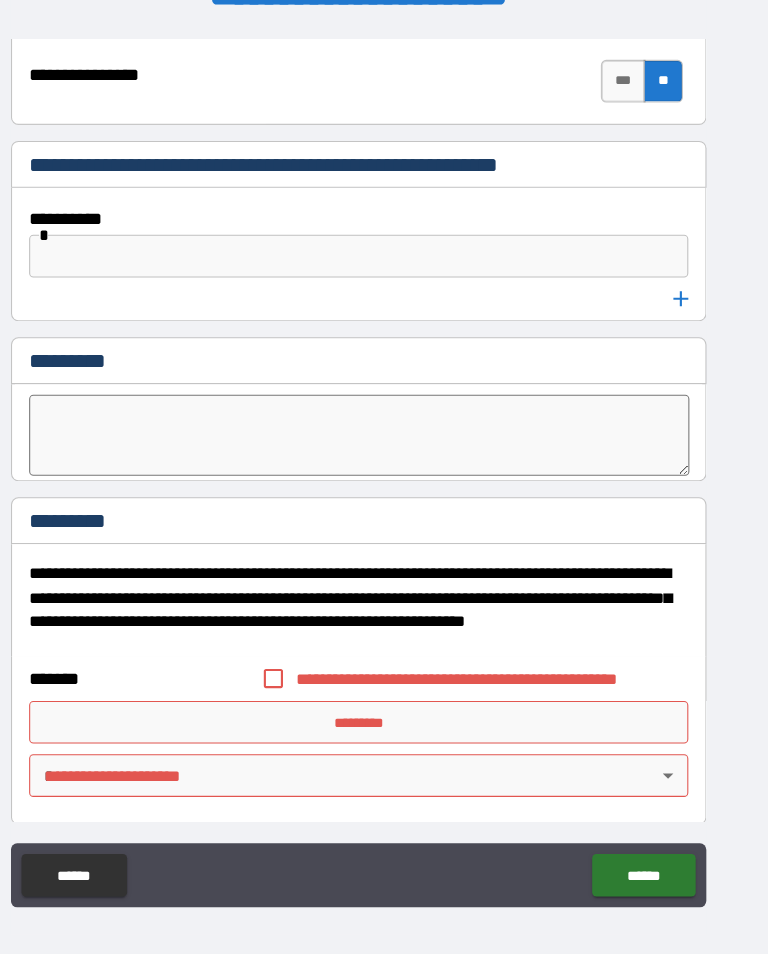 scroll, scrollTop: 31, scrollLeft: 0, axis: vertical 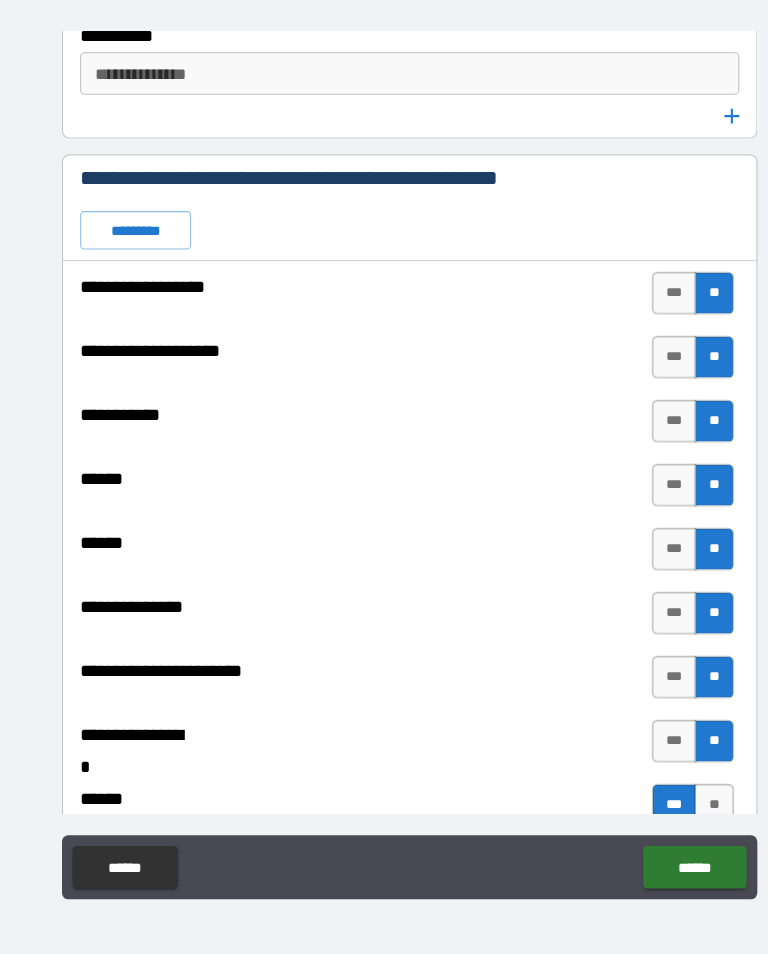 click on "******" at bounding box center [651, 843] 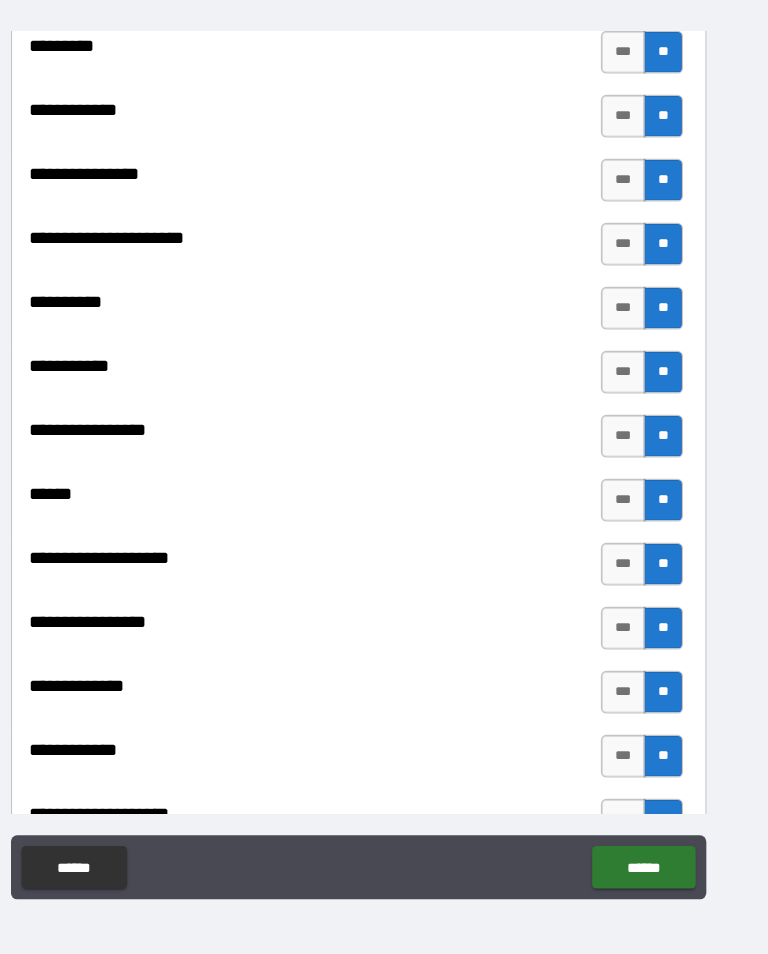scroll, scrollTop: 4484, scrollLeft: 0, axis: vertical 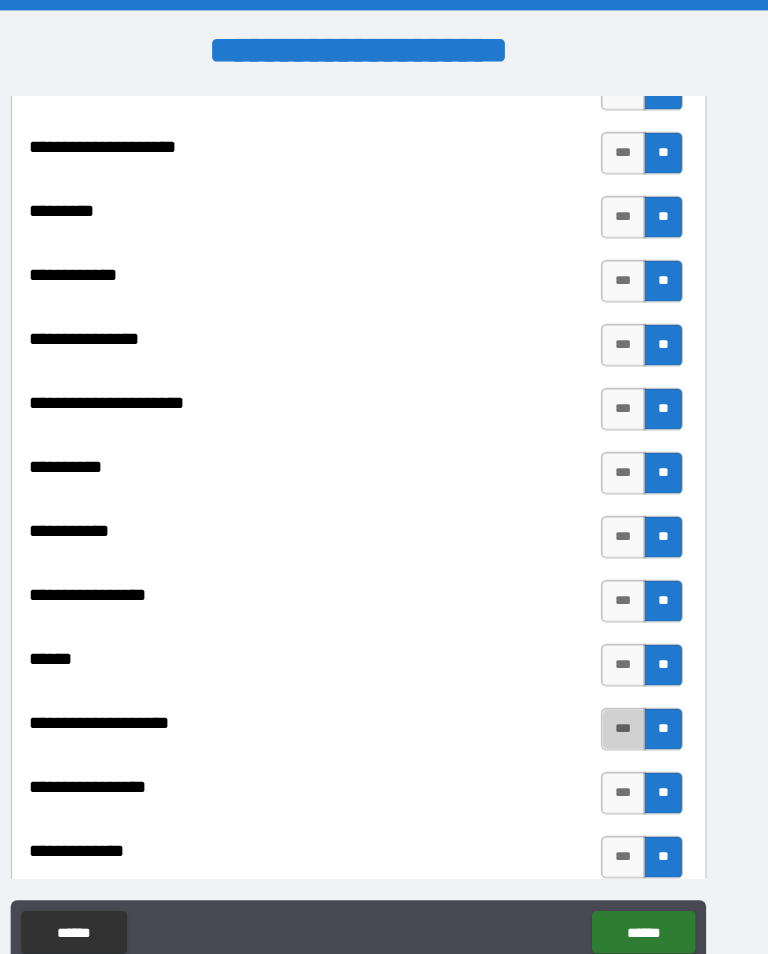 click on "***" at bounding box center (632, 684) 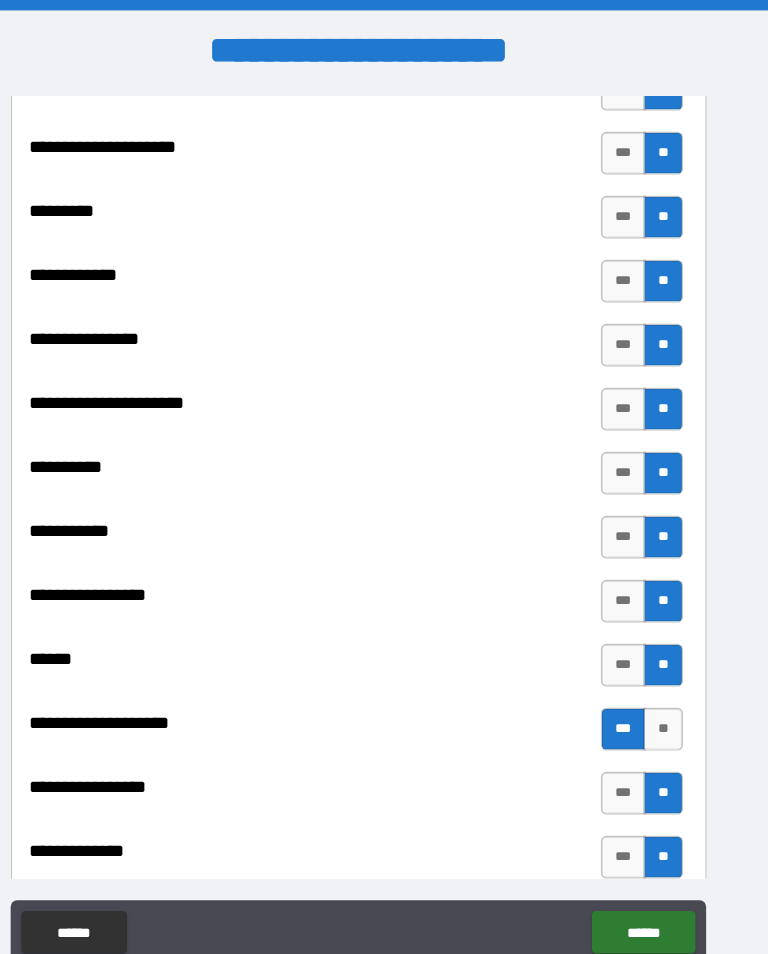 click on "***" at bounding box center [632, 744] 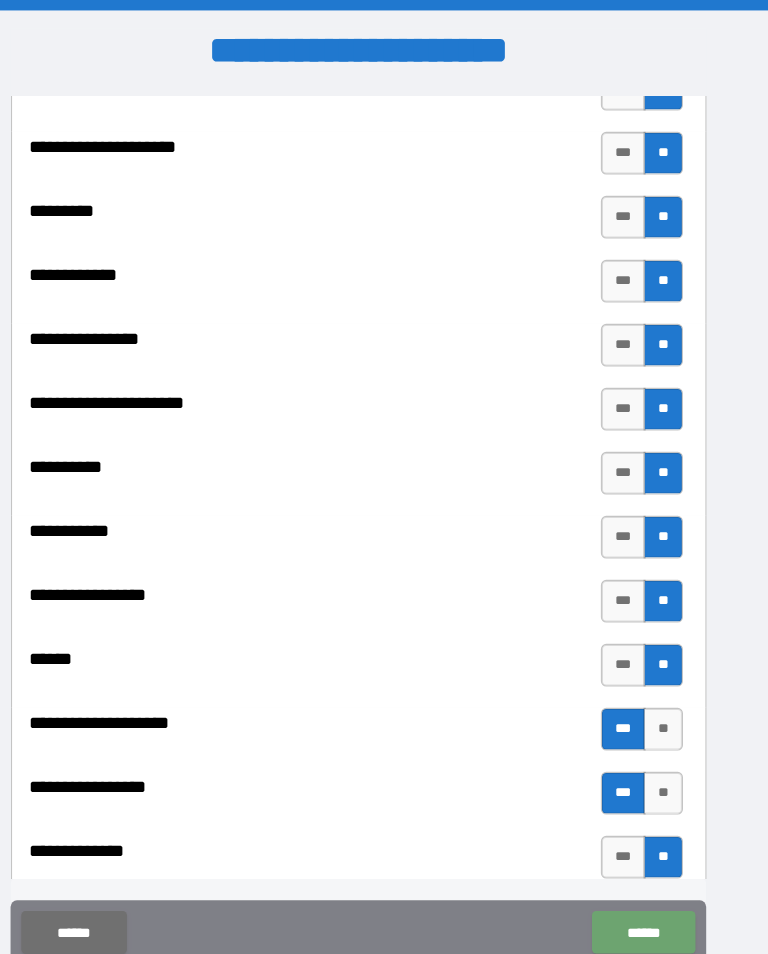 click on "******" at bounding box center (651, 874) 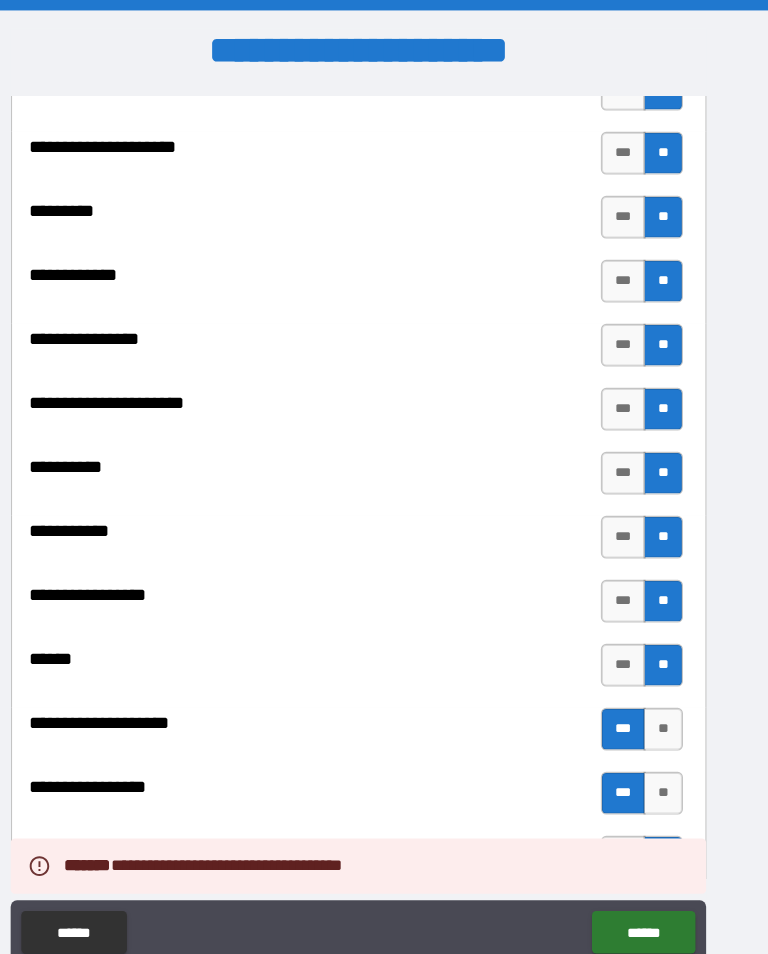 click on "******" at bounding box center [651, 874] 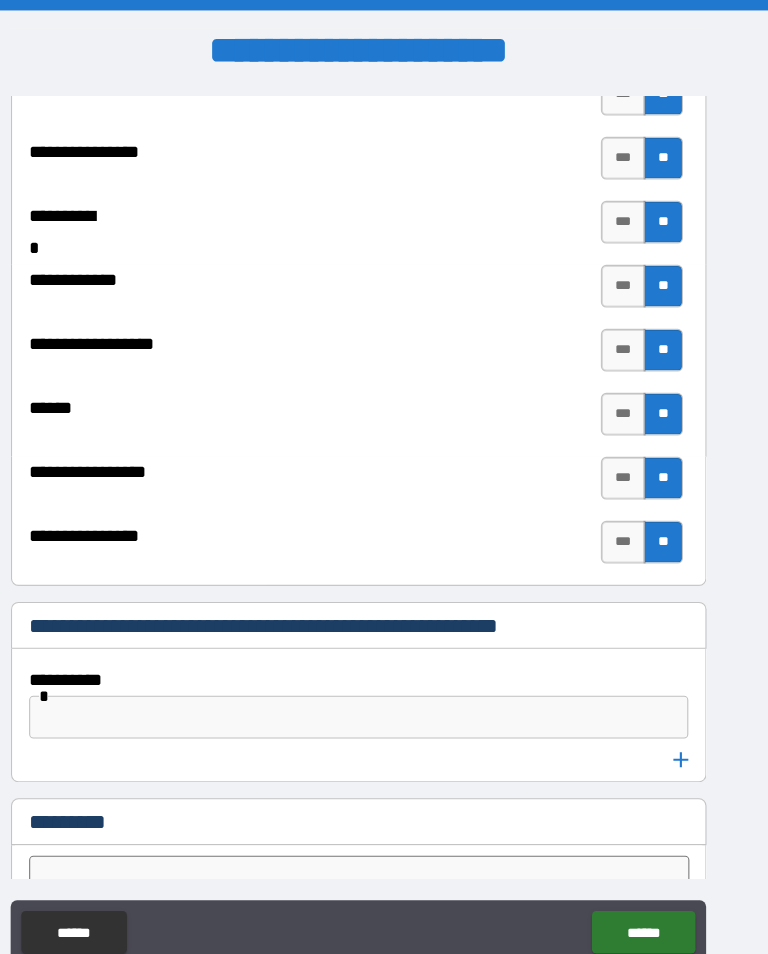 scroll, scrollTop: 6606, scrollLeft: 0, axis: vertical 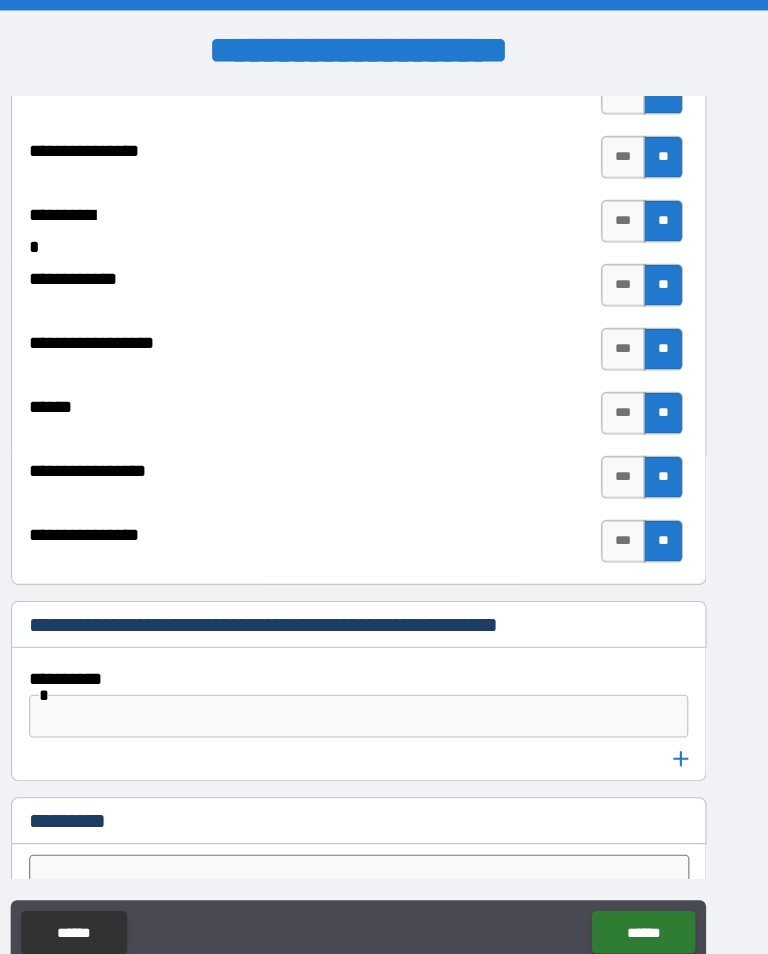 click at bounding box center (384, 671) 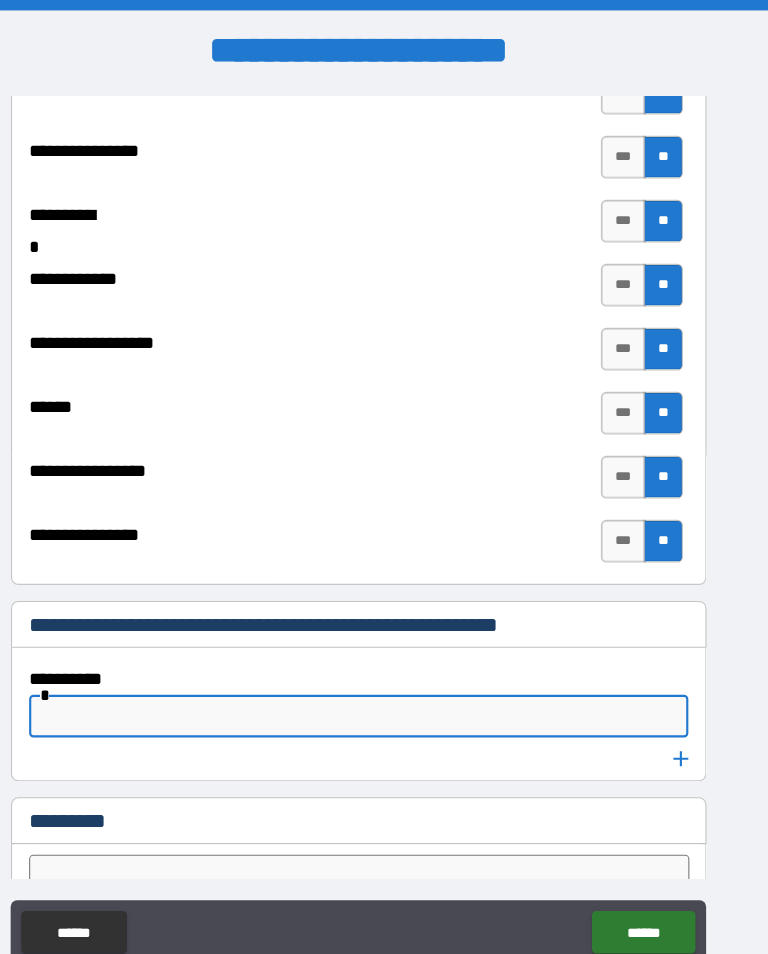 scroll, scrollTop: 16, scrollLeft: 0, axis: vertical 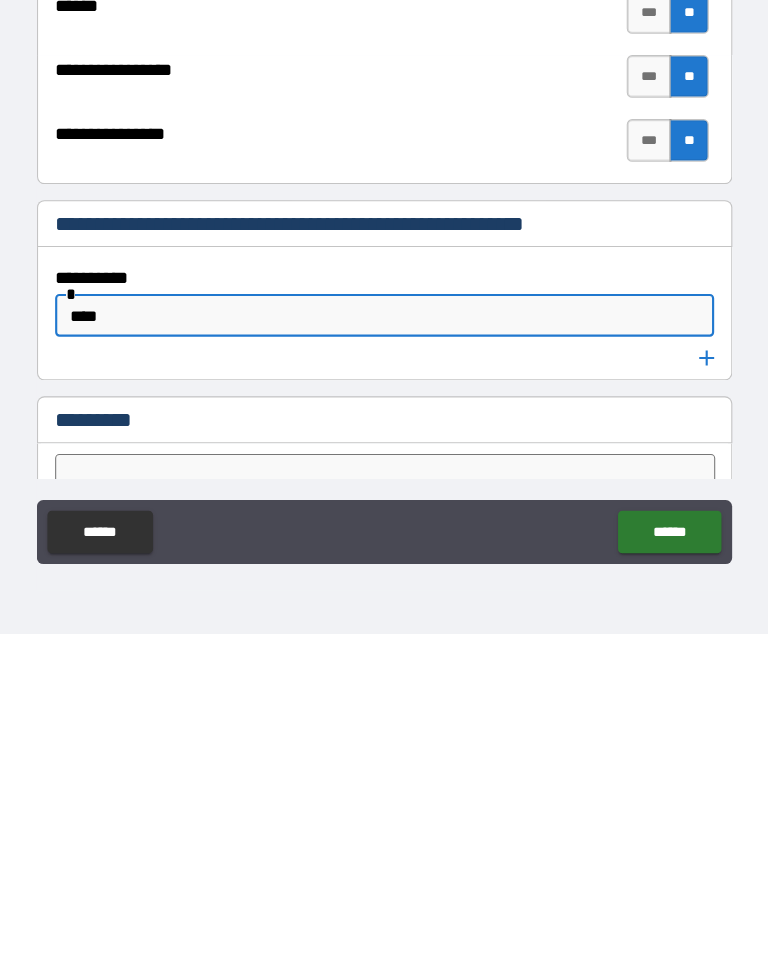 click on "******   ******" at bounding box center [384, 860] 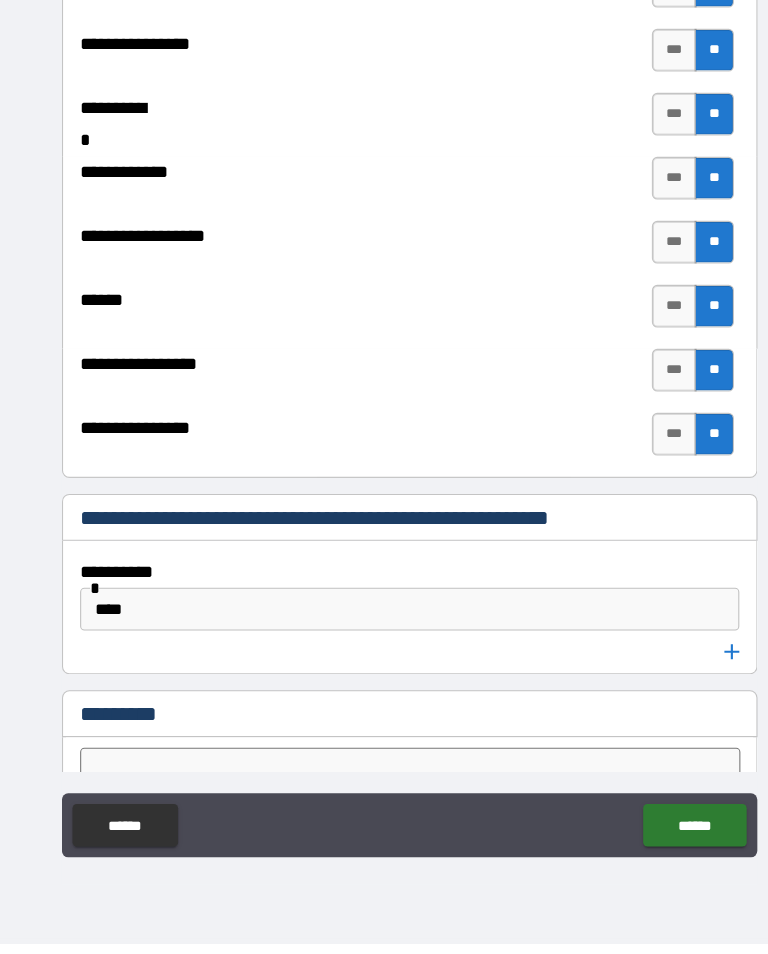 scroll, scrollTop: 31, scrollLeft: 0, axis: vertical 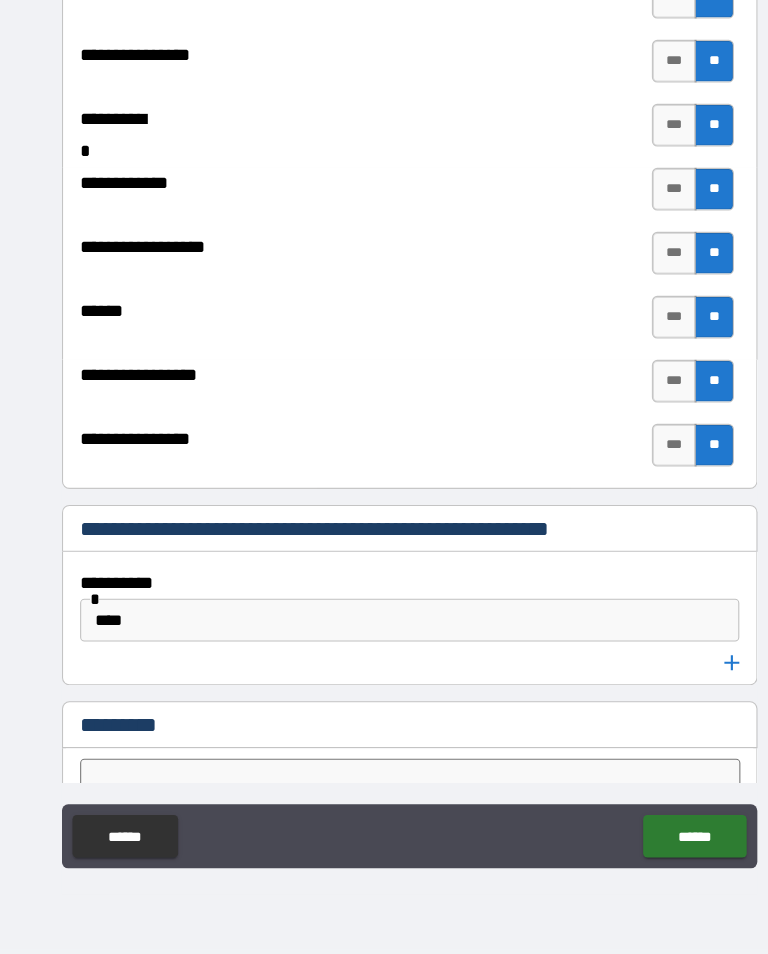 click on "**********" at bounding box center [384, 605] 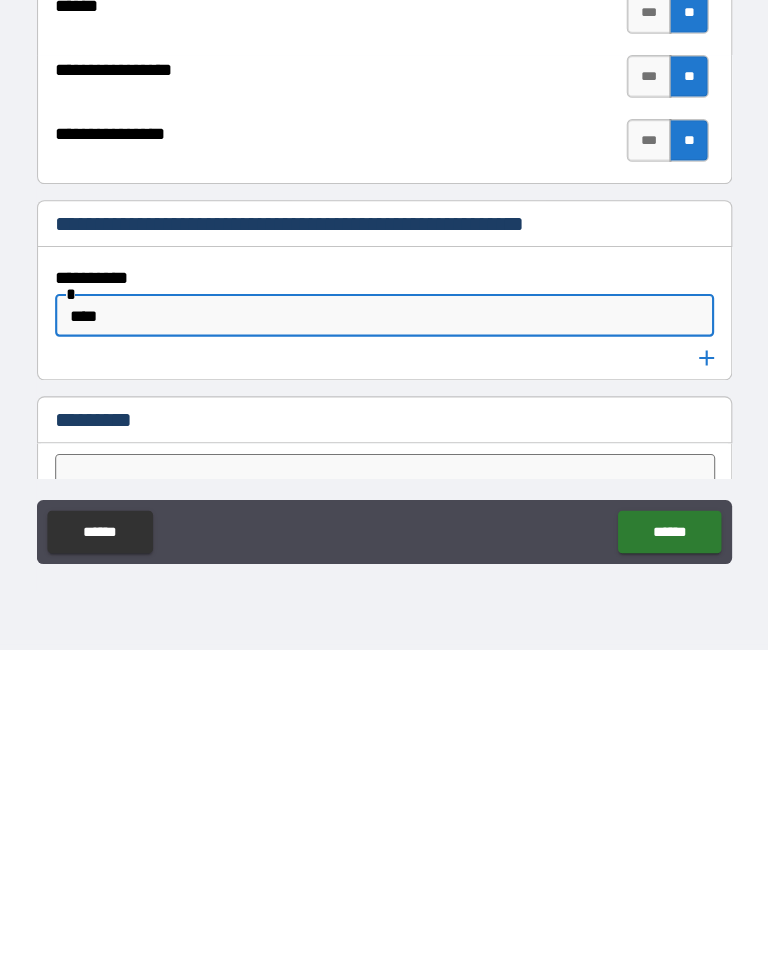 click on "**********" at bounding box center [384, 464] 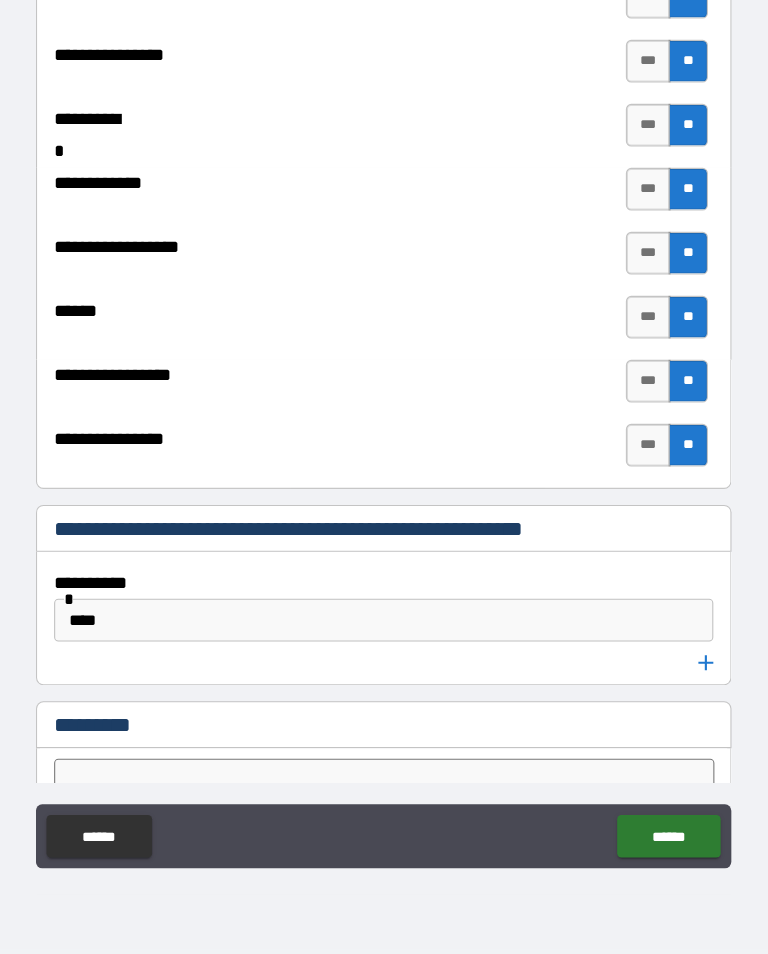 click on "****" at bounding box center [384, 640] 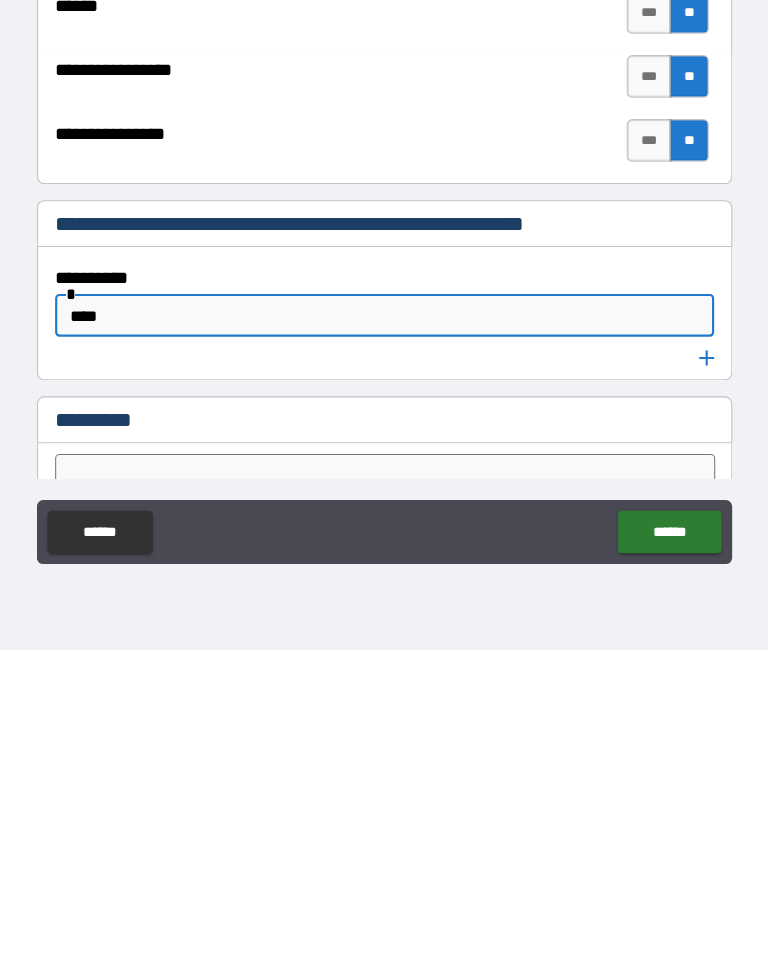 click on "******" at bounding box center (651, 843) 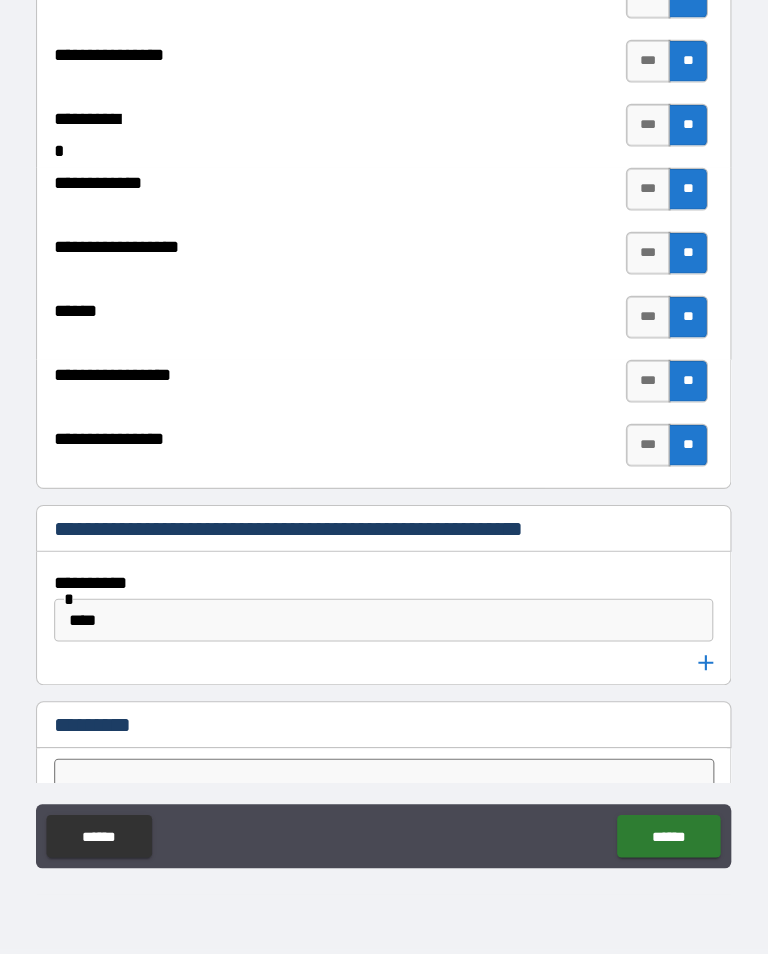 scroll, scrollTop: 6579, scrollLeft: 0, axis: vertical 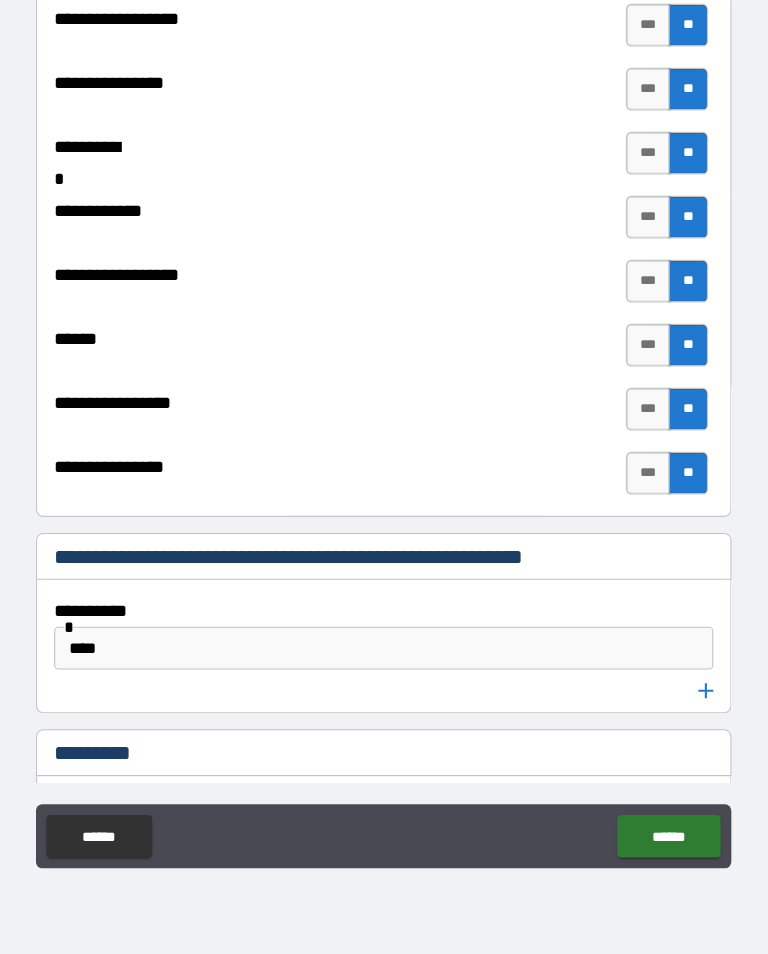 click on "**** *" at bounding box center (384, 687) 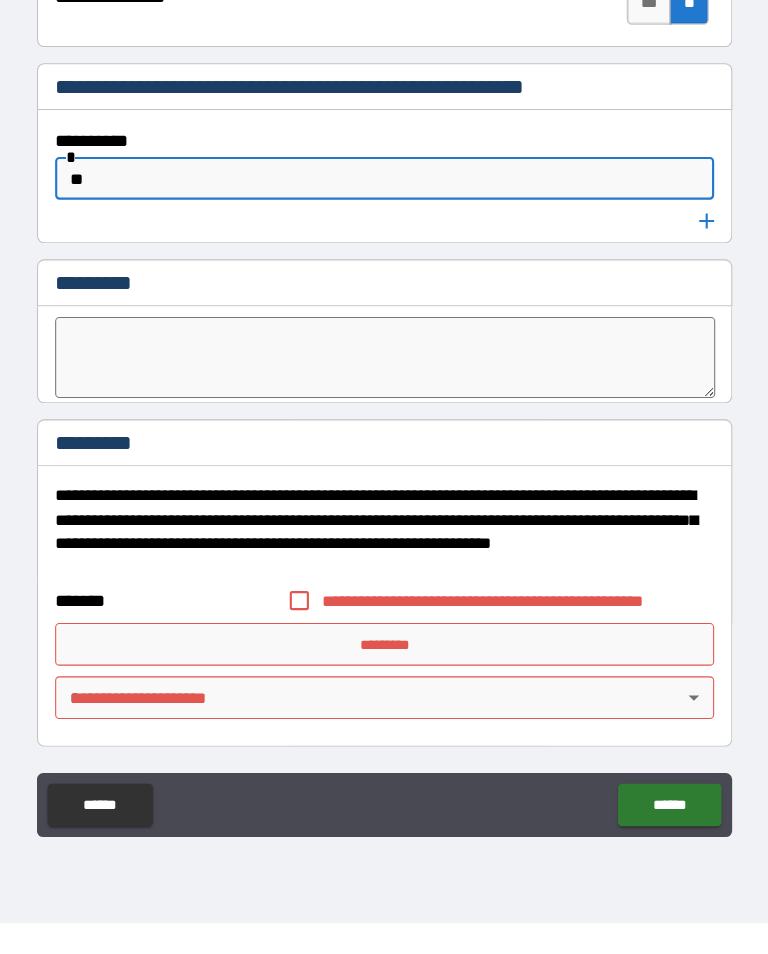 scroll, scrollTop: 6991, scrollLeft: 0, axis: vertical 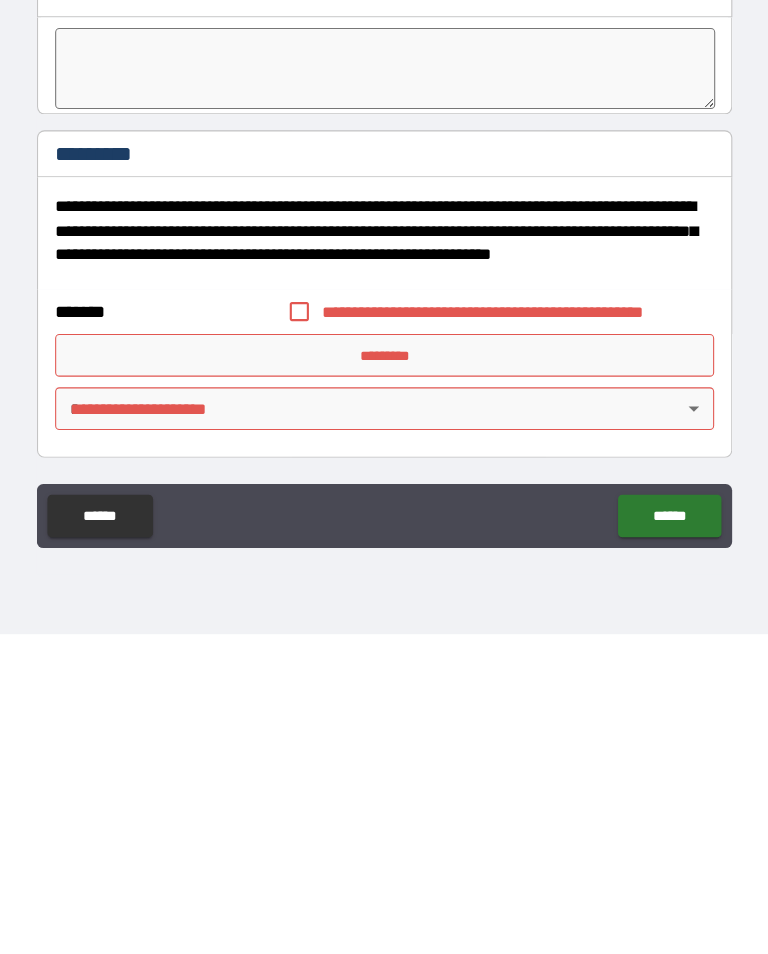 type on "**" 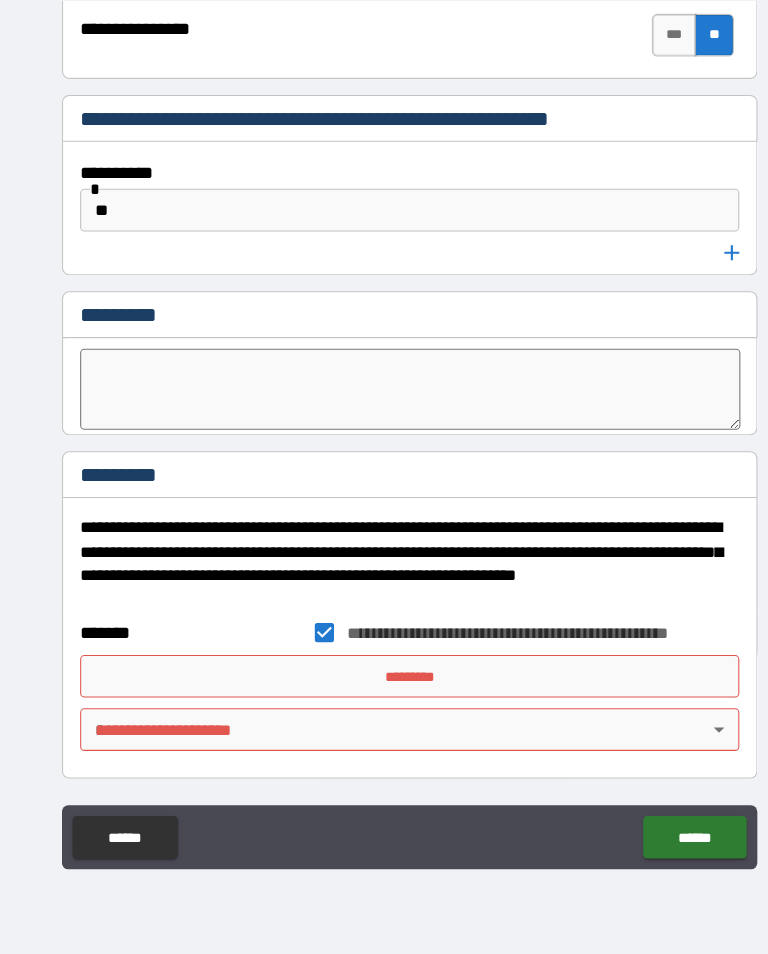 click on "**********" at bounding box center [384, 461] 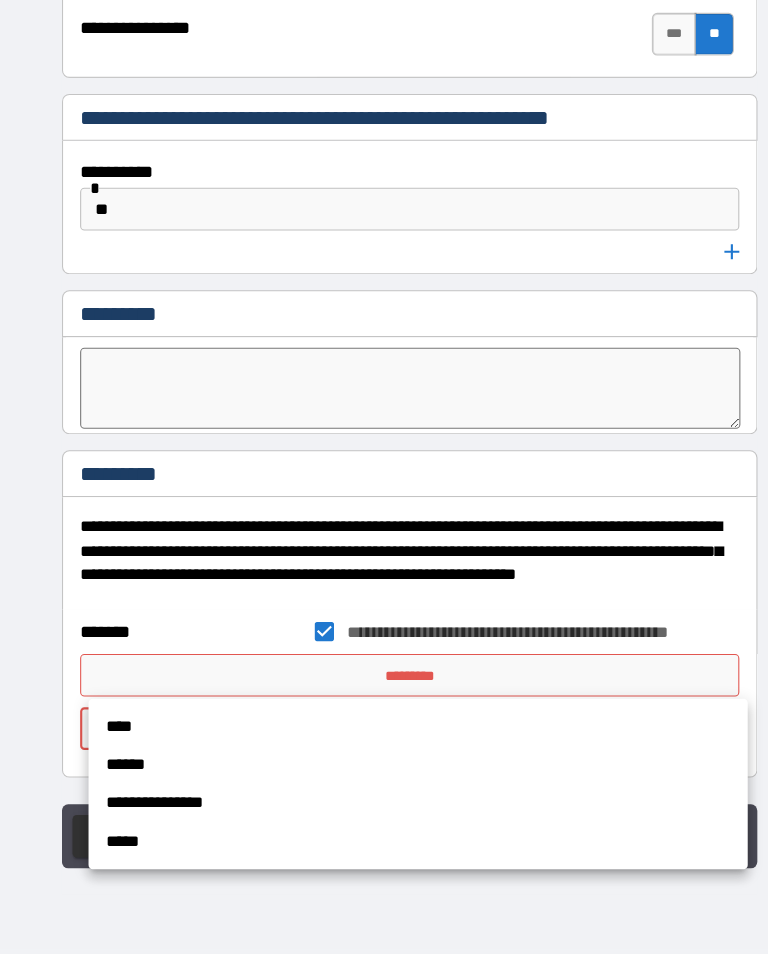 click at bounding box center (384, 477) 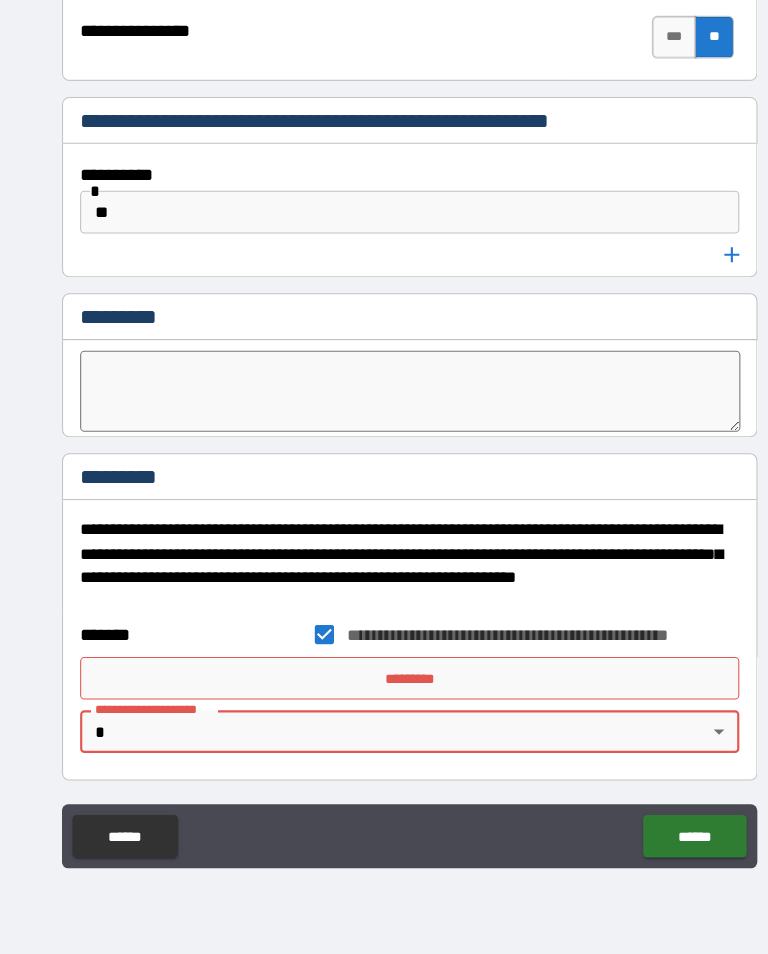 scroll, scrollTop: 6972, scrollLeft: 0, axis: vertical 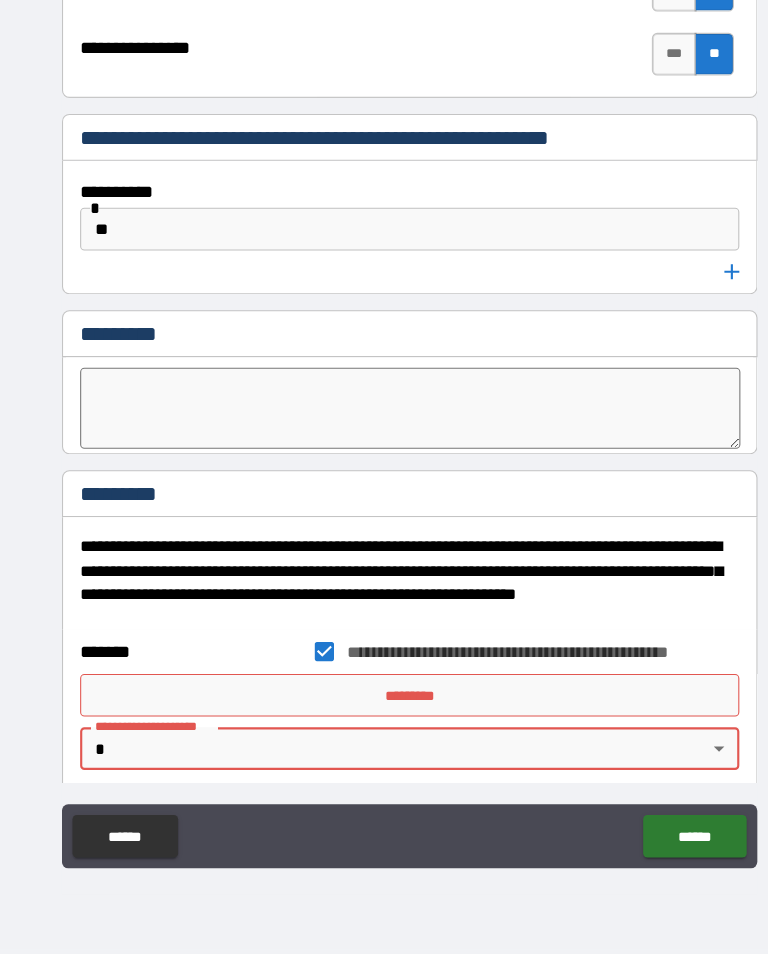 click on "*********" at bounding box center [384, 711] 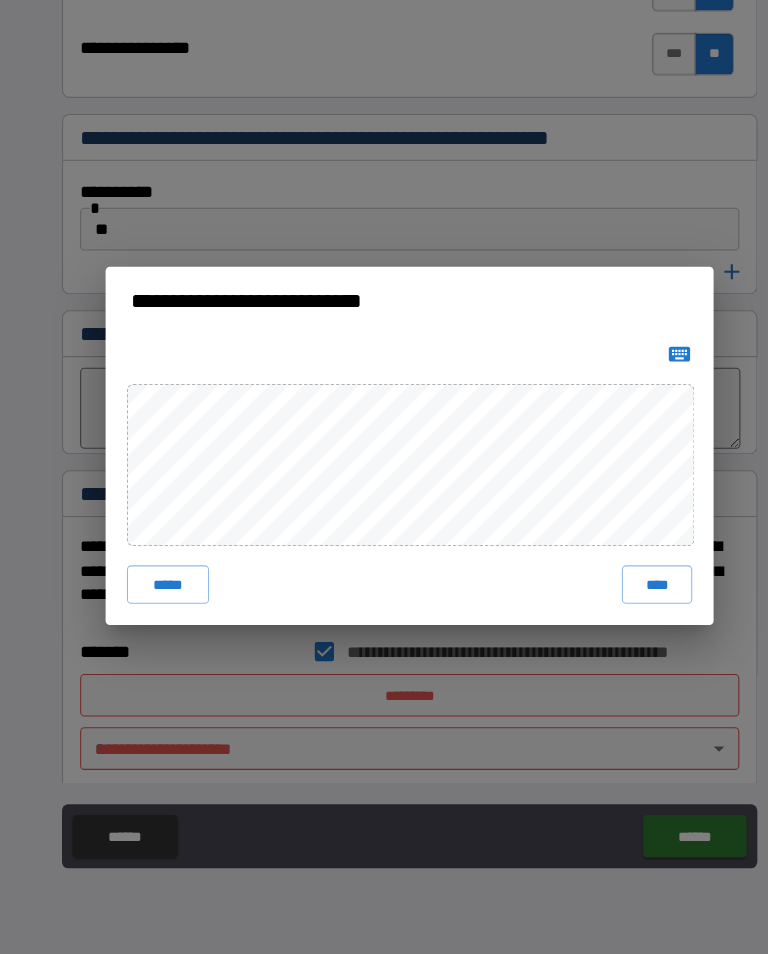 click on "****" at bounding box center (616, 607) 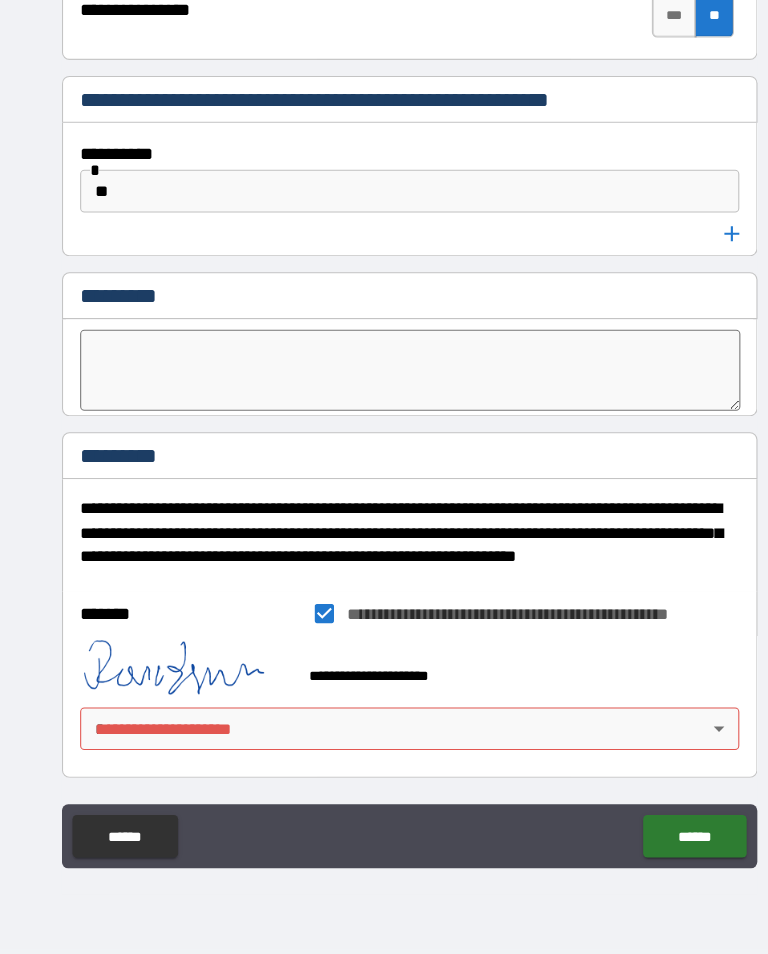 scroll, scrollTop: 7008, scrollLeft: 0, axis: vertical 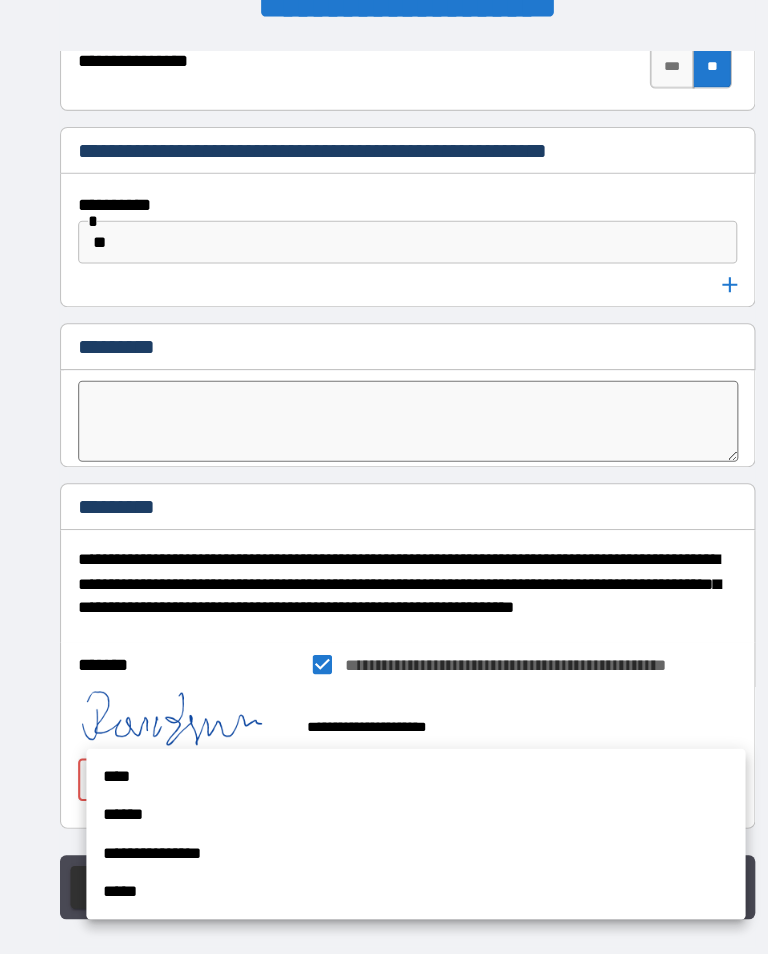 click on "******" at bounding box center (392, 775) 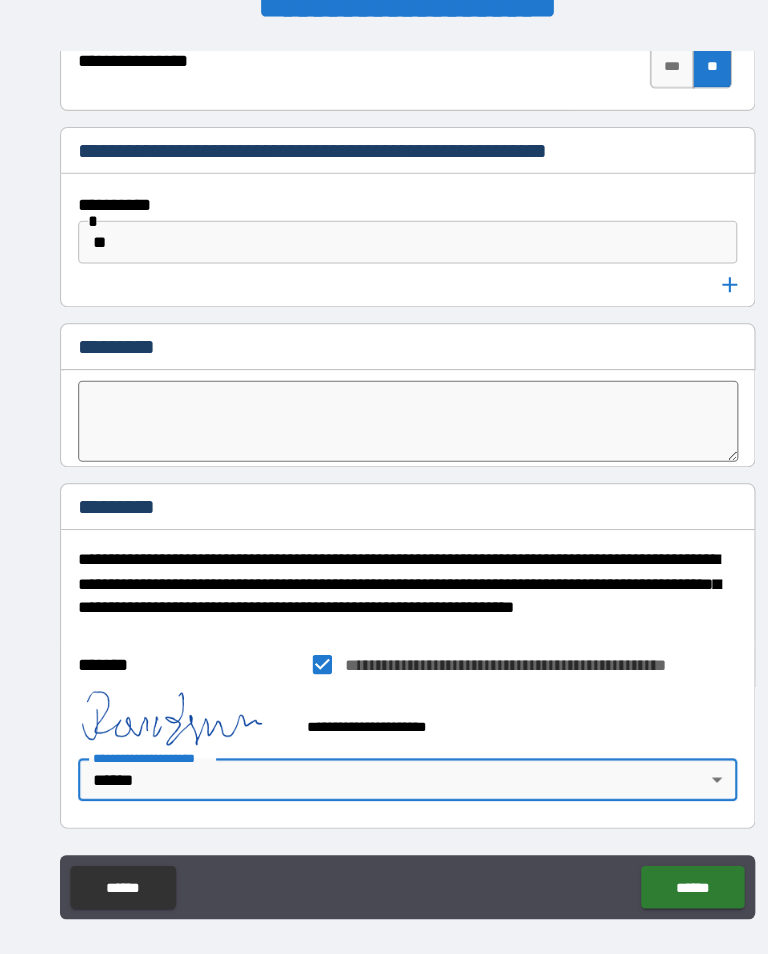 click on "**********" at bounding box center [384, 461] 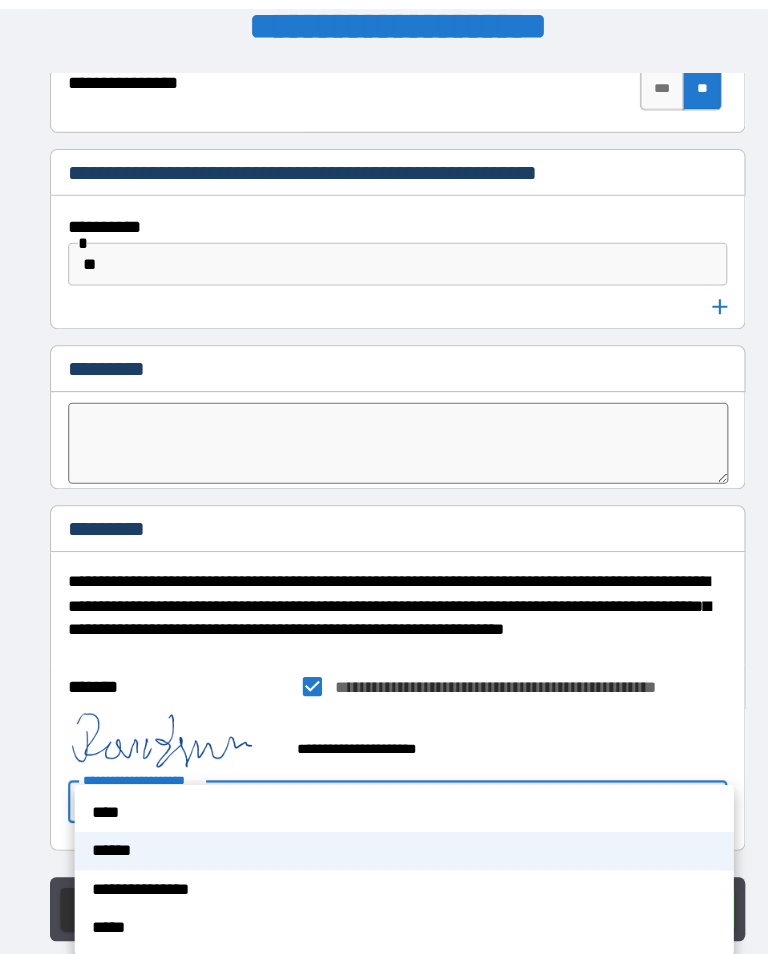 scroll, scrollTop: 21, scrollLeft: 0, axis: vertical 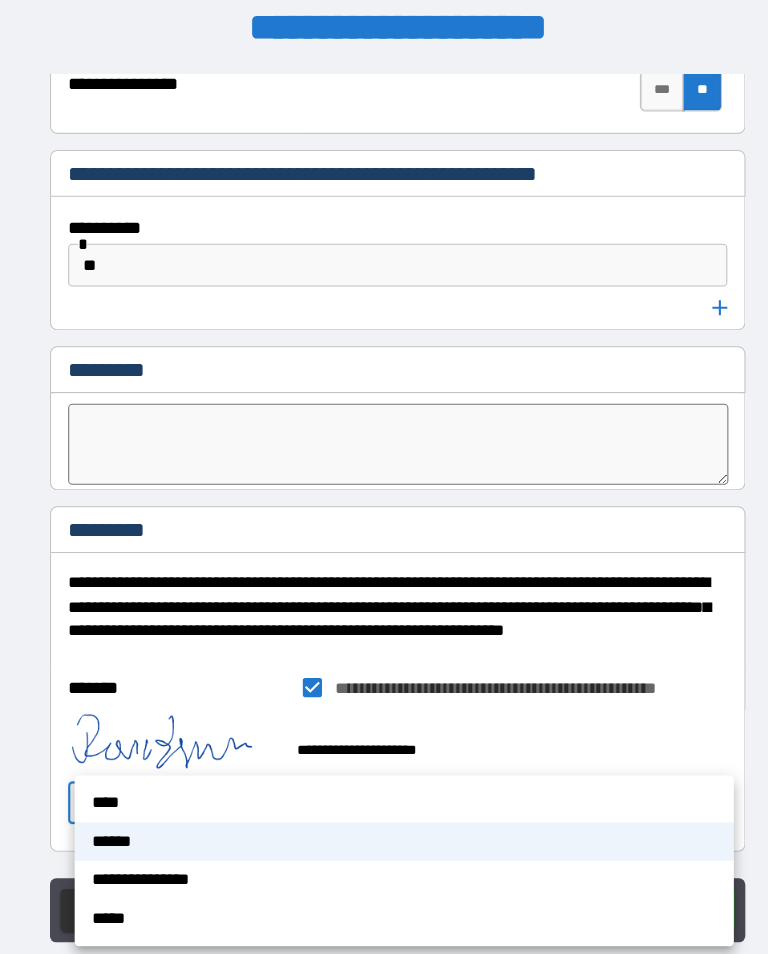 click on "******" at bounding box center (390, 789) 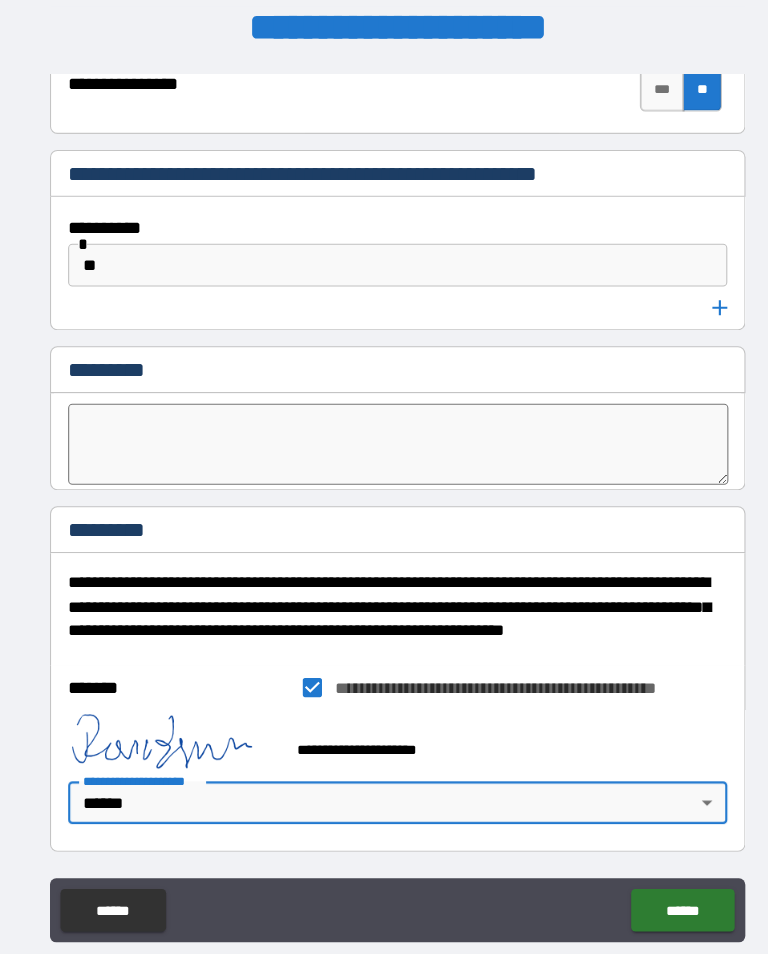 scroll, scrollTop: 17, scrollLeft: 0, axis: vertical 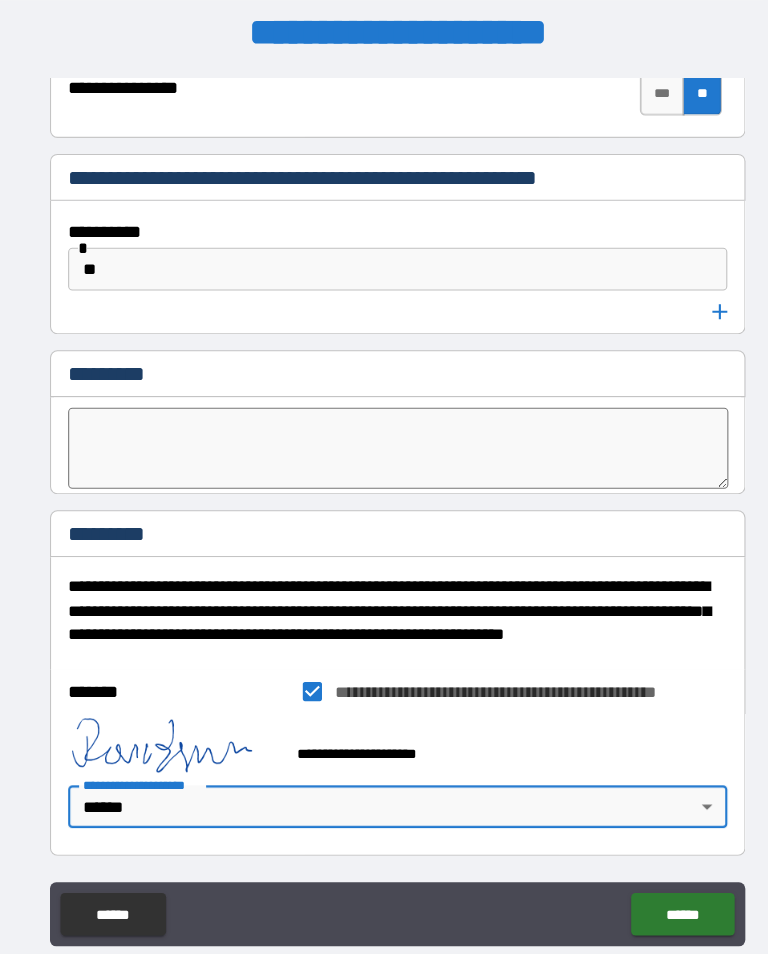 click on "**********" at bounding box center (384, 475) 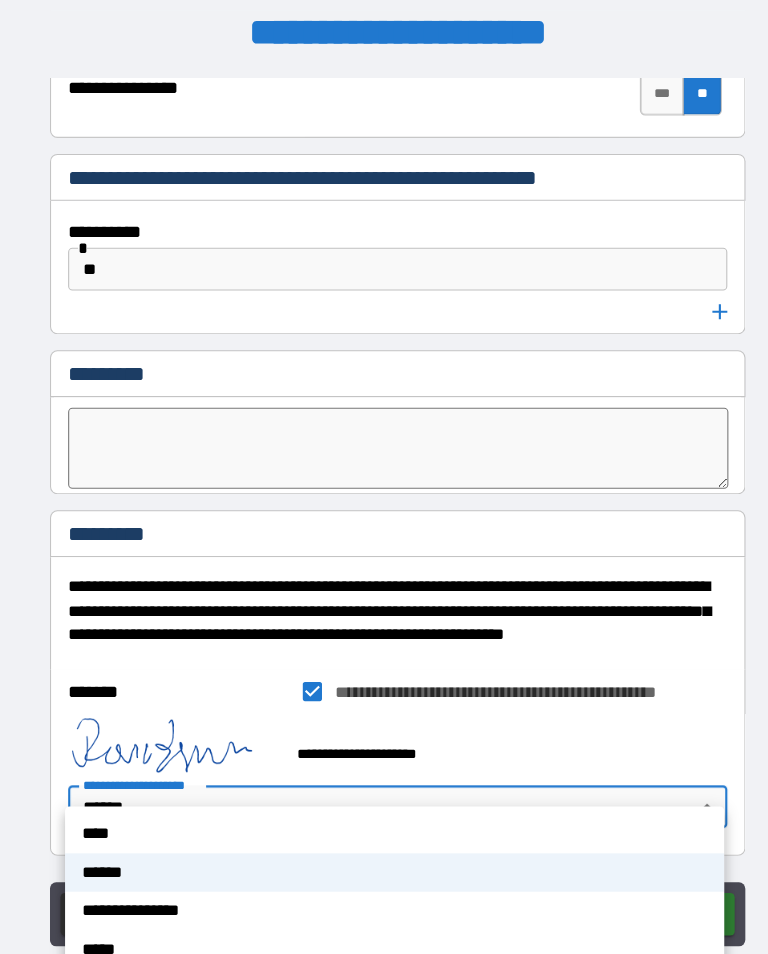 click on "****" at bounding box center [381, 782] 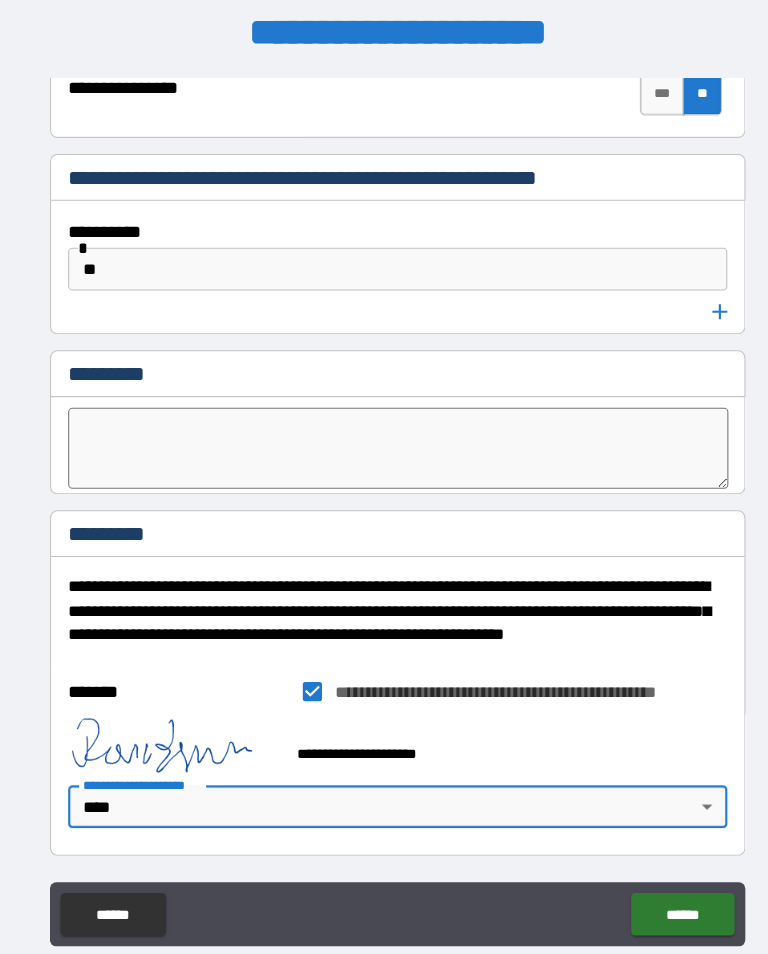 type on "****" 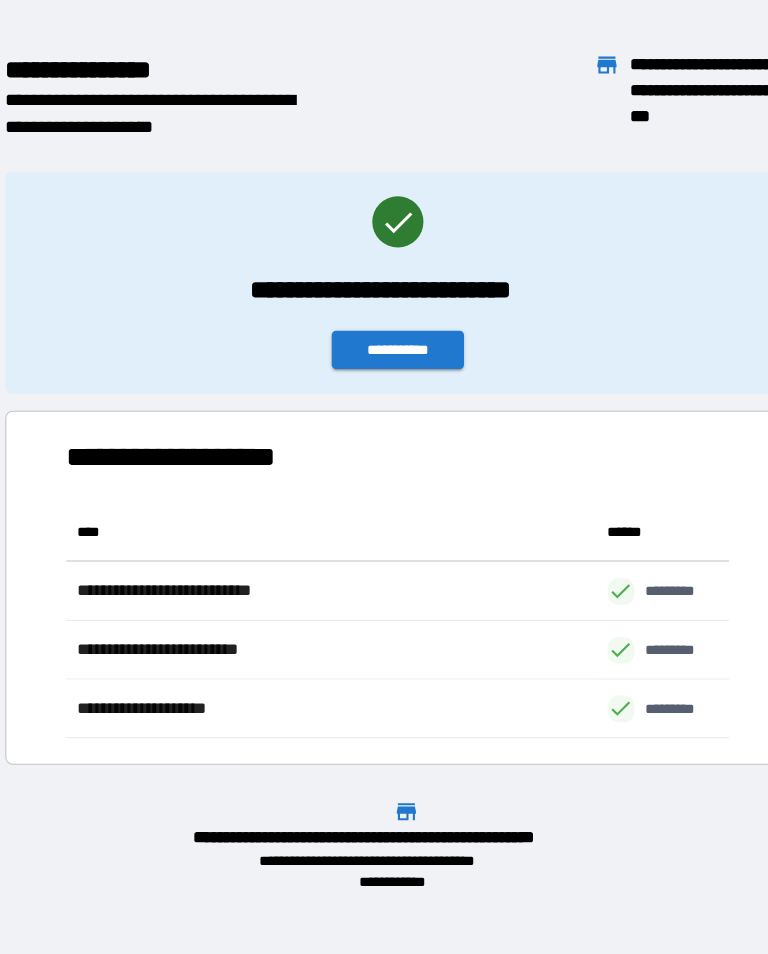 scroll, scrollTop: 1, scrollLeft: 1, axis: both 